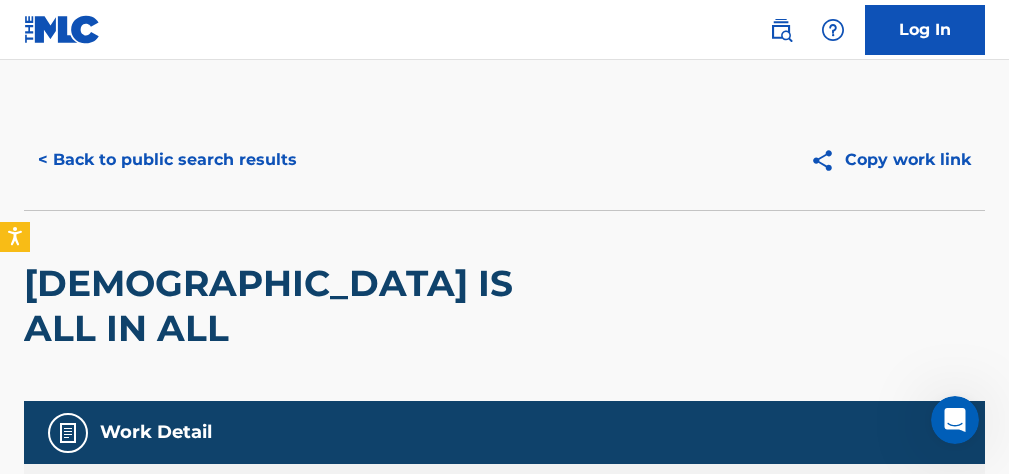 scroll, scrollTop: 331, scrollLeft: 0, axis: vertical 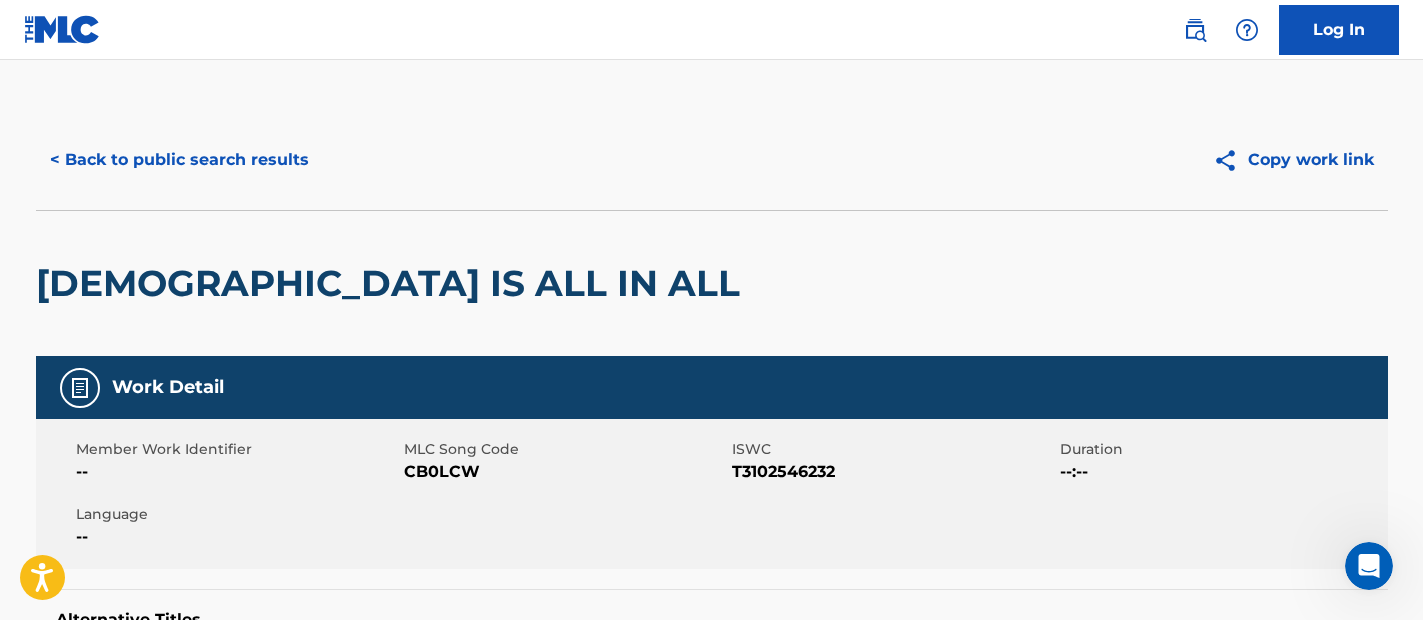 click on "< Back to public search results" at bounding box center (179, 160) 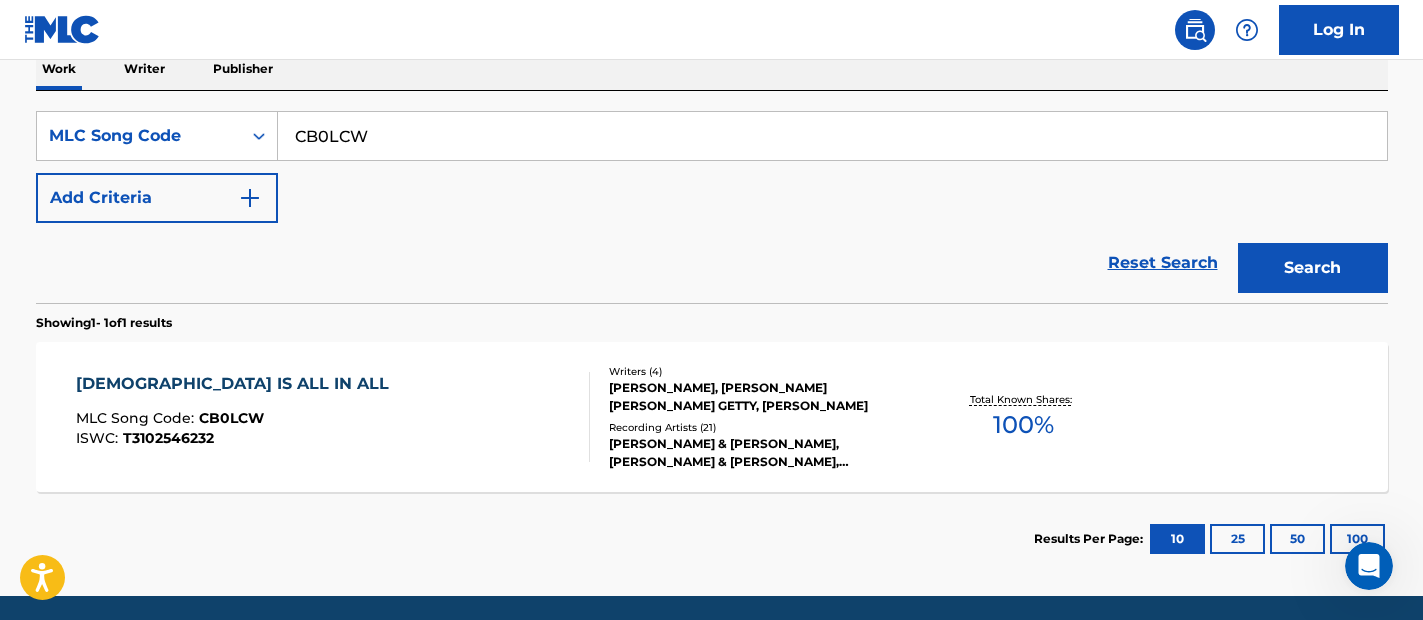 click on "CB0LCW" at bounding box center [832, 136] 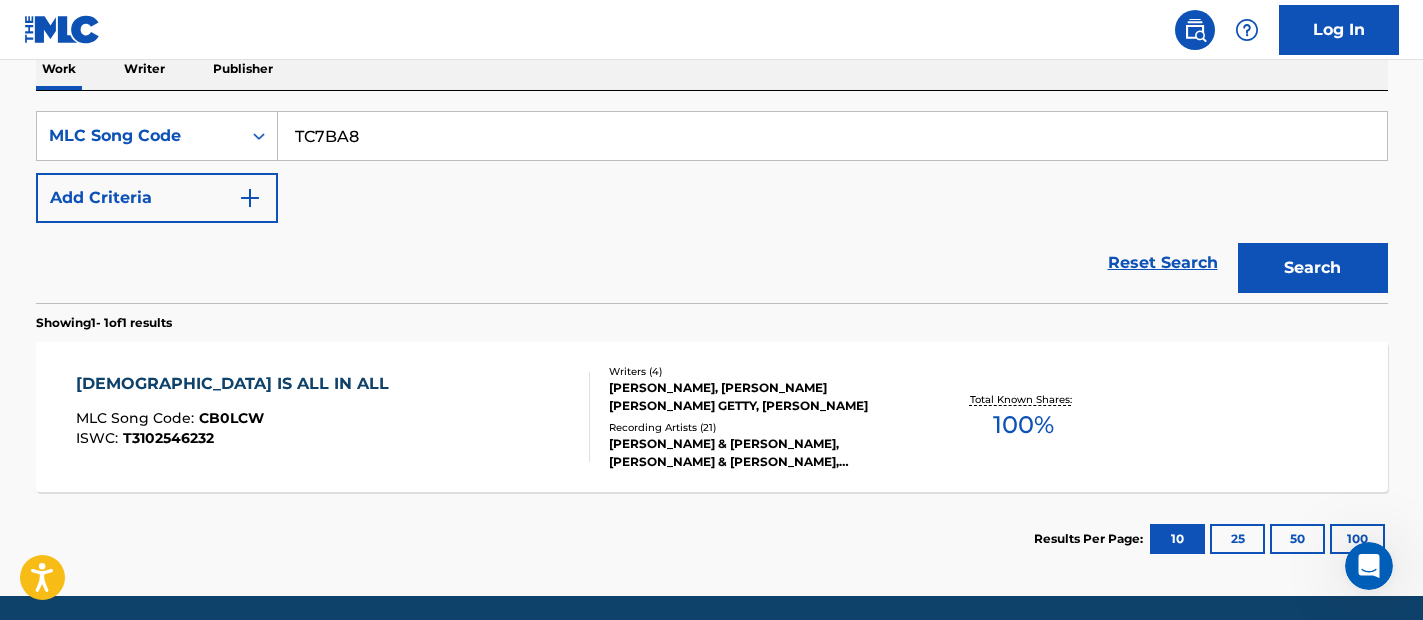 type on "TC7BA8" 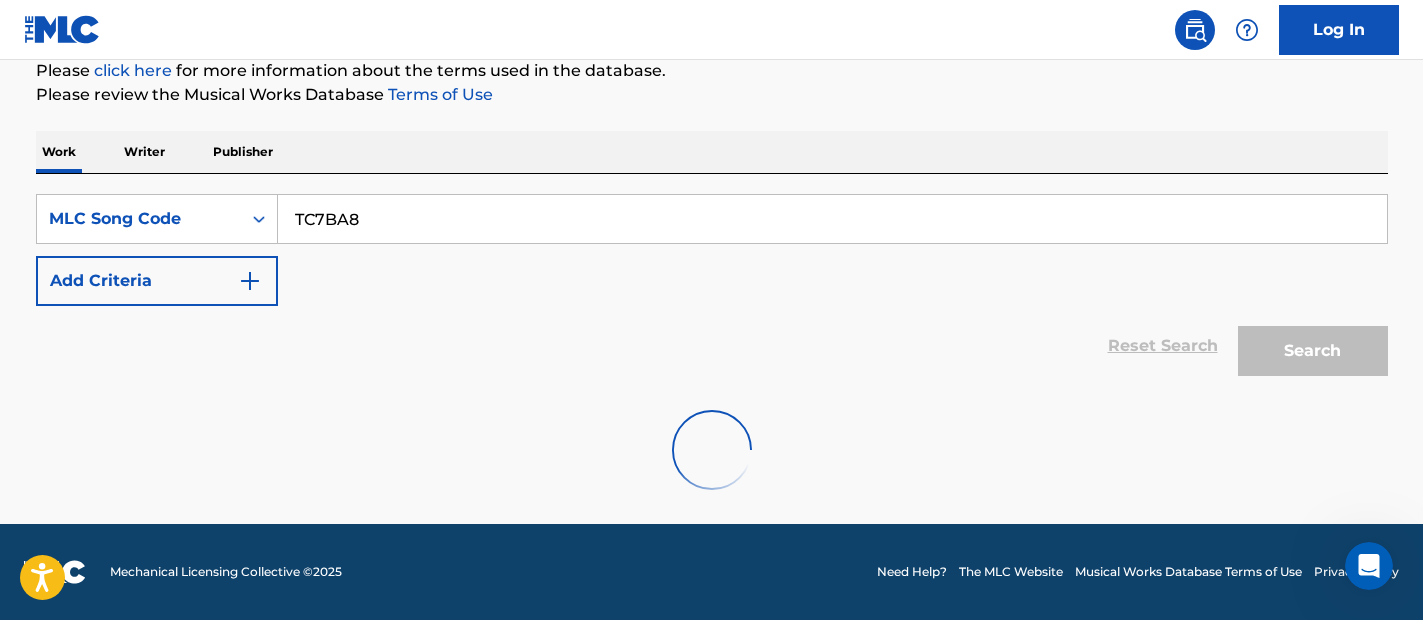 scroll, scrollTop: 334, scrollLeft: 0, axis: vertical 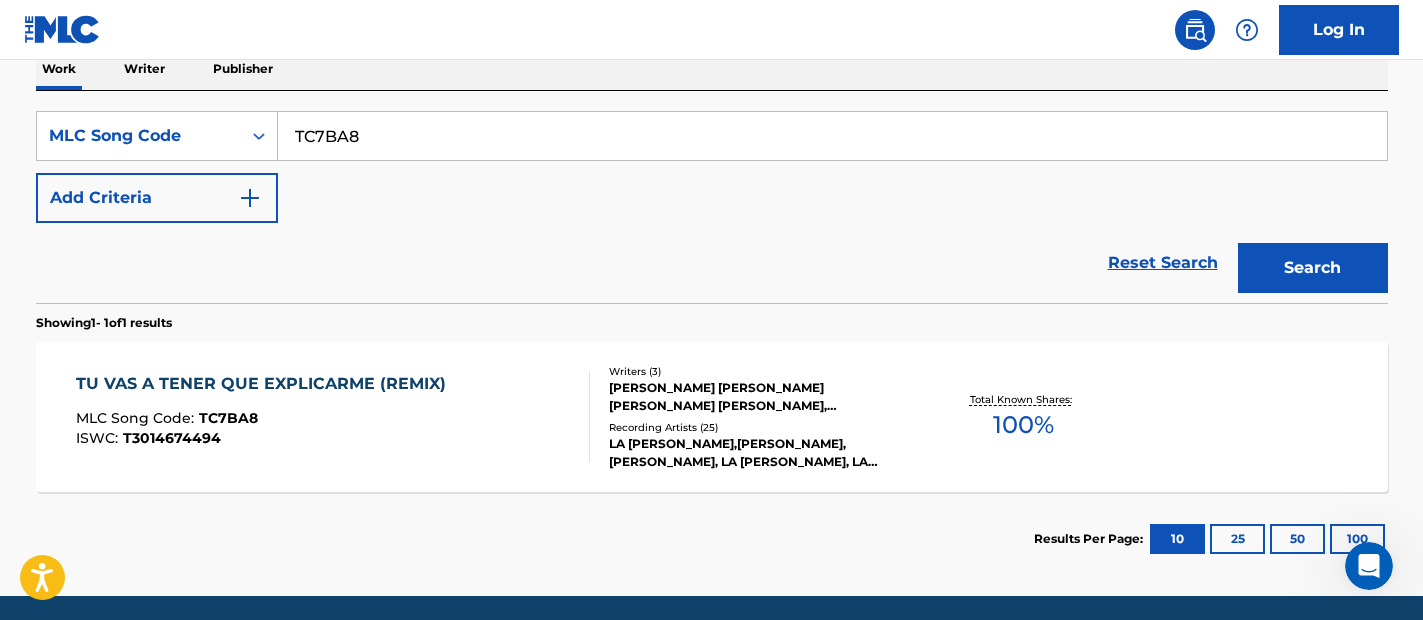 click on "TU VAS A TENER QUE EXPLICARME (REMIX)" at bounding box center (266, 384) 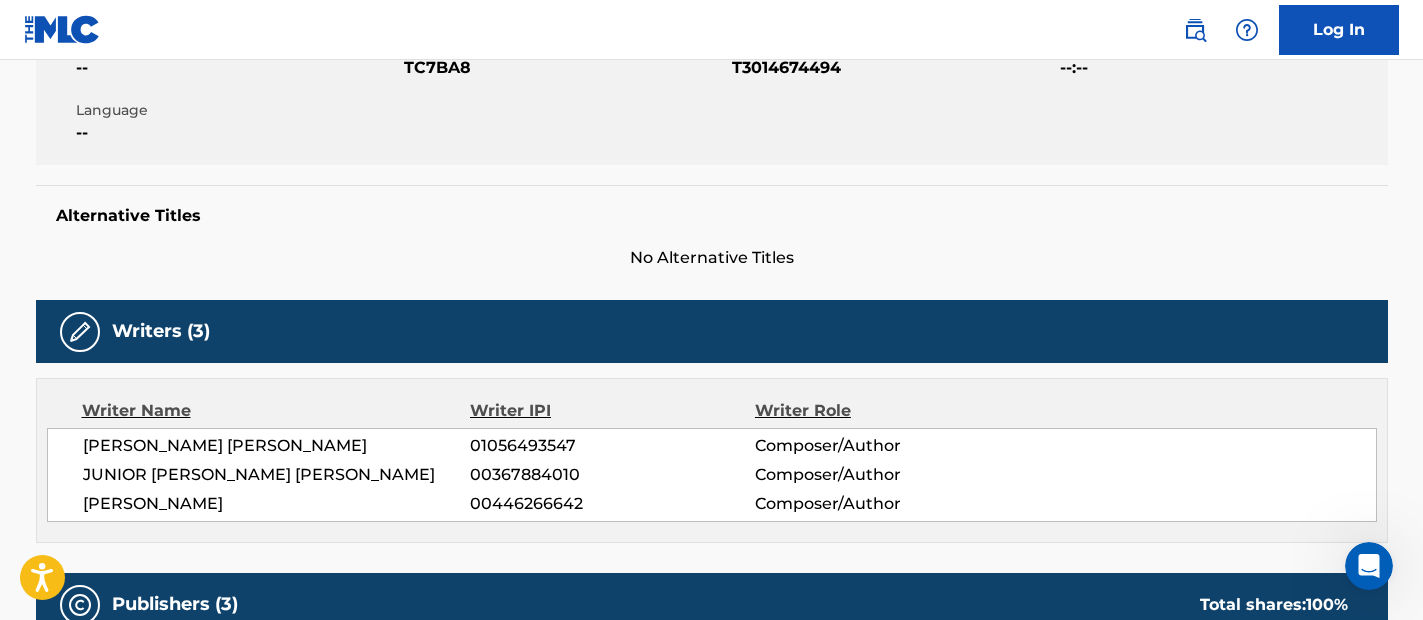 scroll, scrollTop: 0, scrollLeft: 0, axis: both 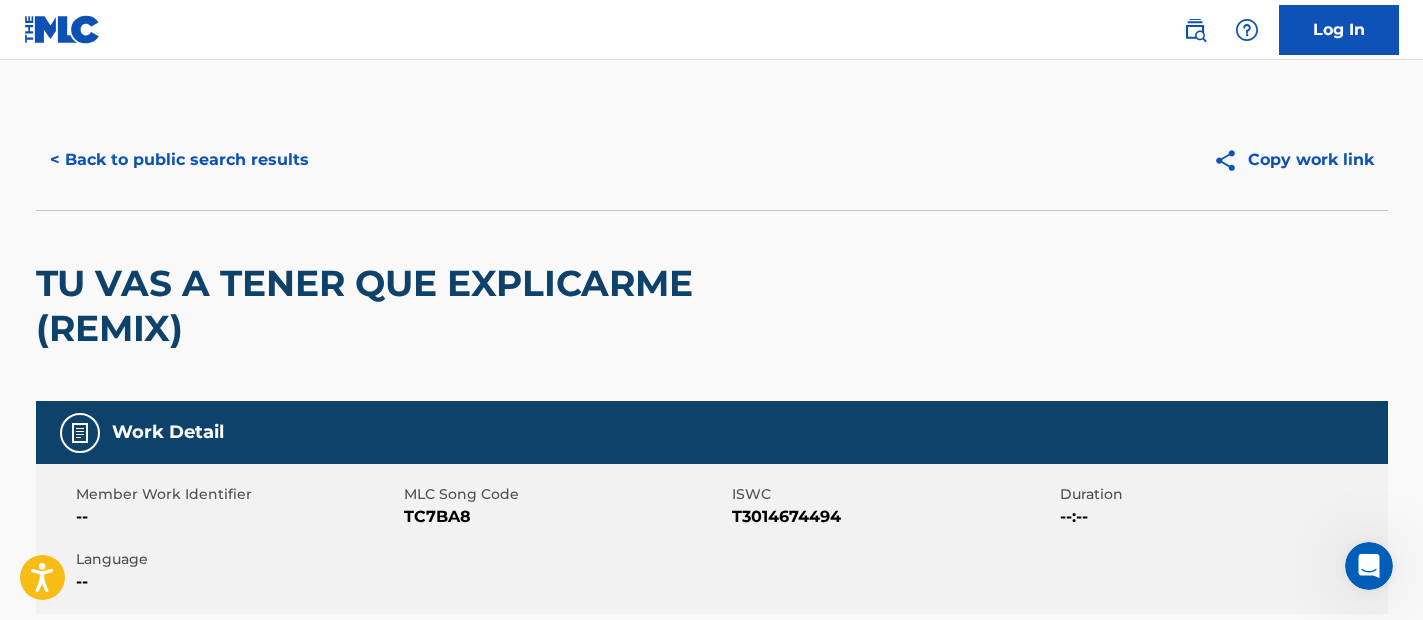 click on "< Back to public search results" at bounding box center [179, 160] 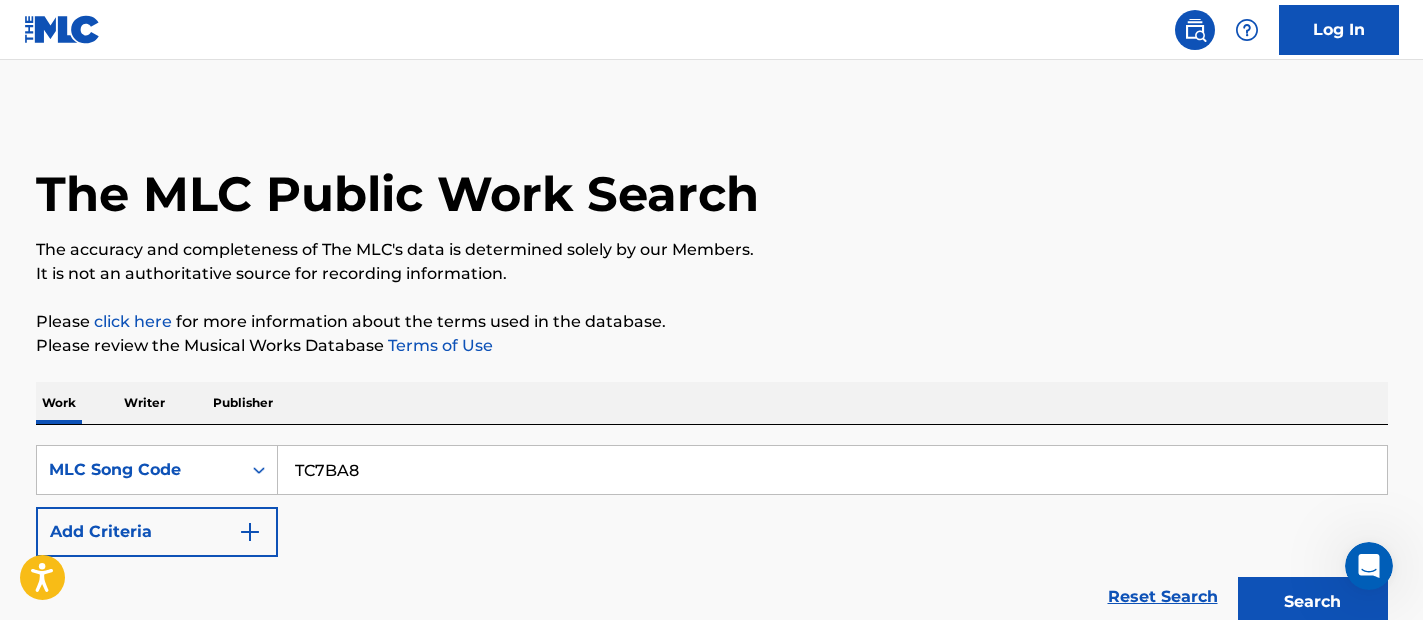 scroll, scrollTop: 334, scrollLeft: 0, axis: vertical 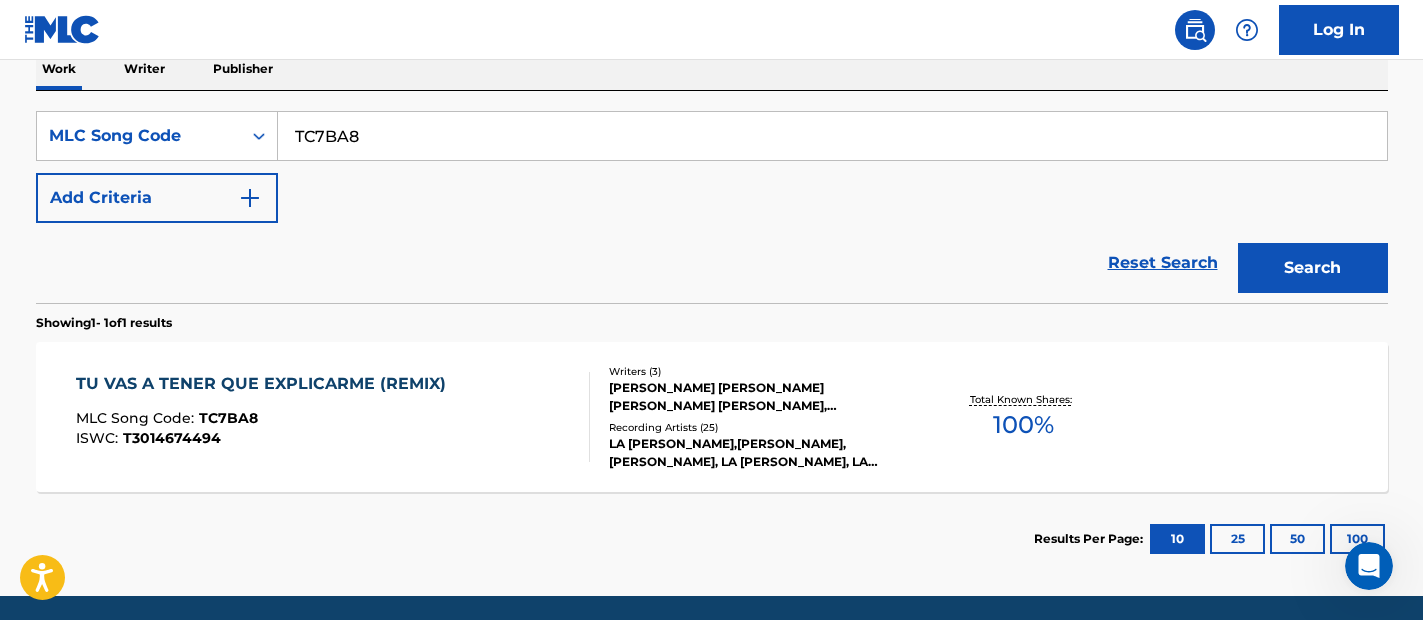 click on "TC7BA8" at bounding box center (832, 136) 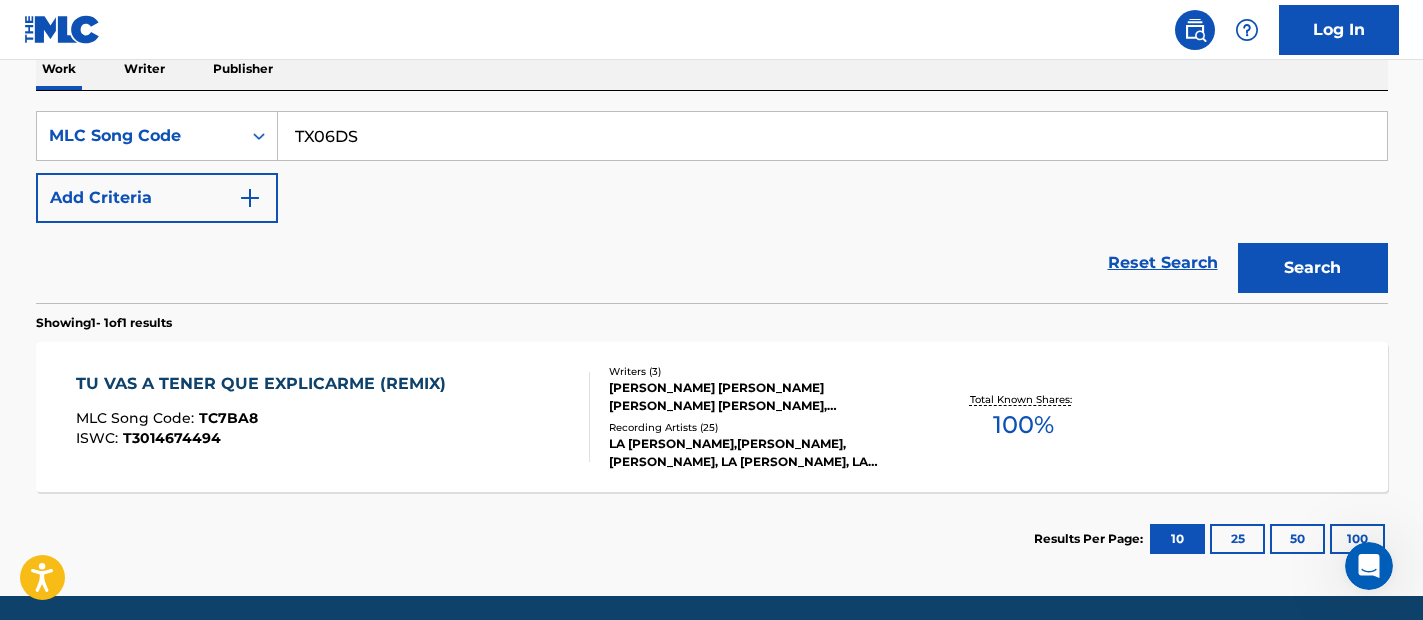 type on "TX06DS" 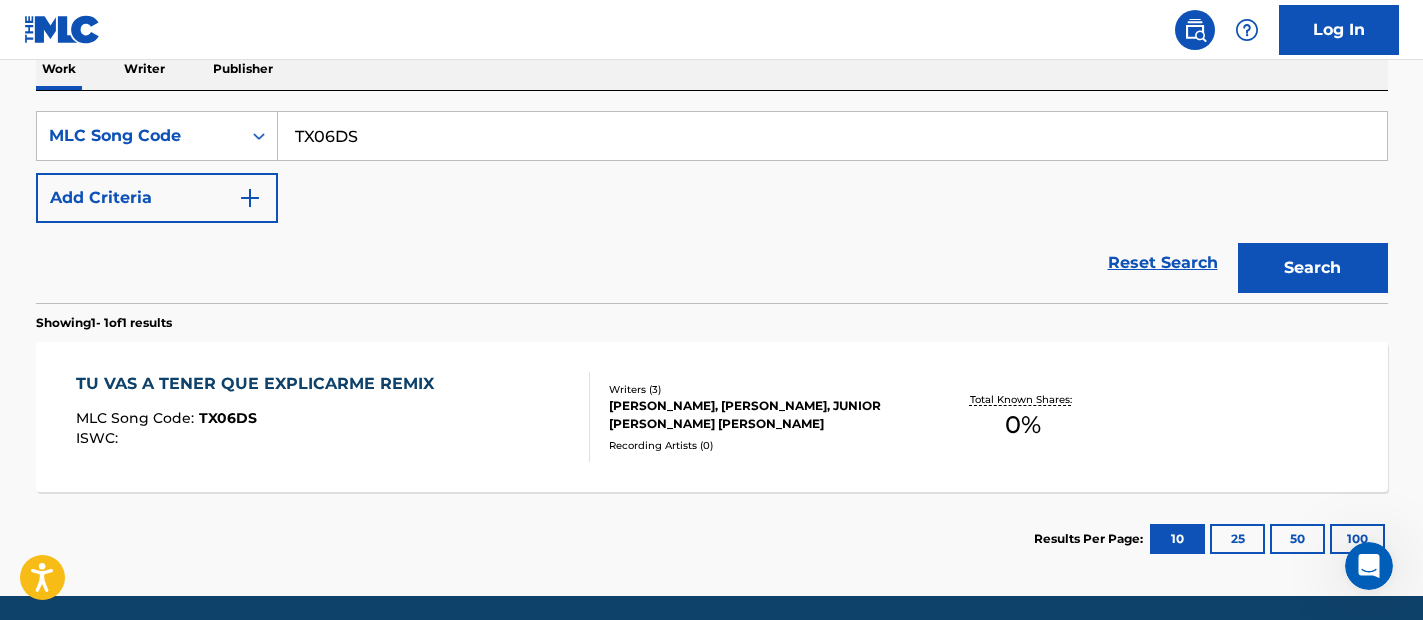 click on "TU VAS A TENER QUE EXPLICARME REMIX" at bounding box center (260, 384) 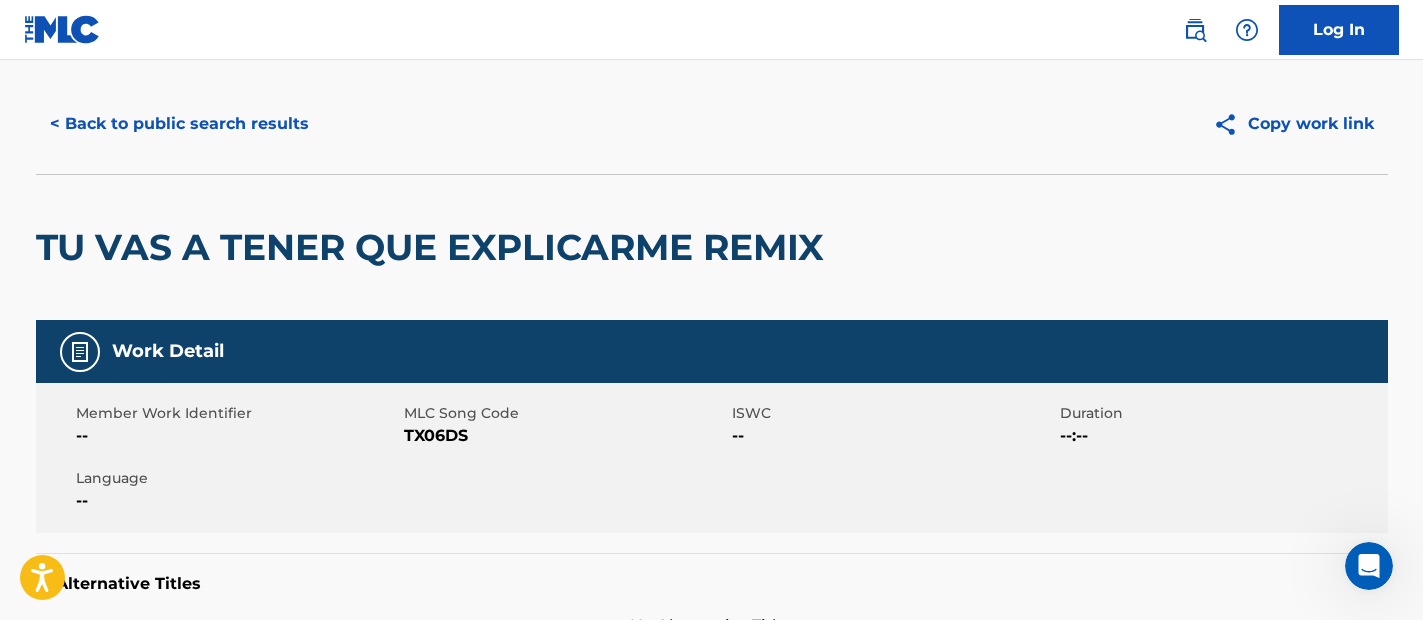 scroll, scrollTop: 64, scrollLeft: 0, axis: vertical 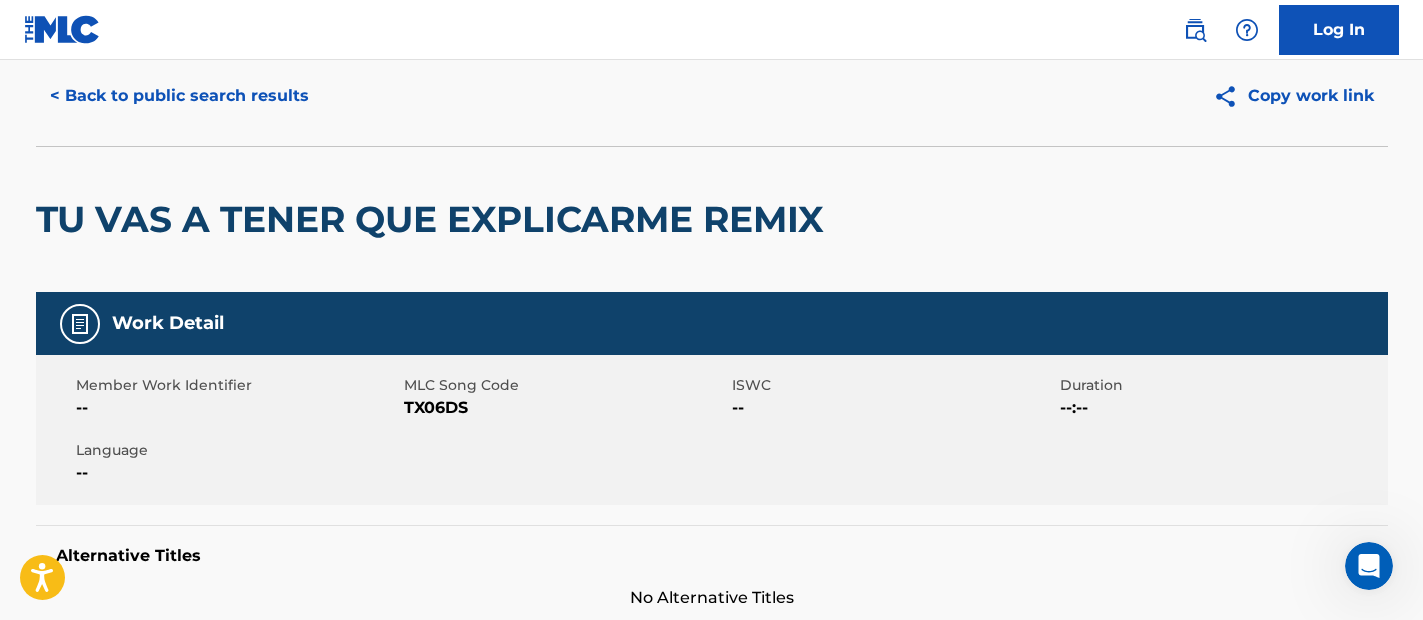 click on "< Back to public search results" at bounding box center [179, 96] 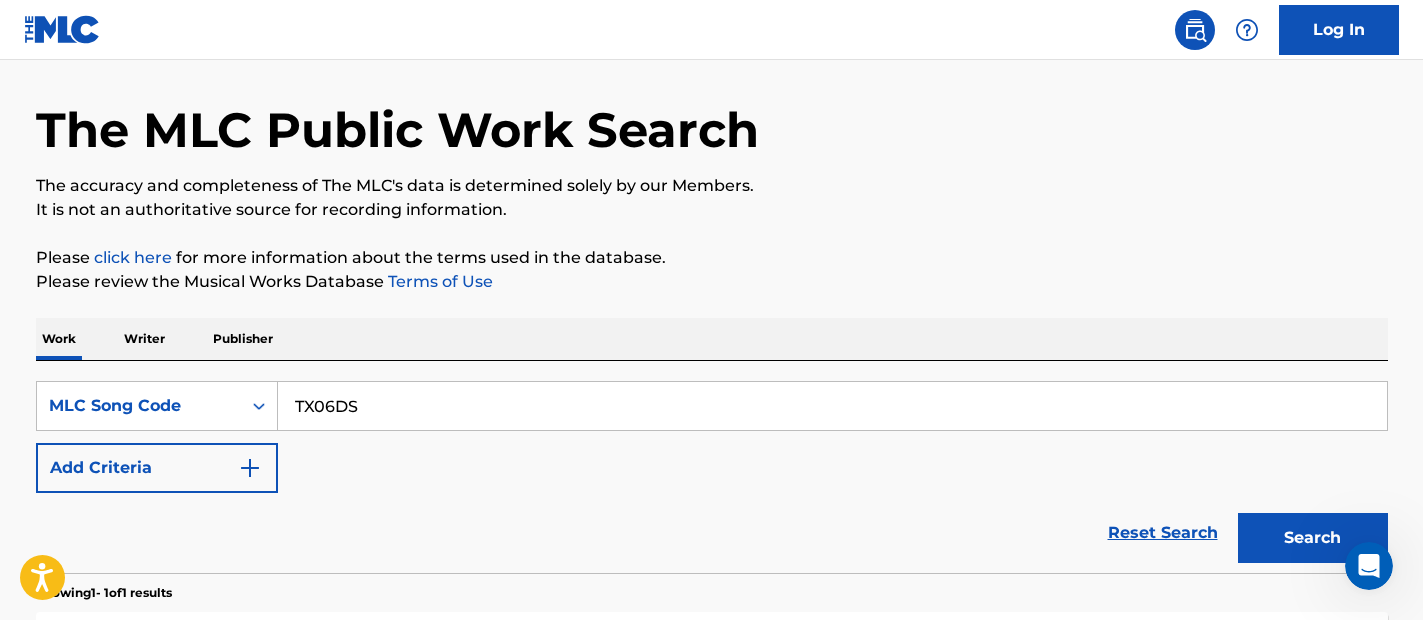 scroll, scrollTop: 334, scrollLeft: 0, axis: vertical 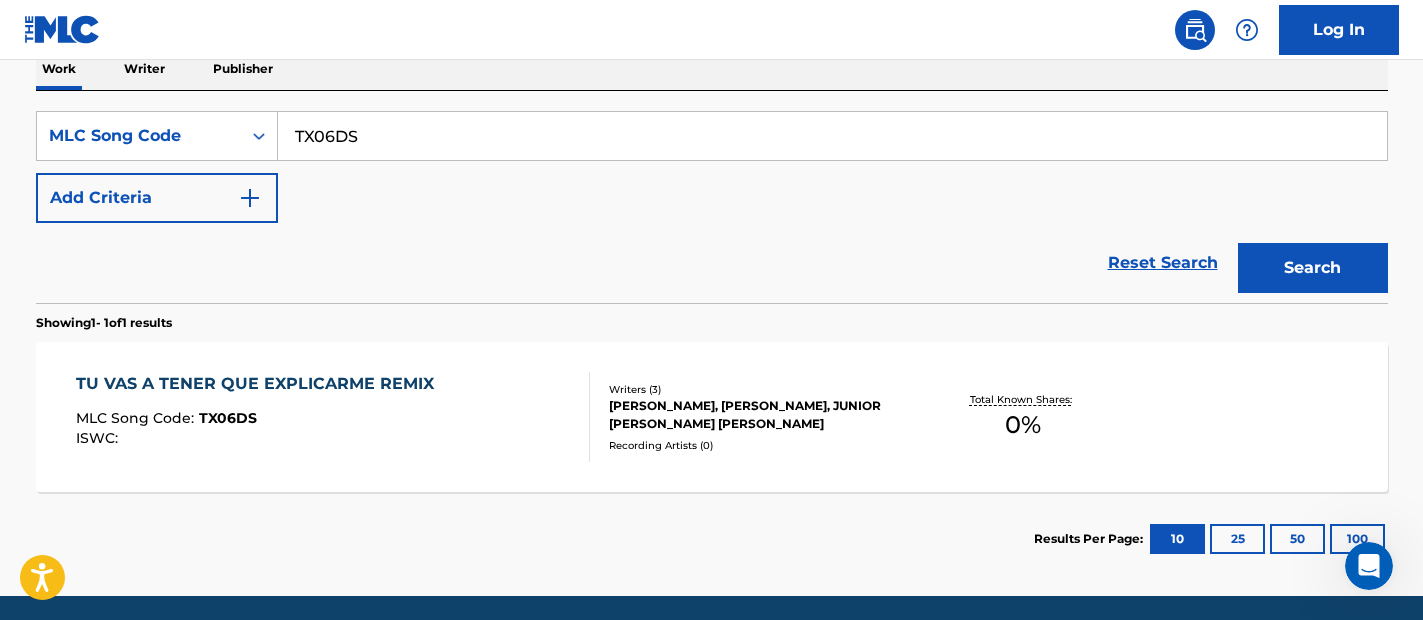 click on "TX06DS" at bounding box center [832, 136] 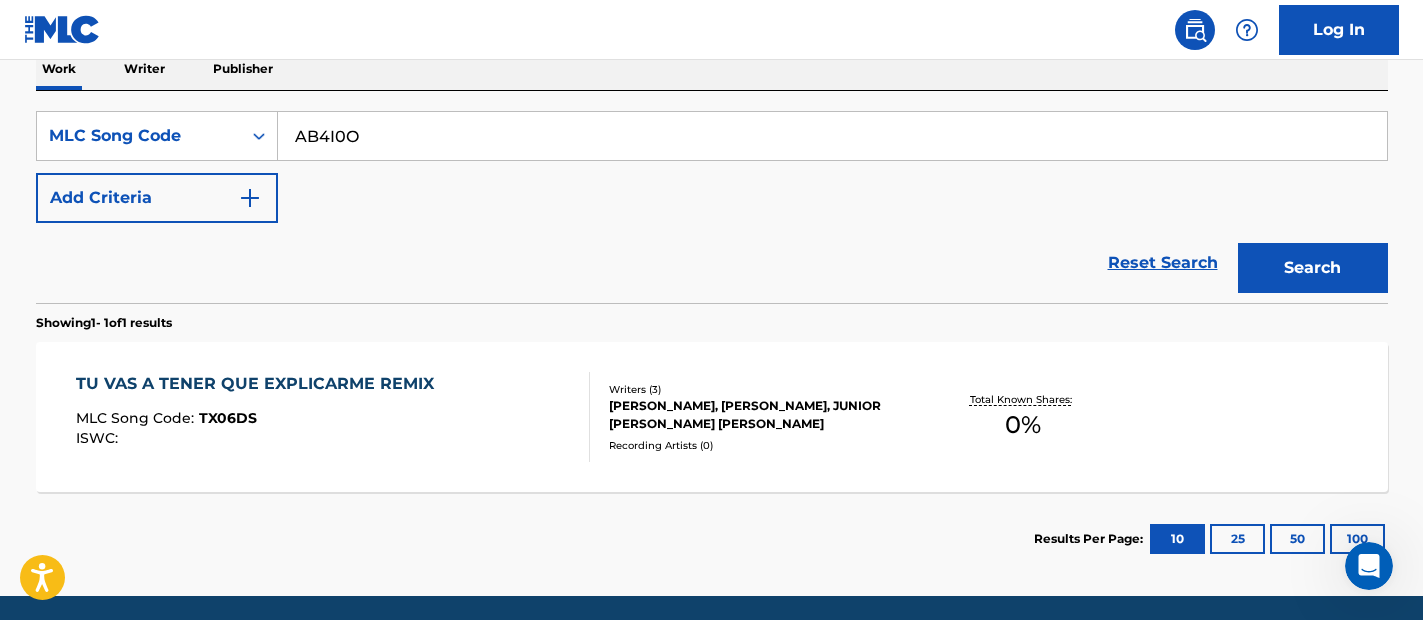 type on "AB4I0O" 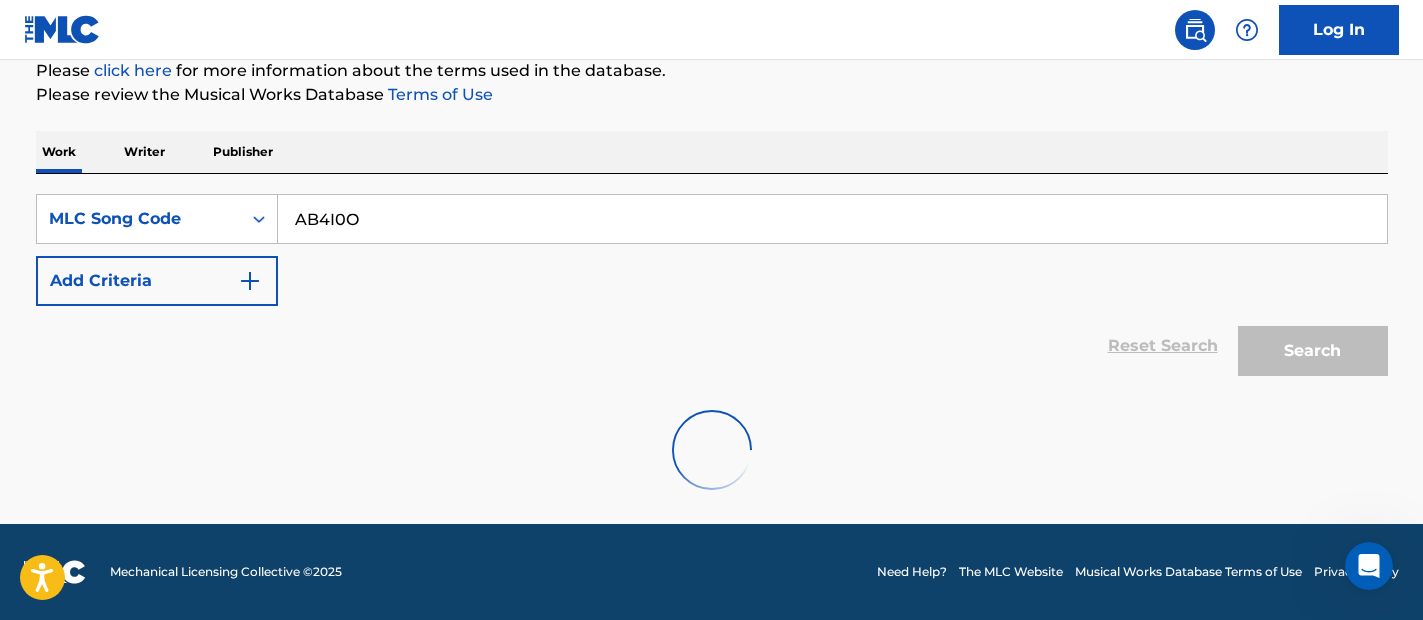 scroll, scrollTop: 334, scrollLeft: 0, axis: vertical 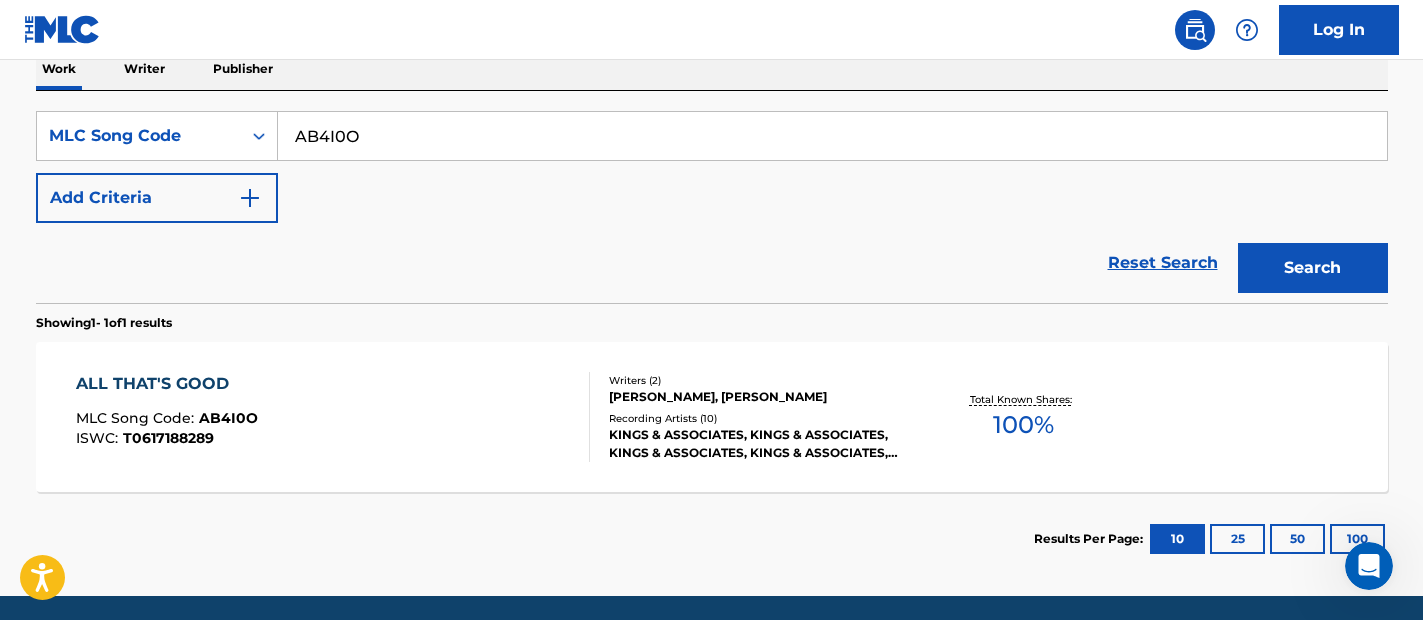 click on "ALL THAT'S GOOD MLC Song Code : AB4I0O ISWC : T0617188289" at bounding box center [333, 417] 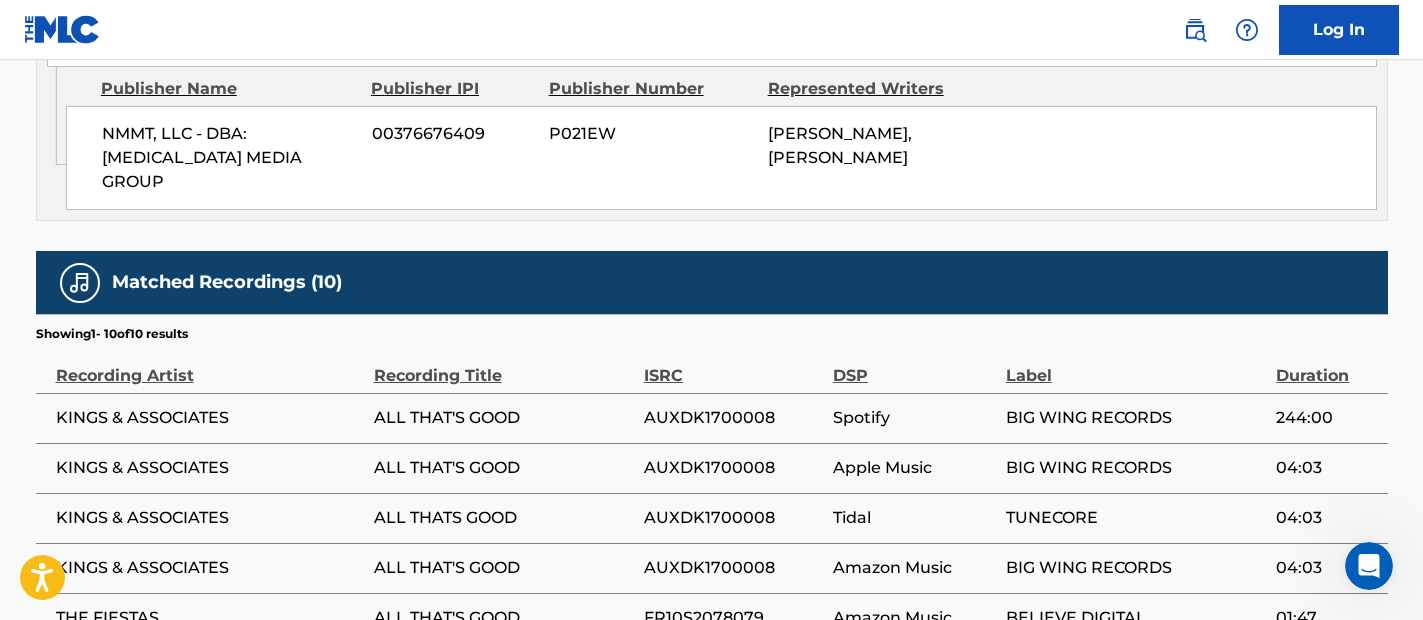 scroll, scrollTop: 0, scrollLeft: 0, axis: both 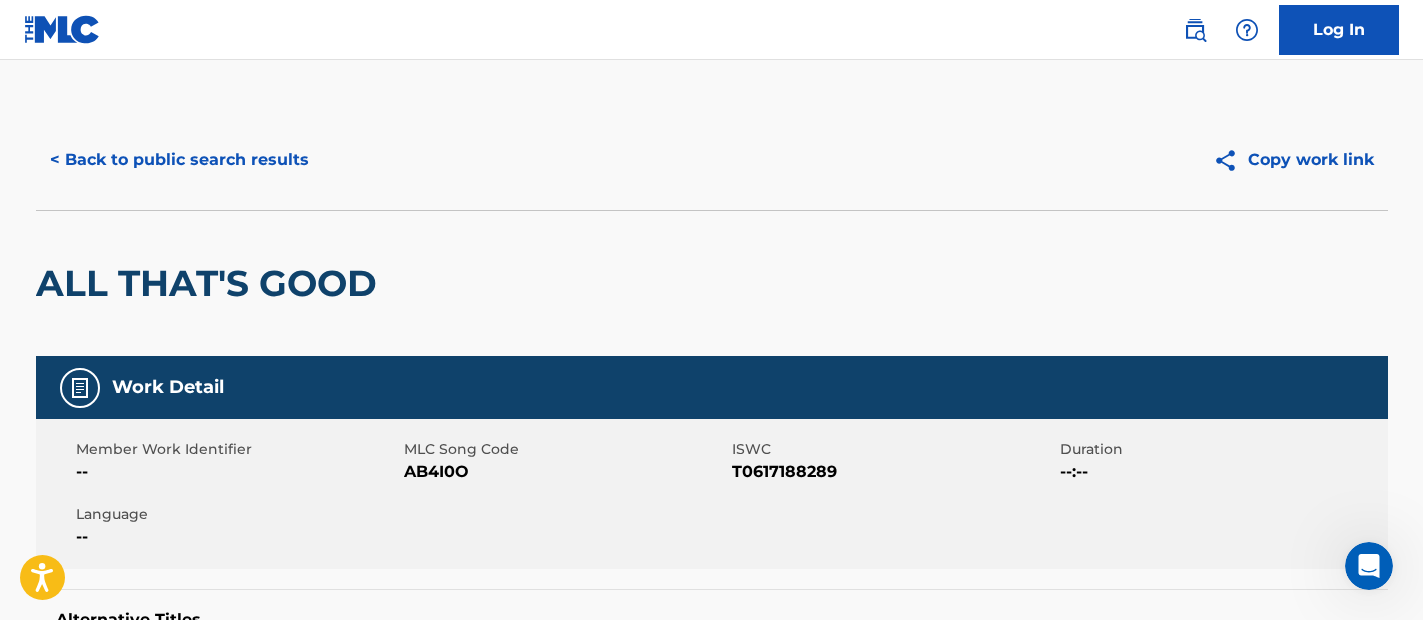 click on "< Back to public search results" at bounding box center (179, 160) 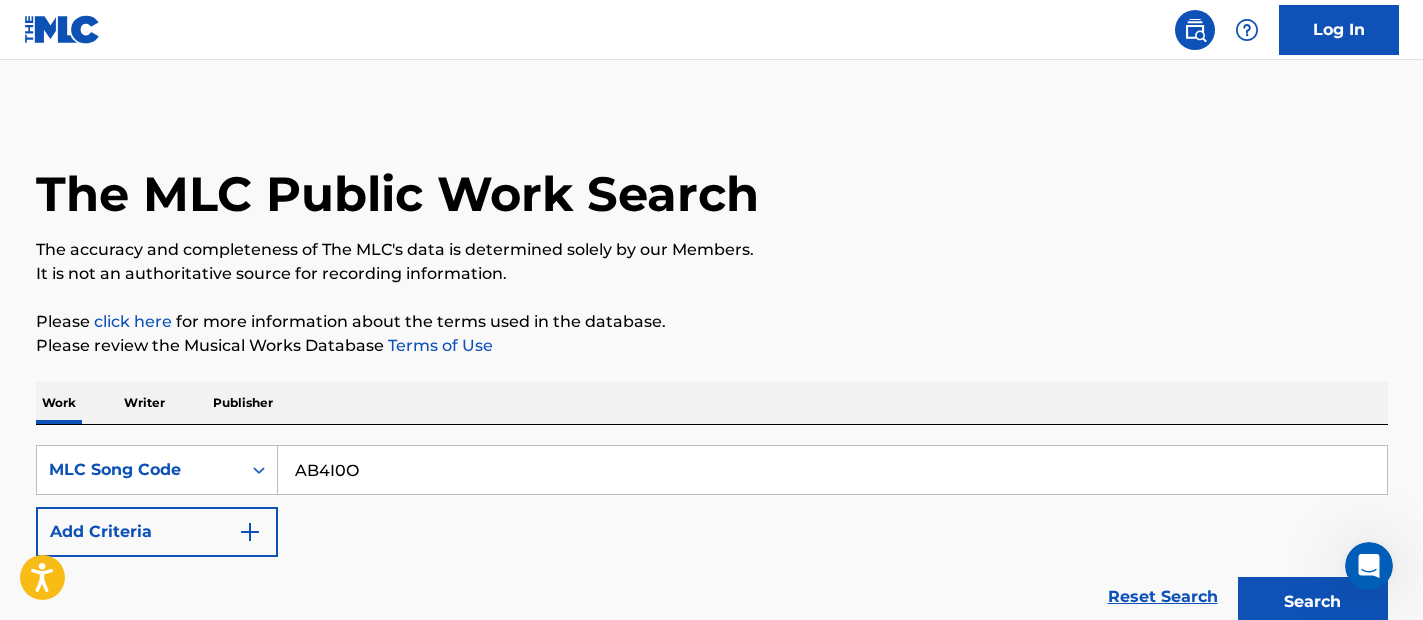 scroll, scrollTop: 334, scrollLeft: 0, axis: vertical 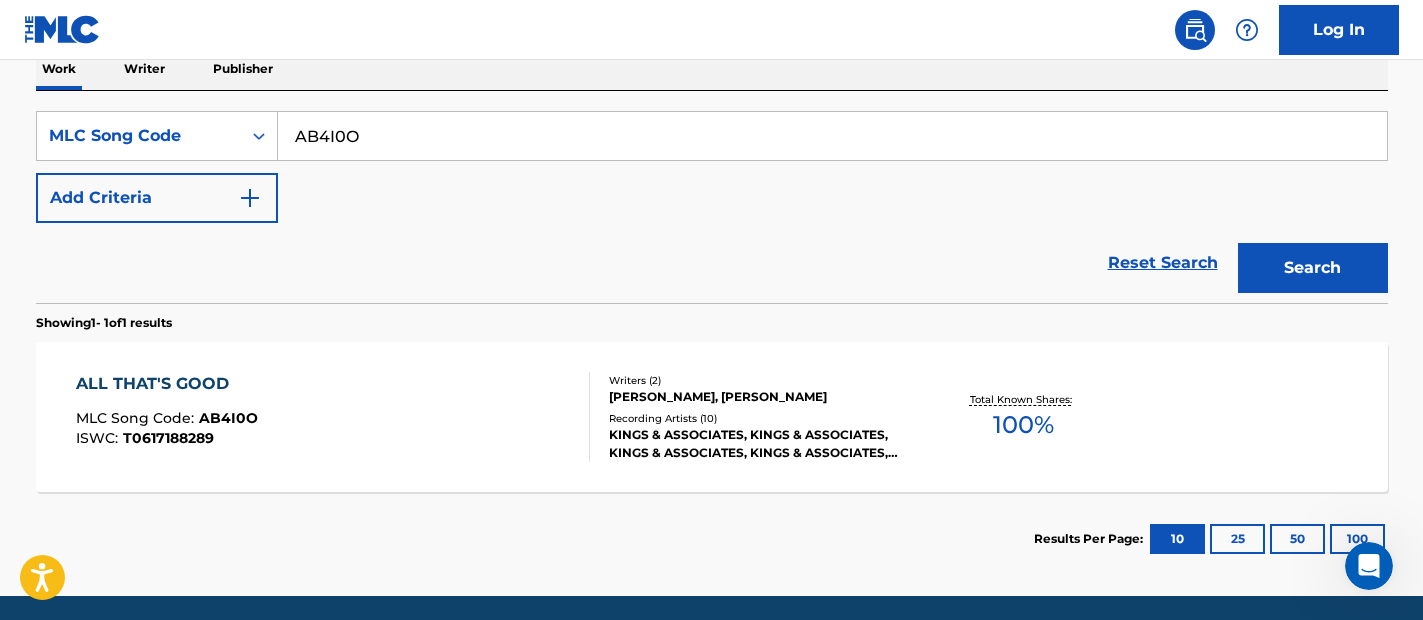 click on "AB4I0O" at bounding box center [832, 136] 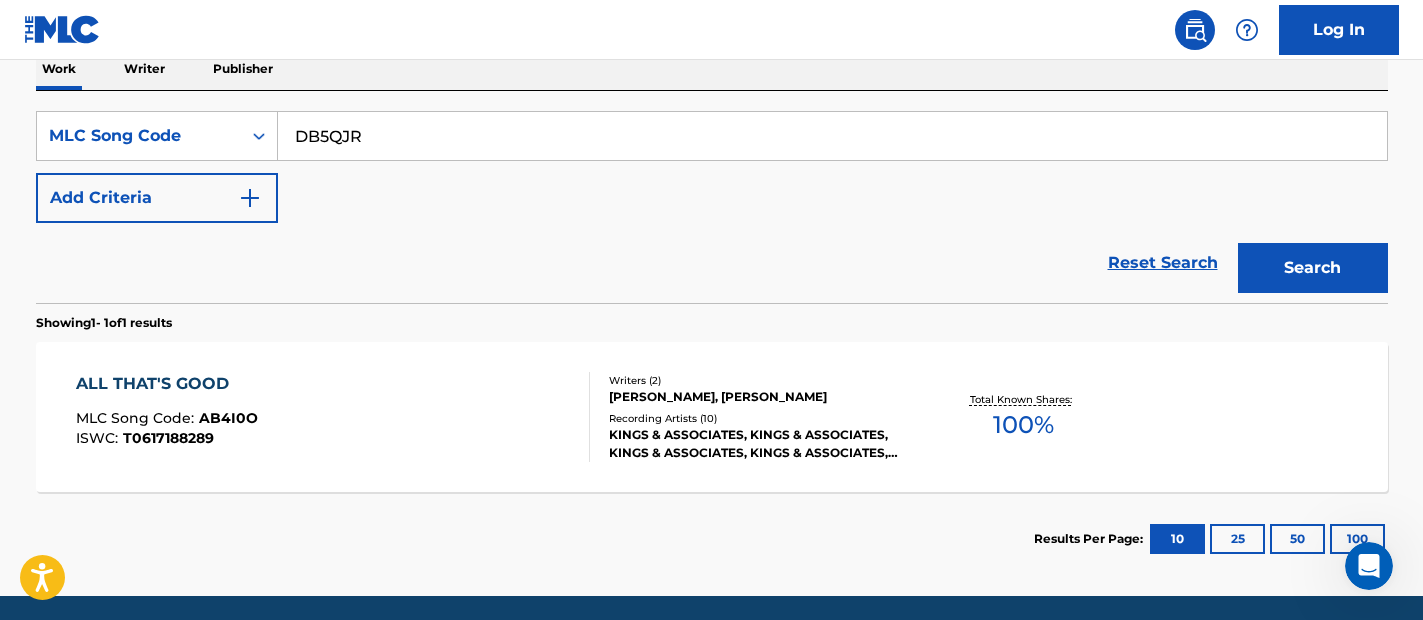 type on "DB5QJR" 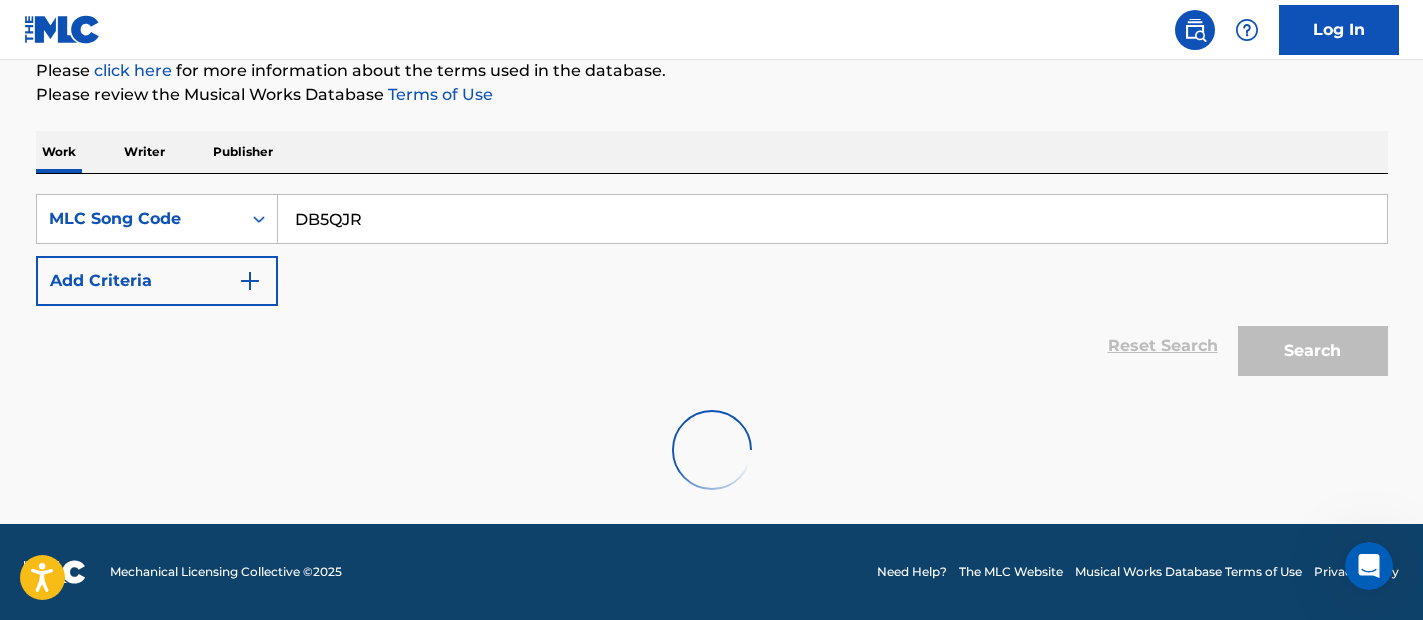scroll, scrollTop: 334, scrollLeft: 0, axis: vertical 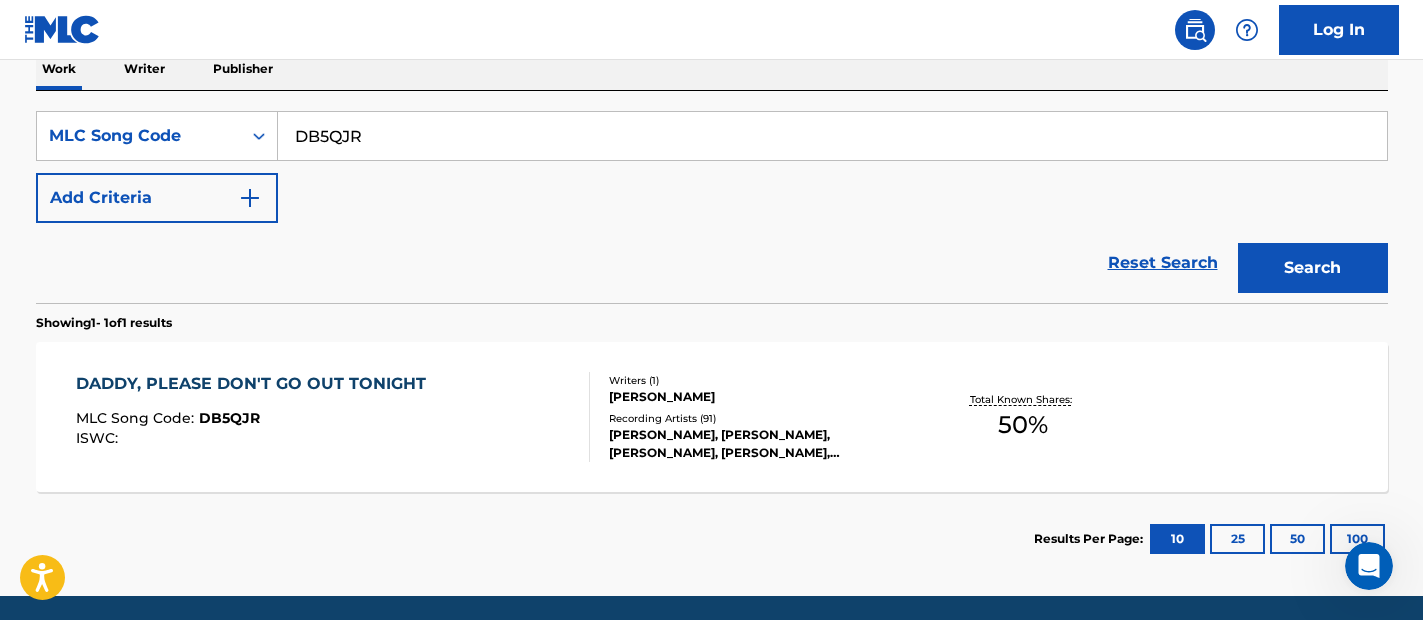 click on "DADDY, PLEASE DON'T GO OUT TONIGHT MLC Song Code : DB5QJR ISWC : Writers ( 1 ) DON COVAY Recording Artists ( 91 ) DON COVAY, DON COVAY, DON COVAY, DON COVAY, DON COVAY Total Known Shares: 50 %" at bounding box center [712, 417] 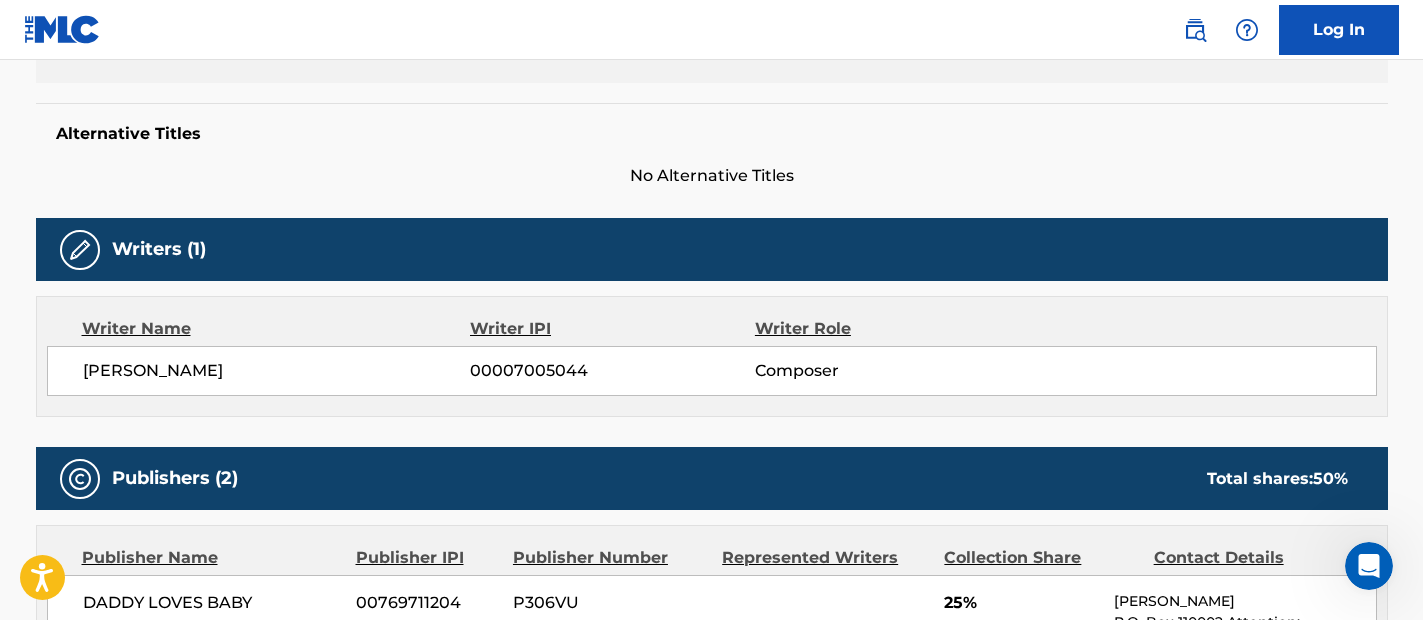 scroll, scrollTop: 0, scrollLeft: 0, axis: both 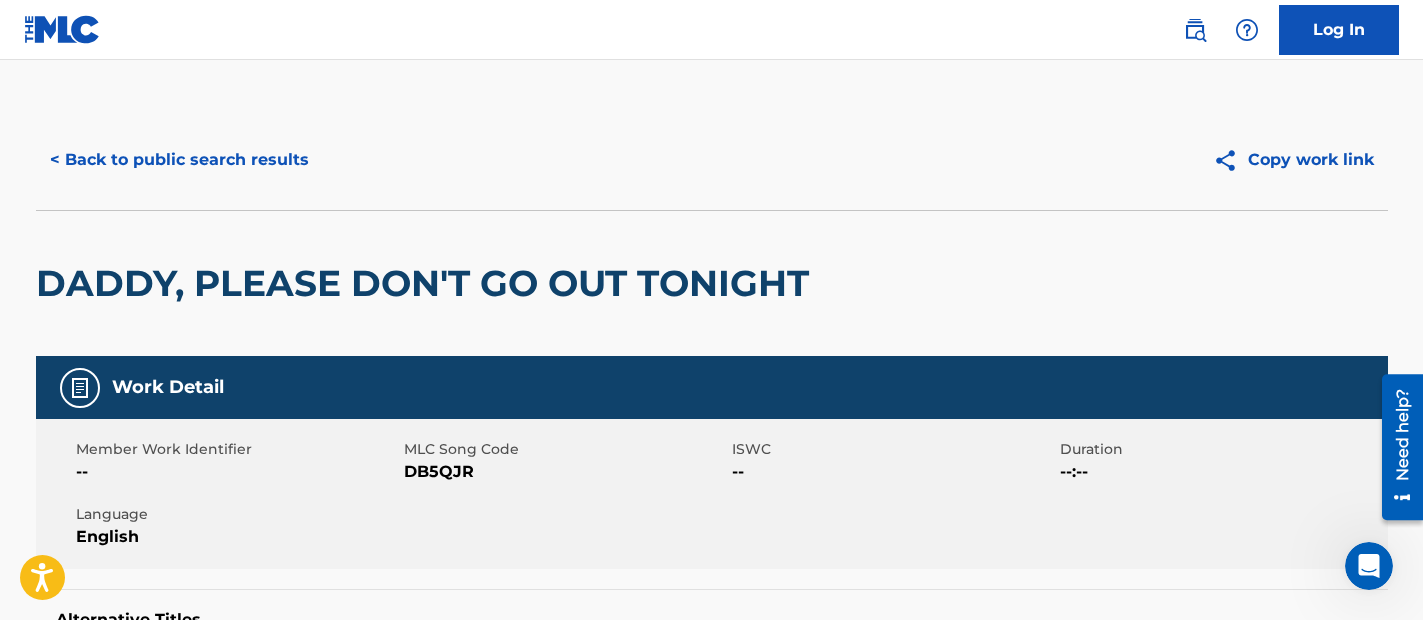 click on "< Back to public search results" at bounding box center [179, 160] 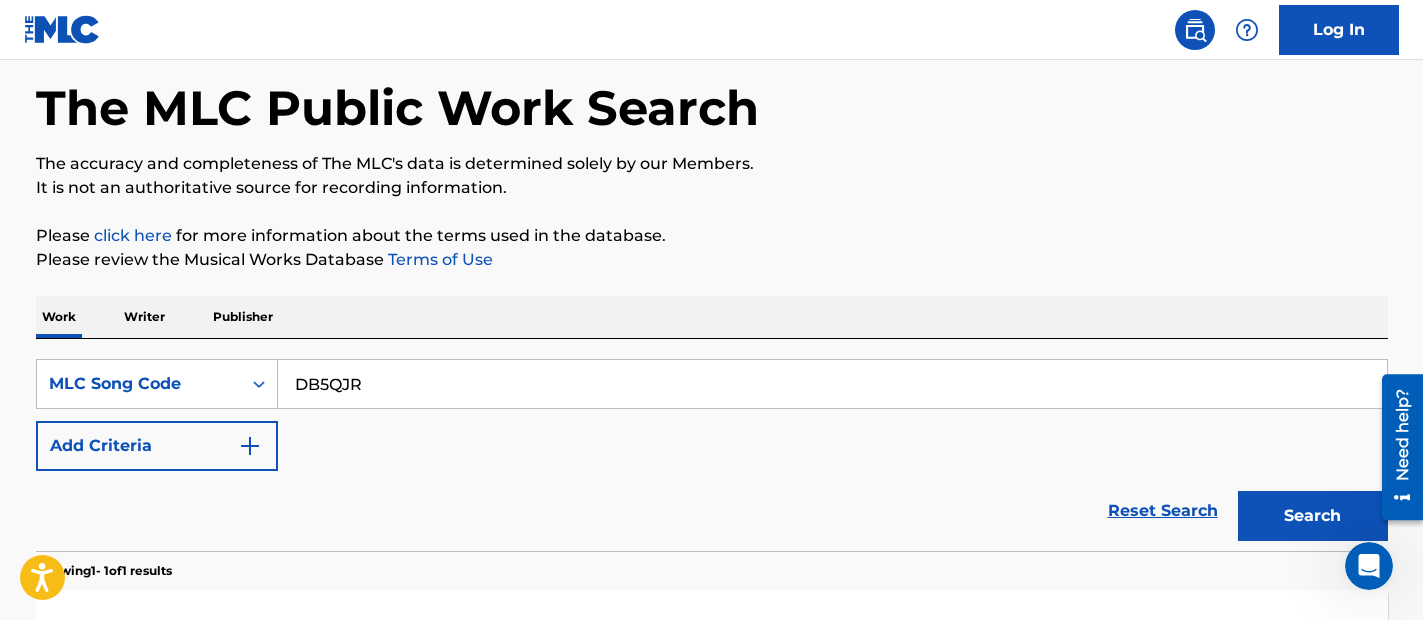 scroll, scrollTop: 240, scrollLeft: 0, axis: vertical 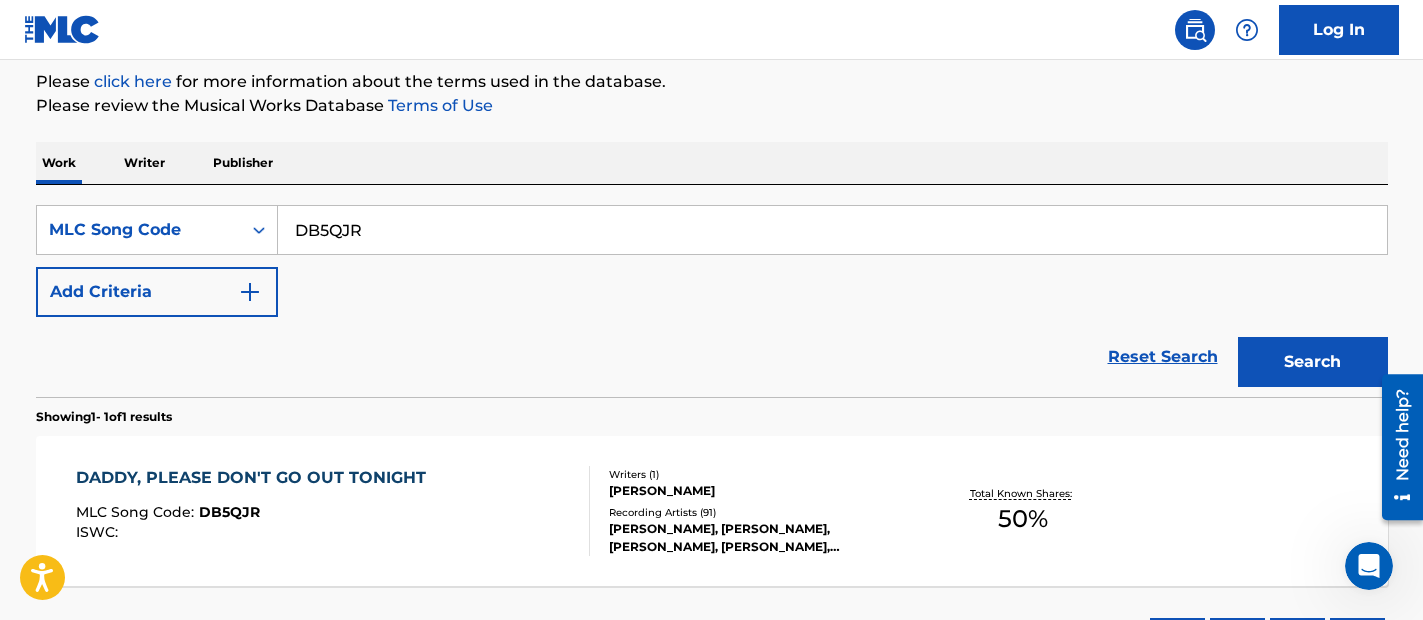click on "DB5QJR" at bounding box center [832, 230] 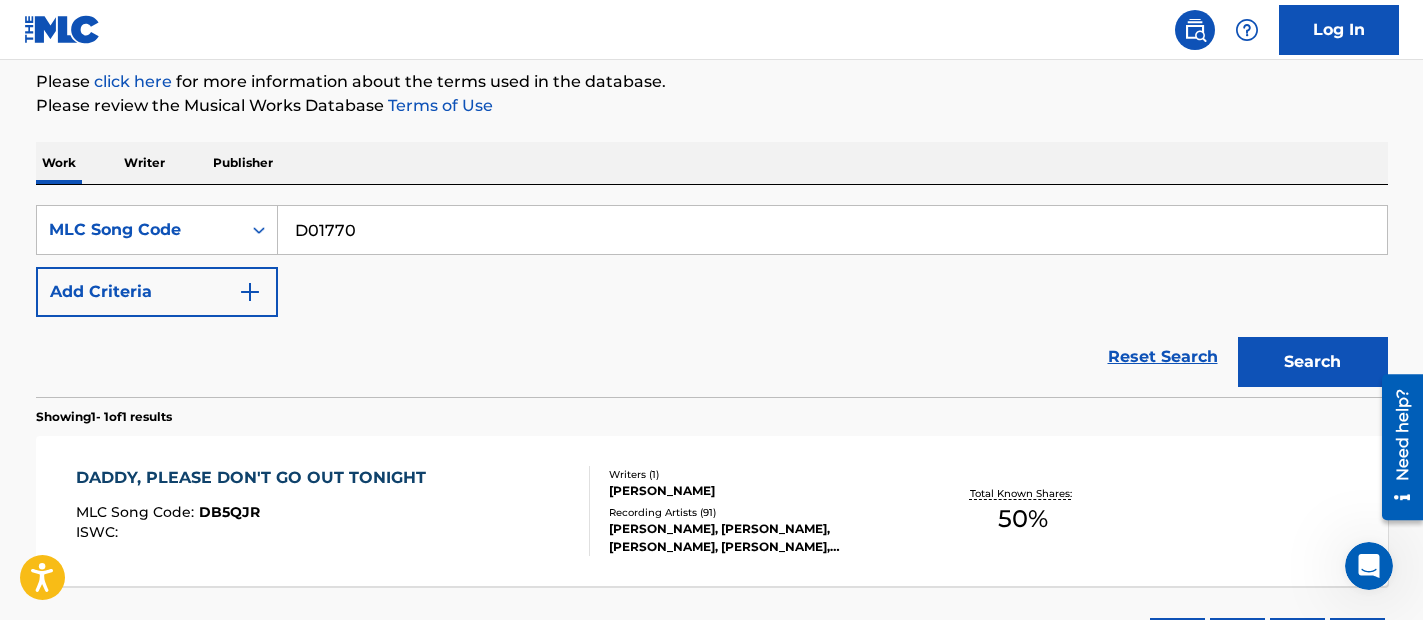 type on "D01770" 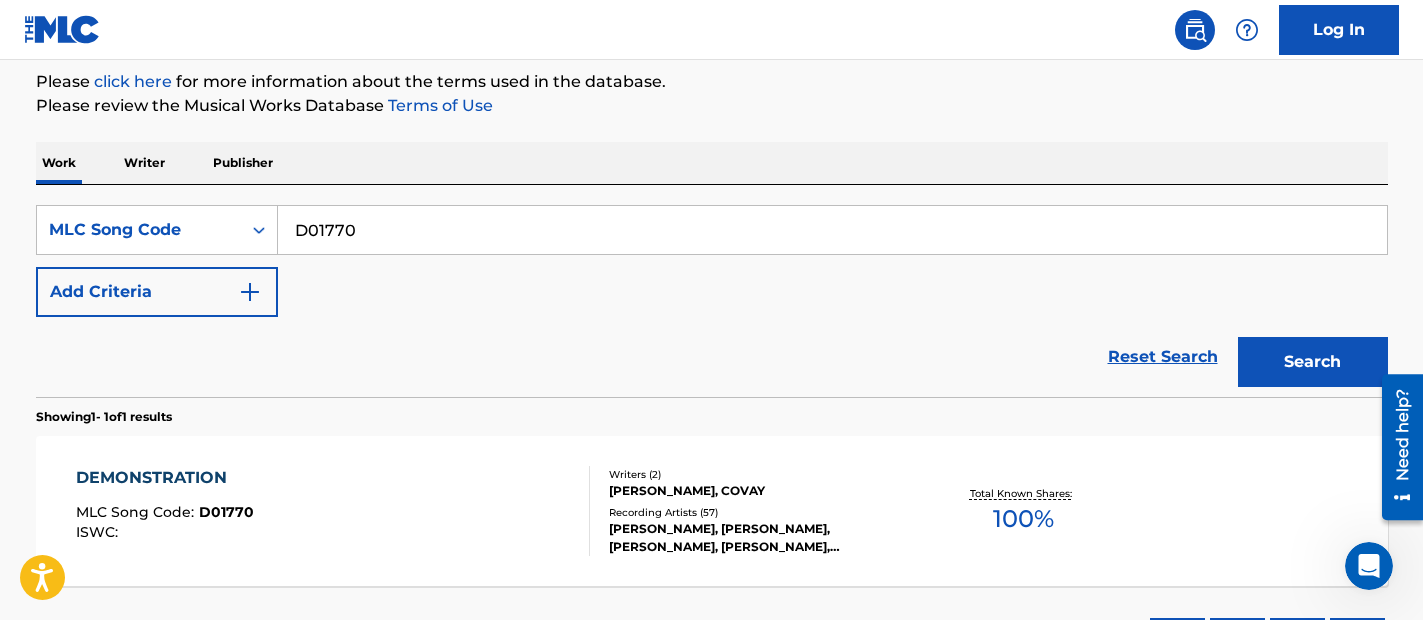 click on "Writers ( 2 ) REDDING, COVAY Recording Artists ( 57 ) OTIS REDDING, OTIS REDDING, OTIS REDDING, OTIS REDDING, OTIS REDDING" at bounding box center [750, 511] 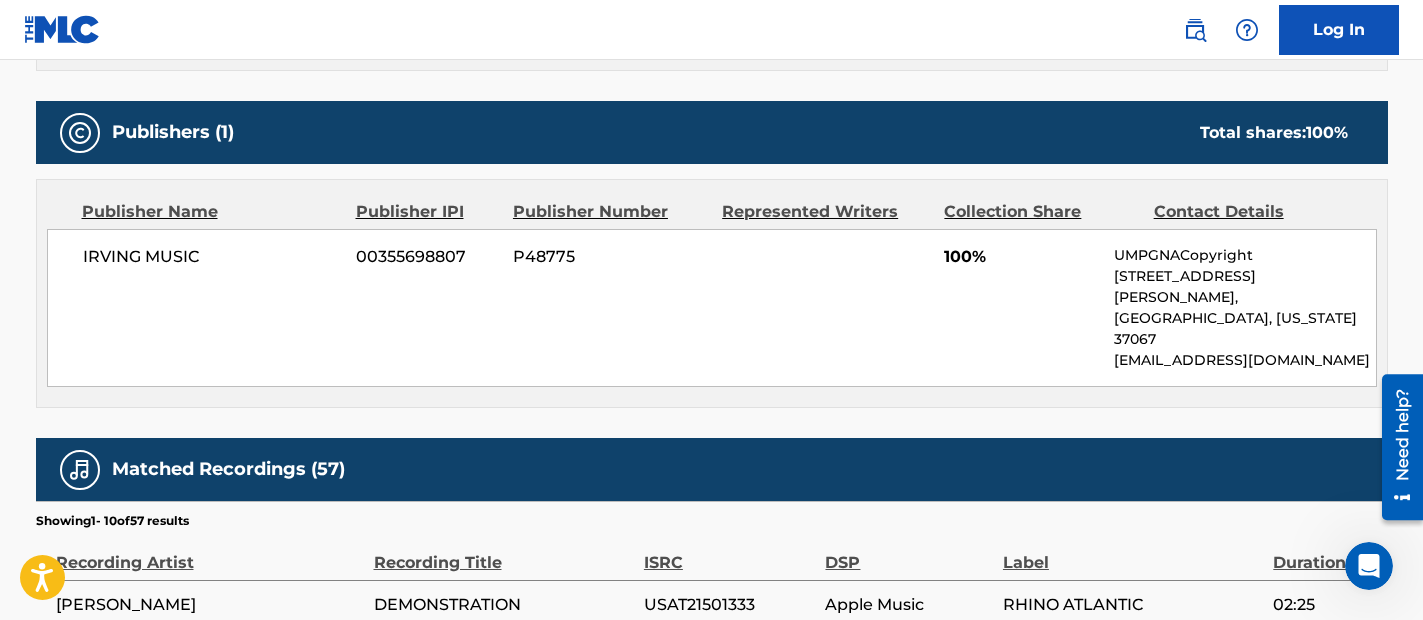 scroll, scrollTop: 0, scrollLeft: 0, axis: both 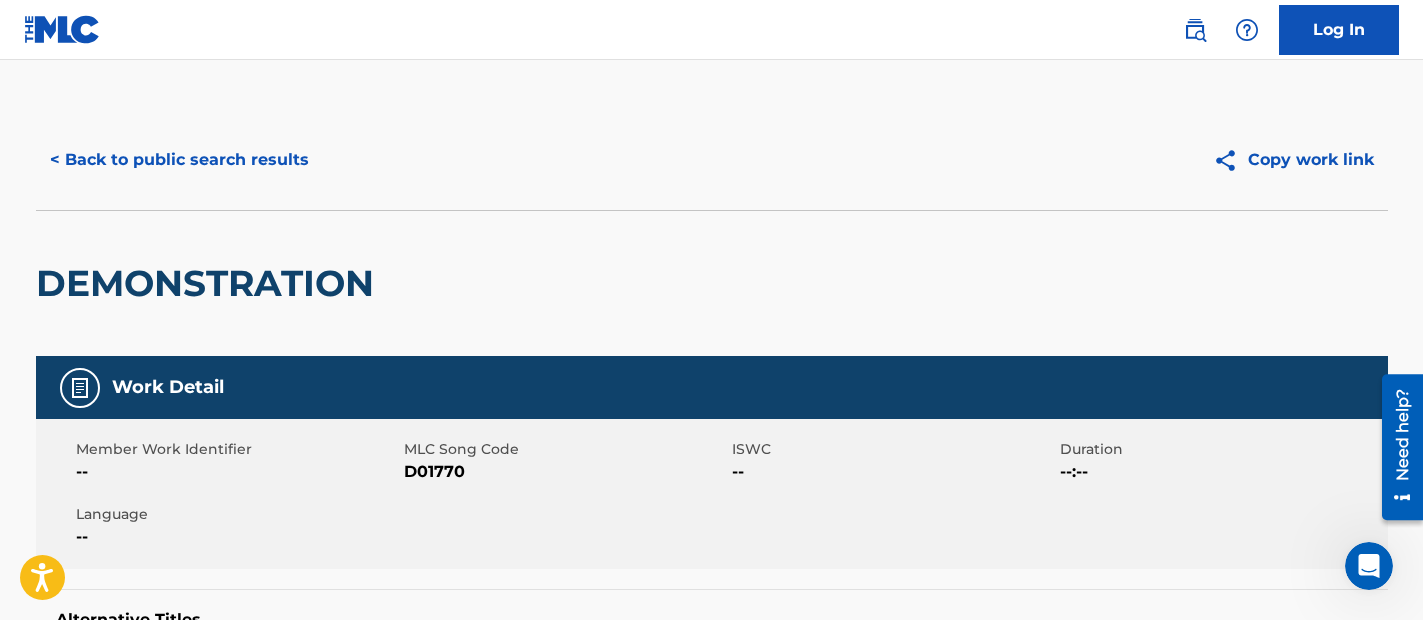 click on "< Back to public search results" at bounding box center [179, 160] 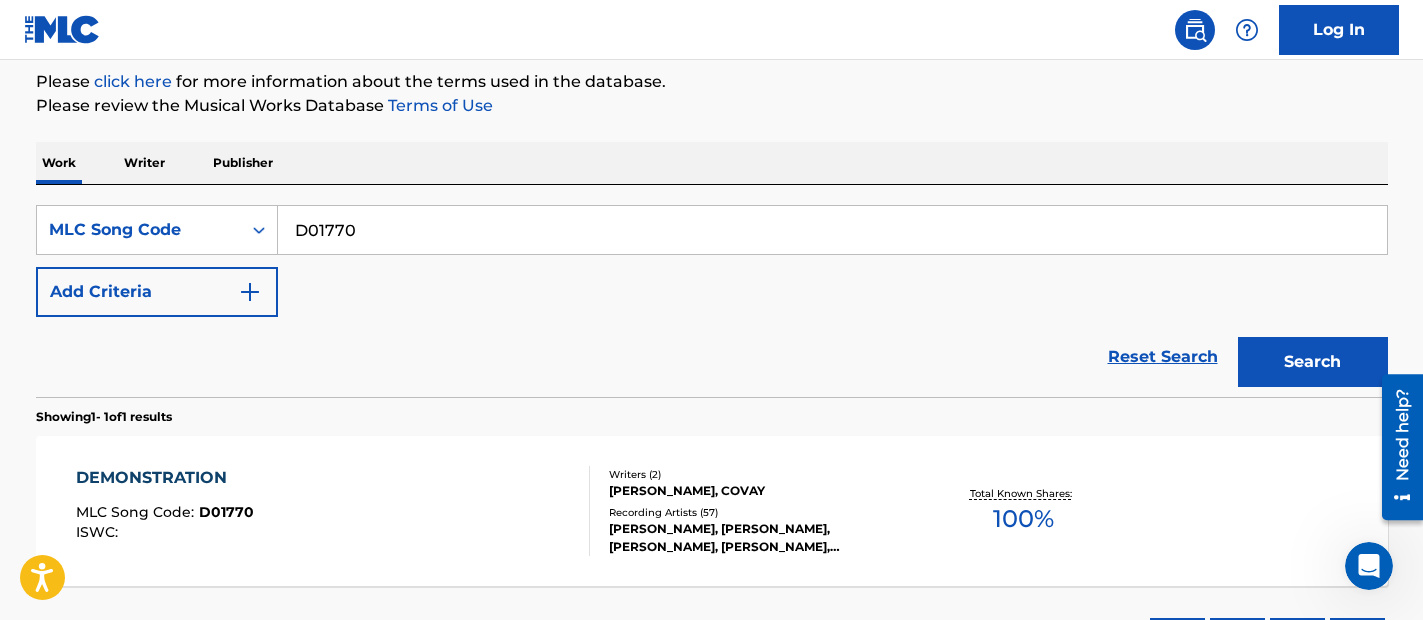 click on "D01770" at bounding box center [832, 230] 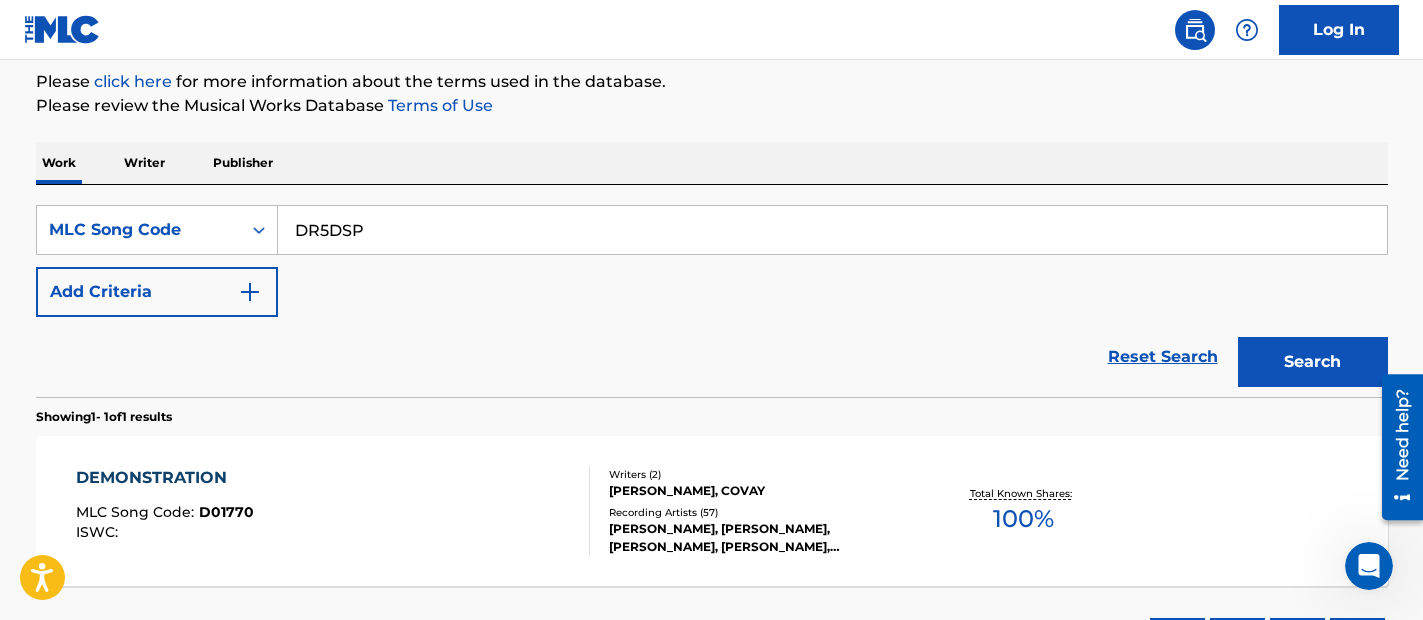 type on "DR5DSP" 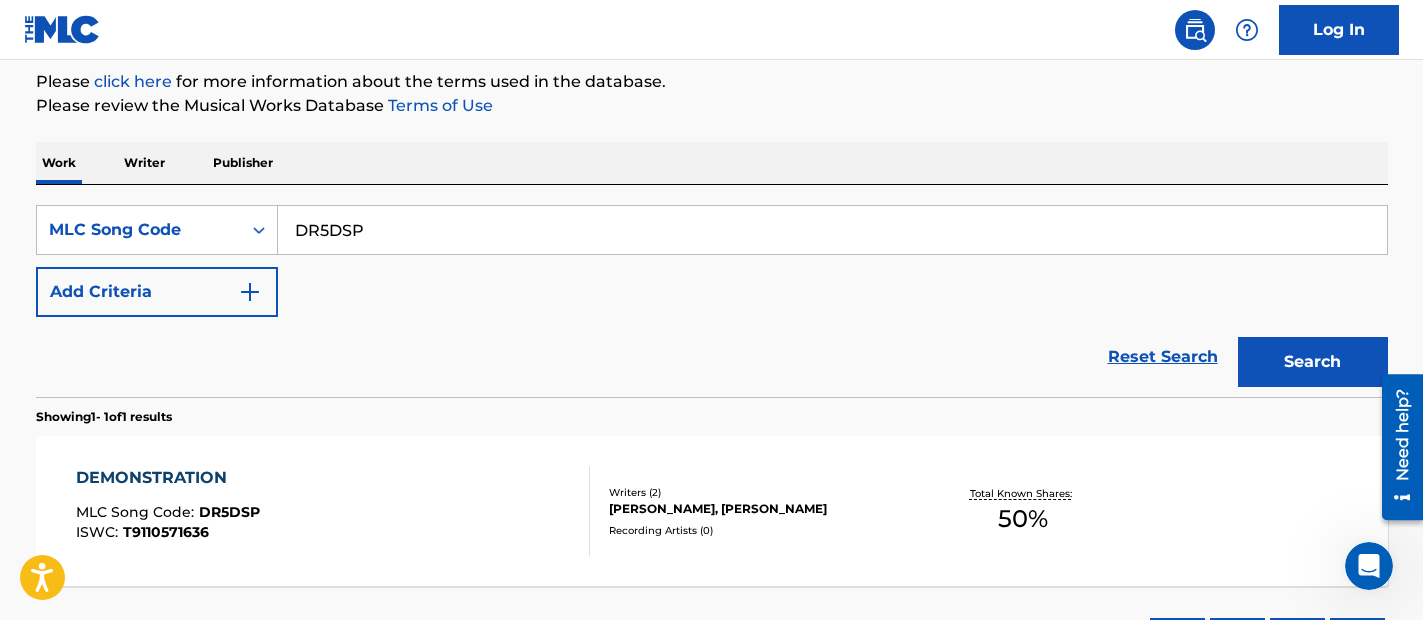 click on "DEMONSTRATION MLC Song Code : DR5DSP ISWC : T9110571636" at bounding box center (333, 511) 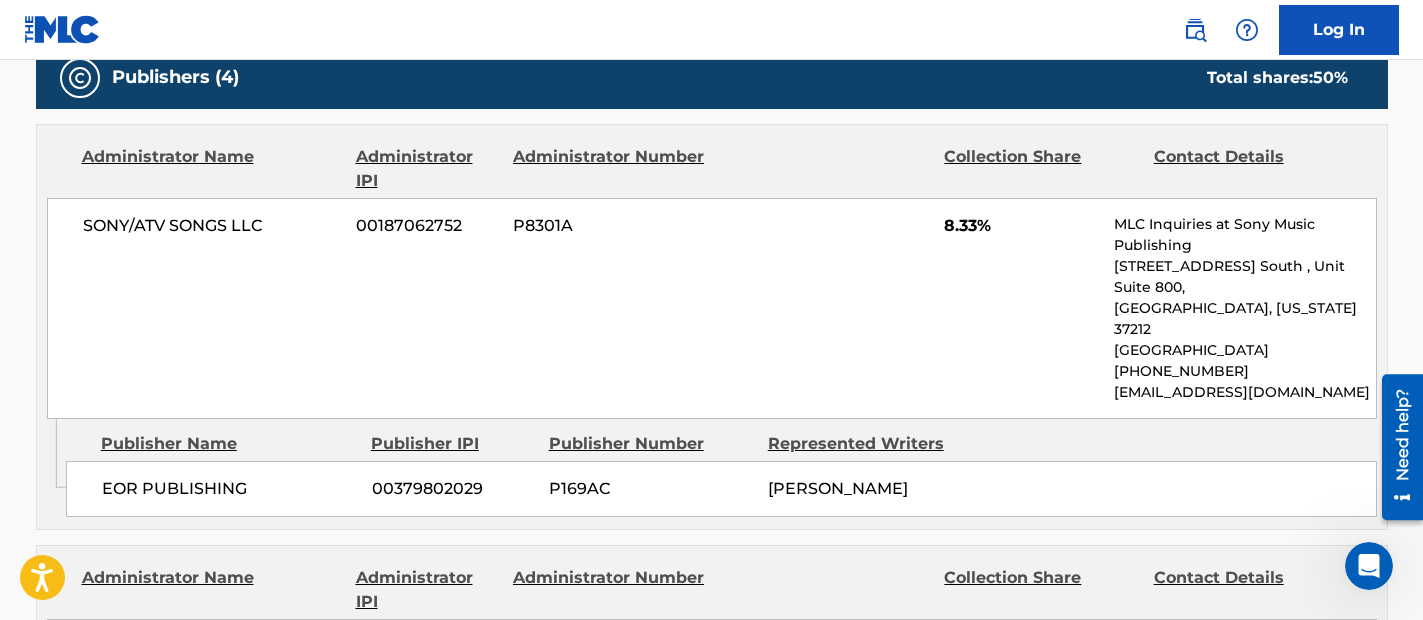 scroll, scrollTop: 0, scrollLeft: 0, axis: both 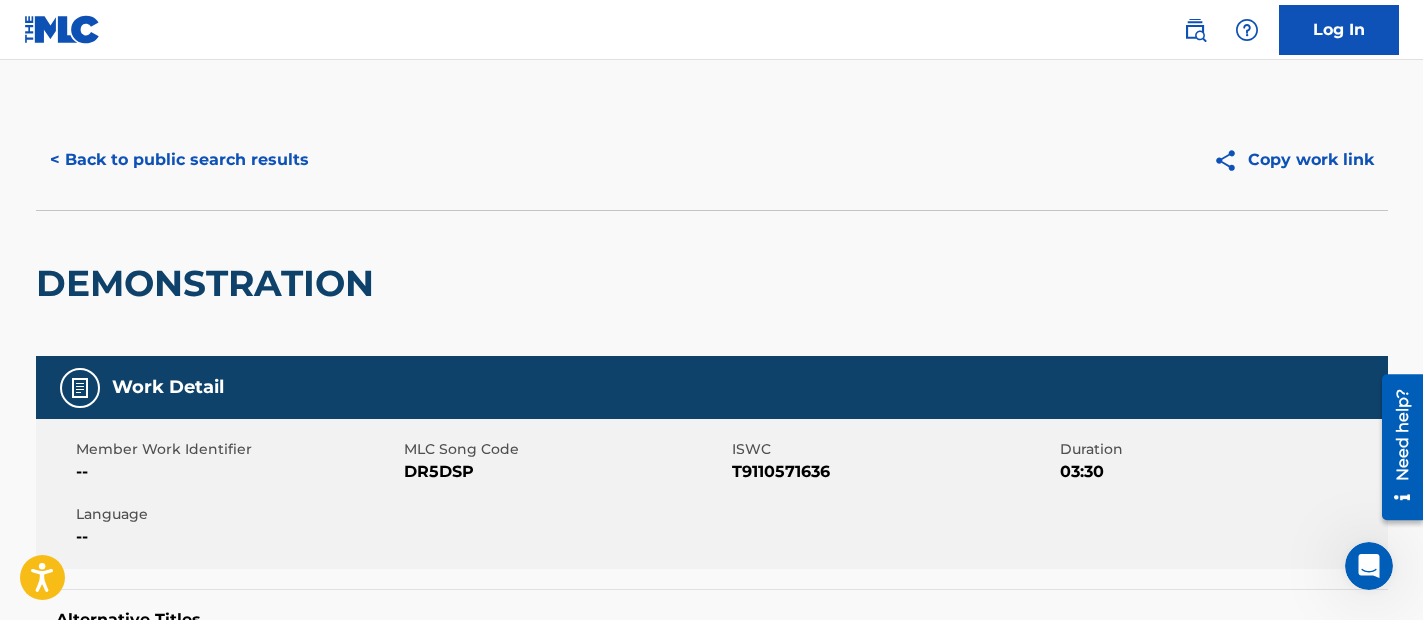 click on "< Back to public search results" at bounding box center [179, 160] 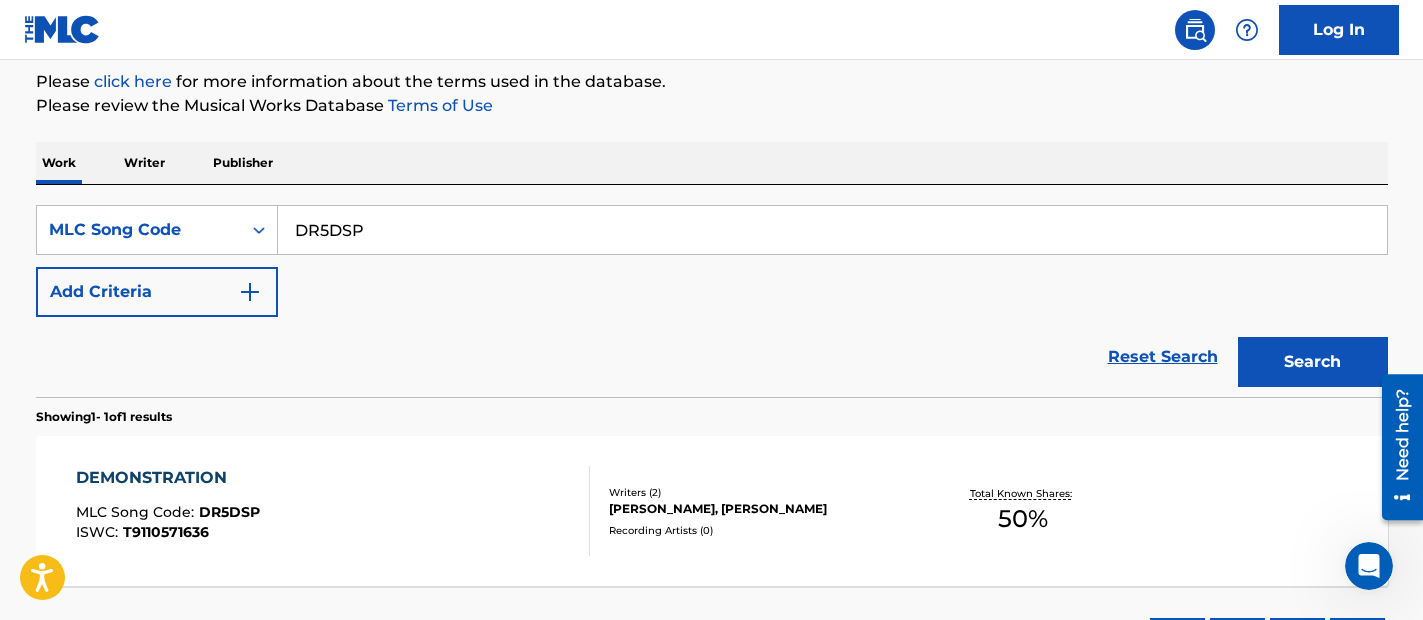 click on "DR5DSP" at bounding box center [832, 230] 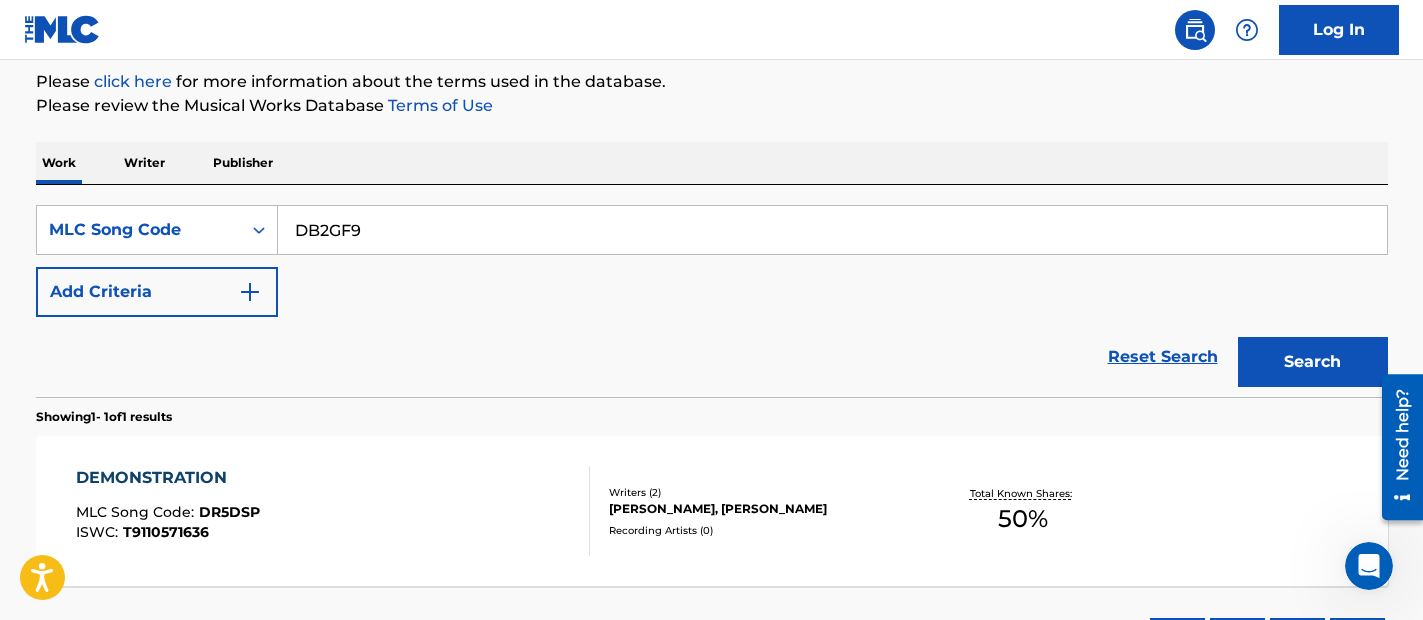 type on "DB2GF9" 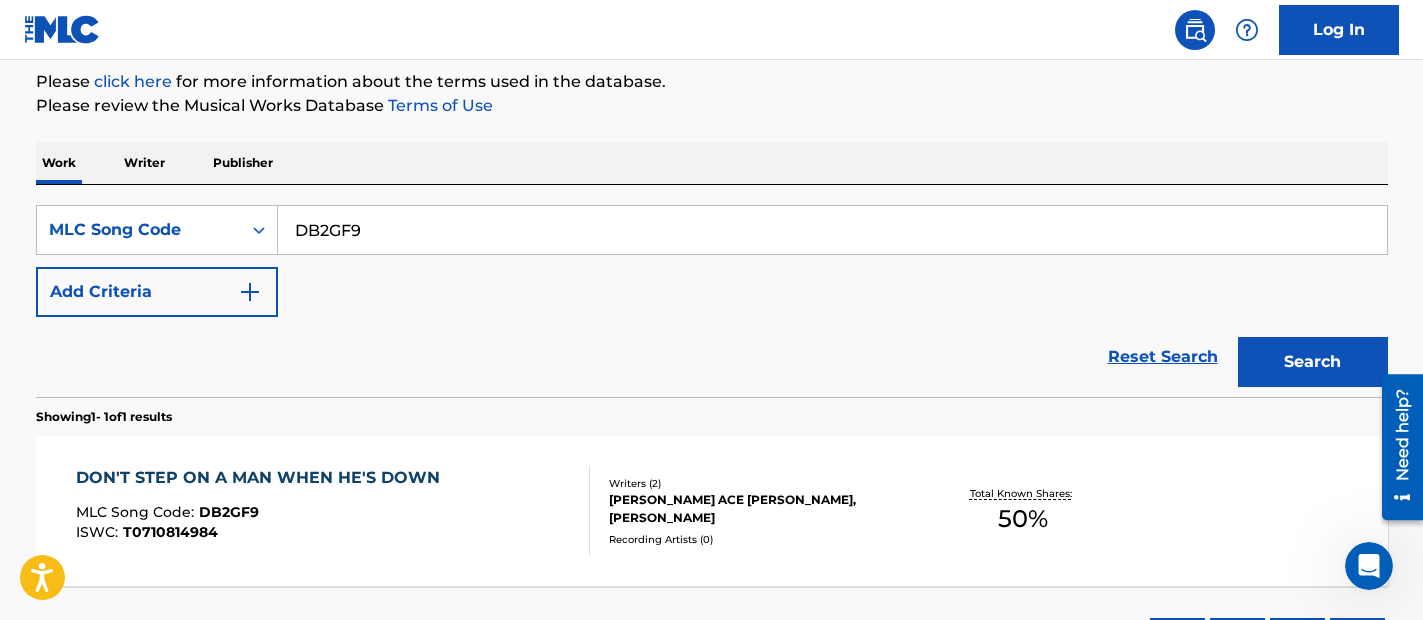 click on "DON'T STEP ON A MAN WHEN HE'S DOWN" at bounding box center [263, 478] 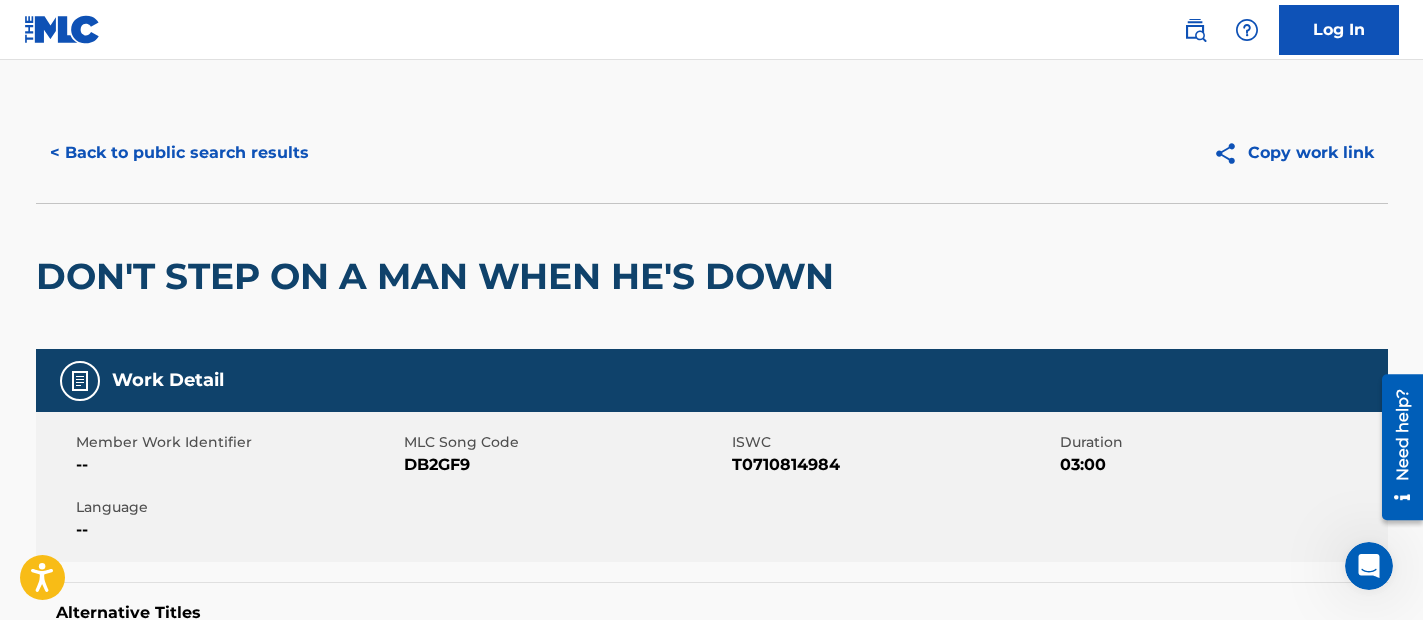scroll, scrollTop: 0, scrollLeft: 0, axis: both 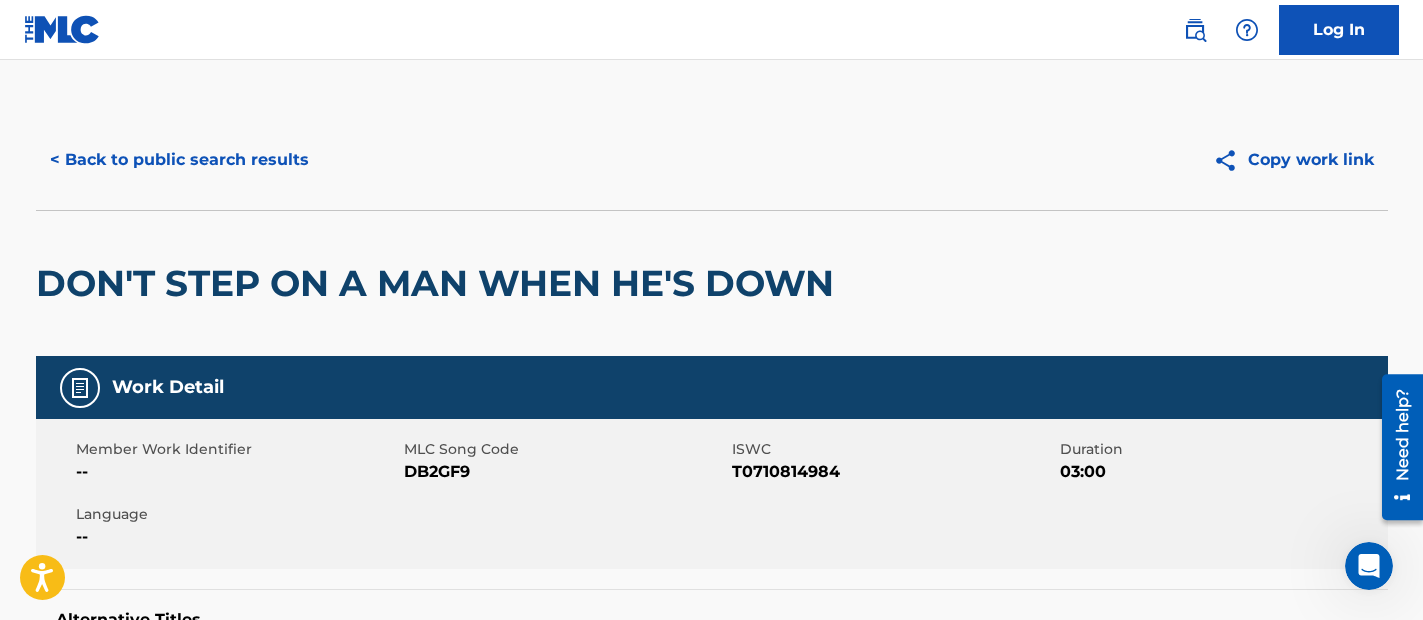click on "< Back to public search results" at bounding box center (179, 160) 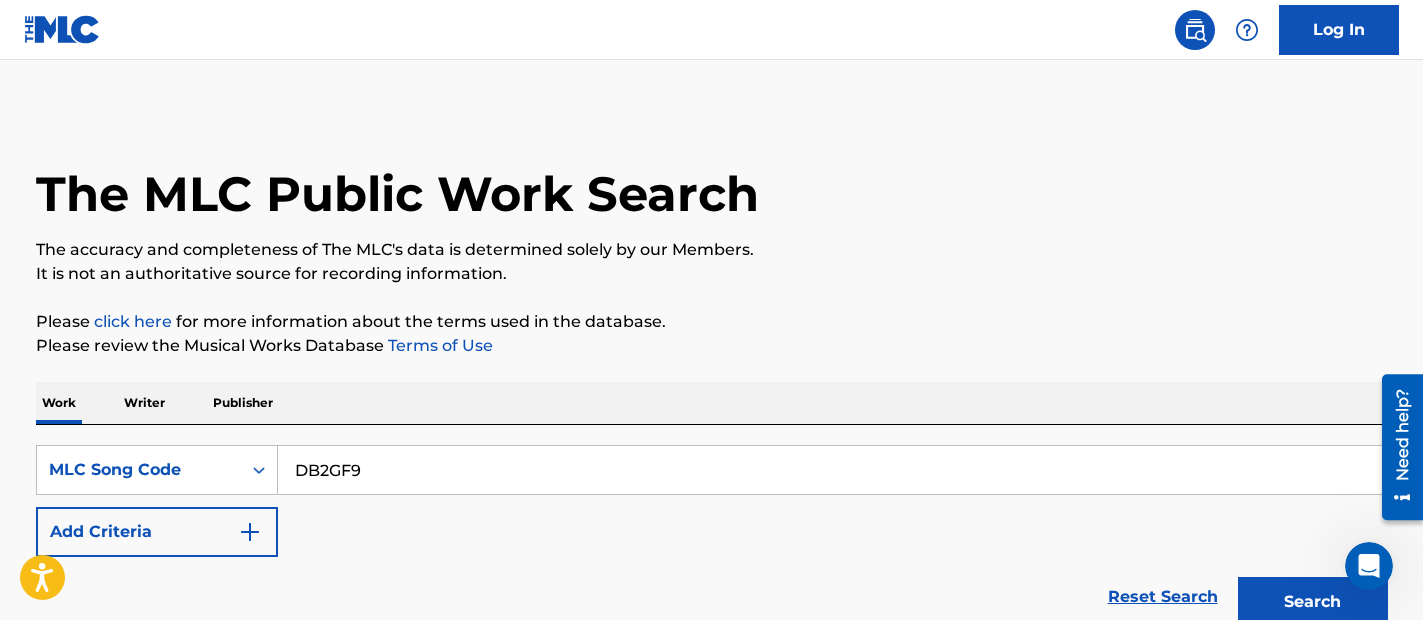scroll, scrollTop: 240, scrollLeft: 0, axis: vertical 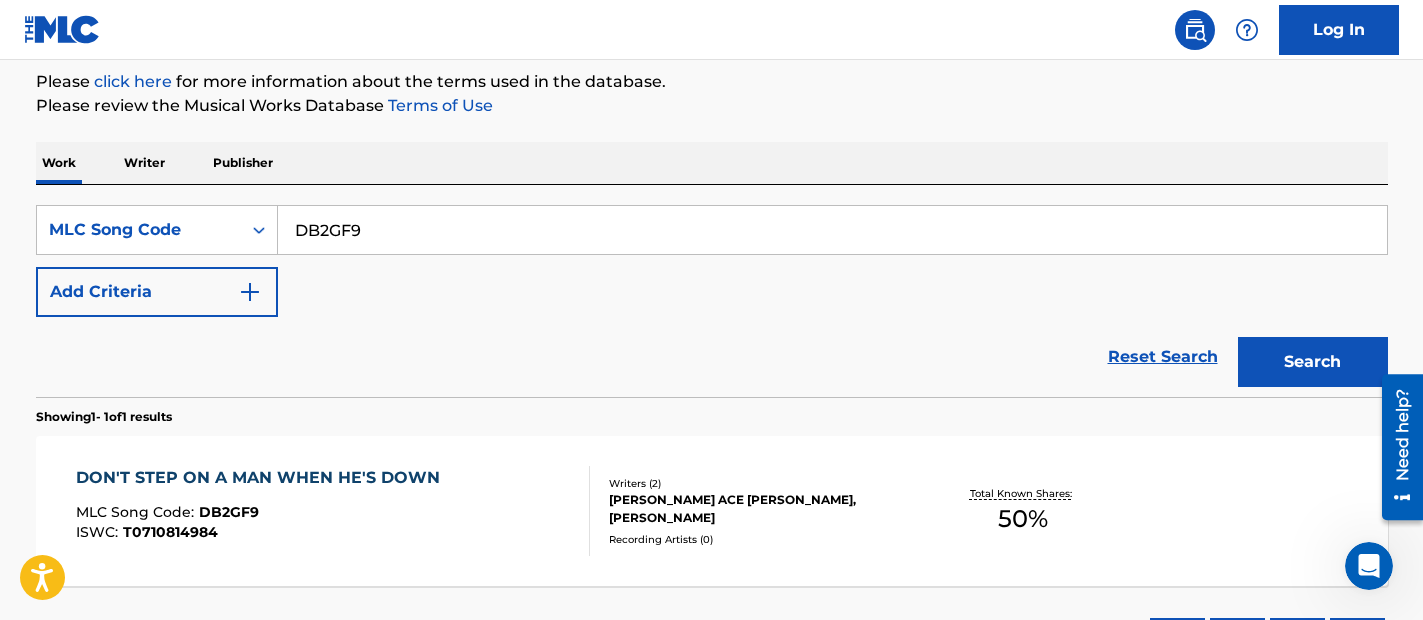 click on "DB2GF9" at bounding box center (832, 230) 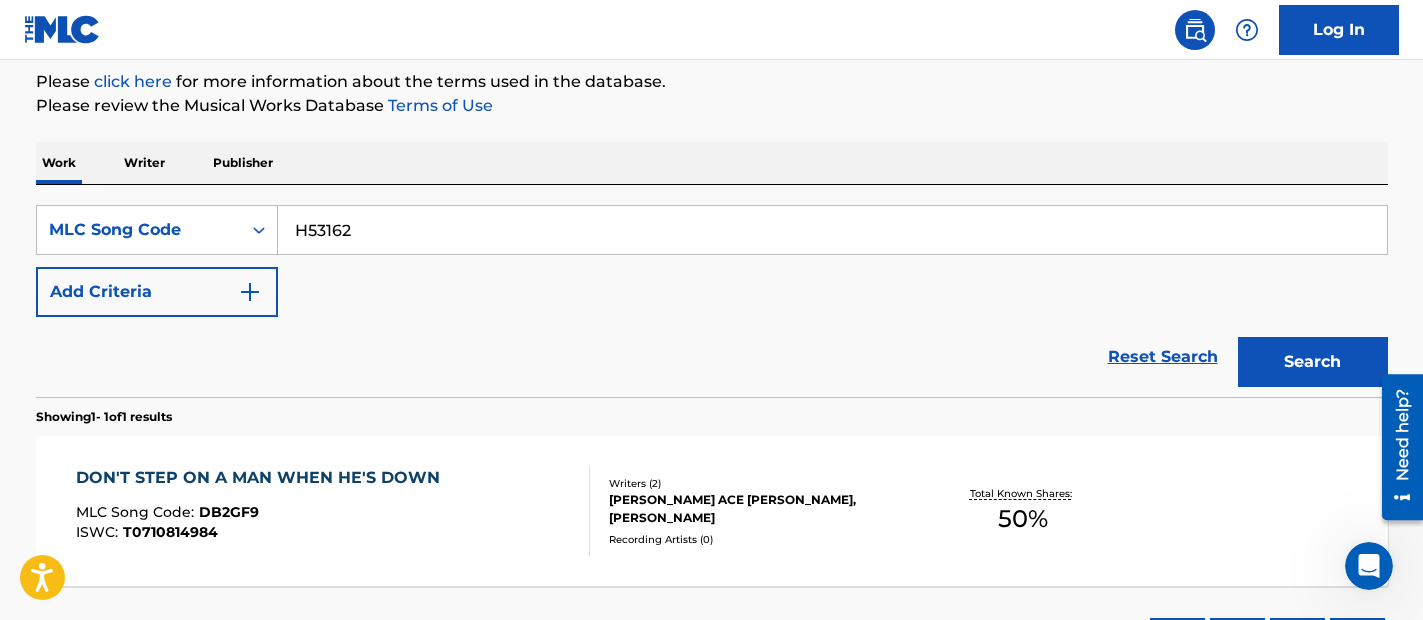 type on "H53162" 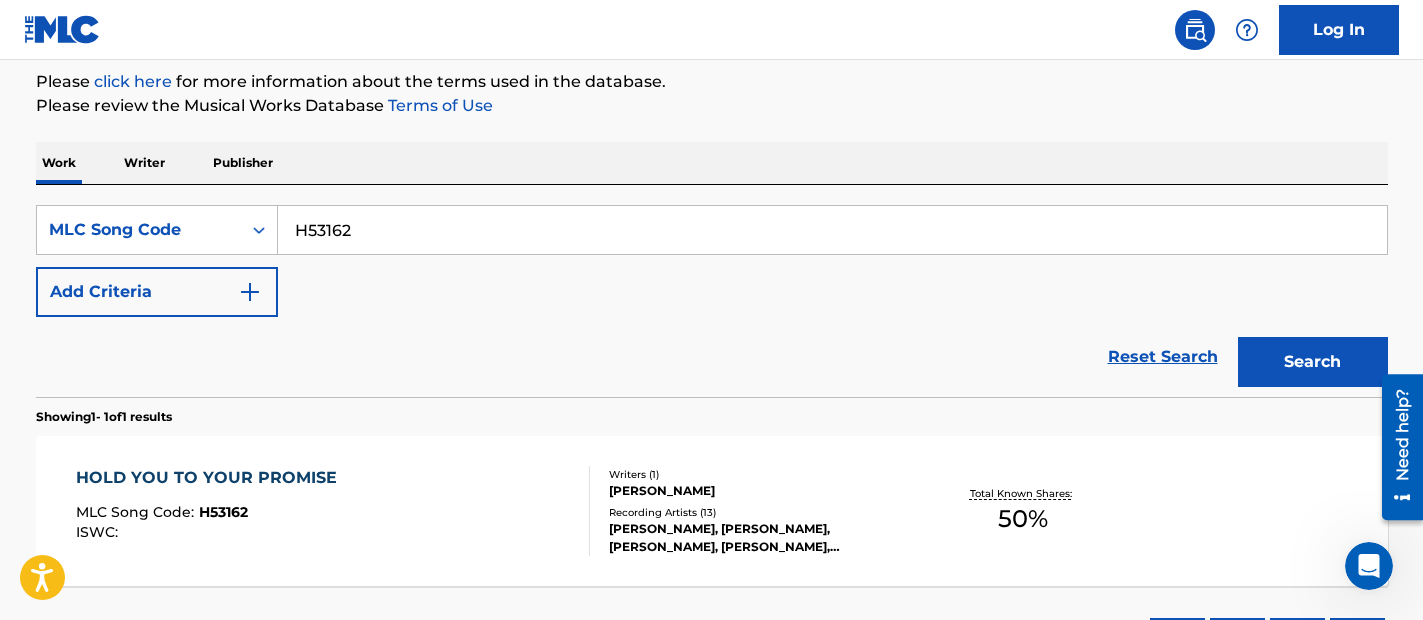 click on "MLC Song Code : H53162" at bounding box center (211, 515) 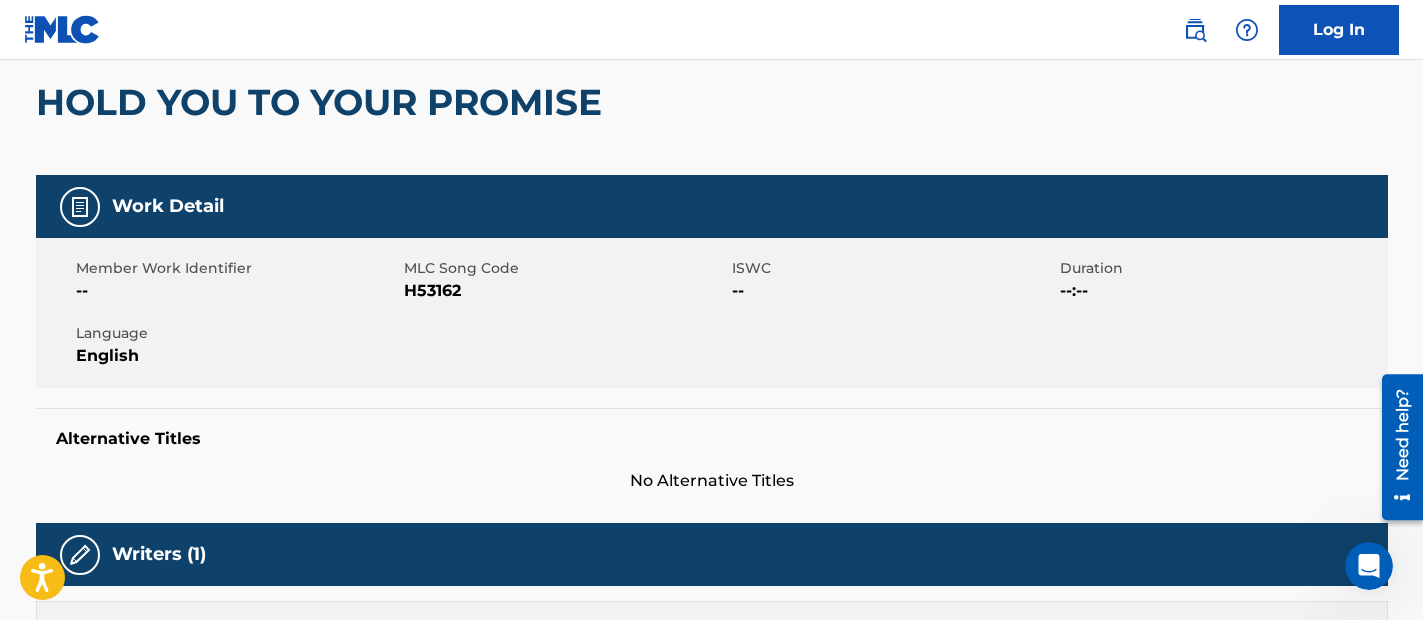 scroll, scrollTop: 0, scrollLeft: 0, axis: both 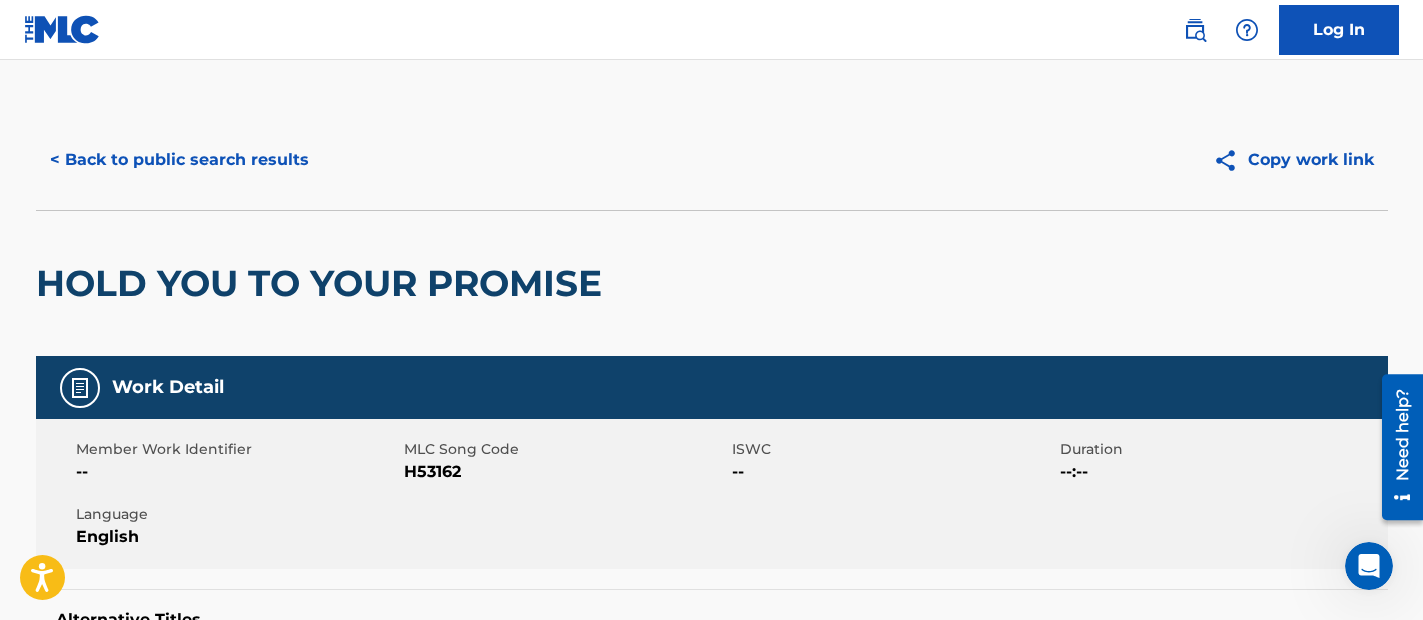 click on "< Back to public search results" at bounding box center (179, 160) 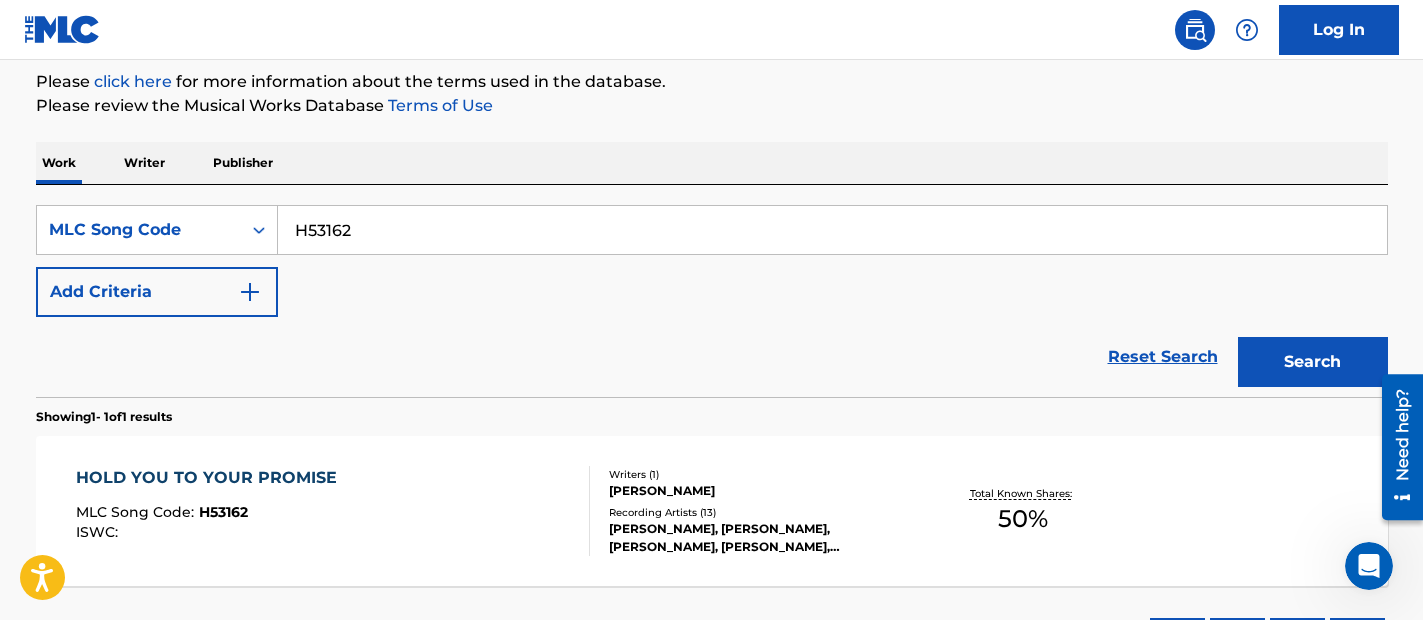 click on "H53162" at bounding box center [832, 230] 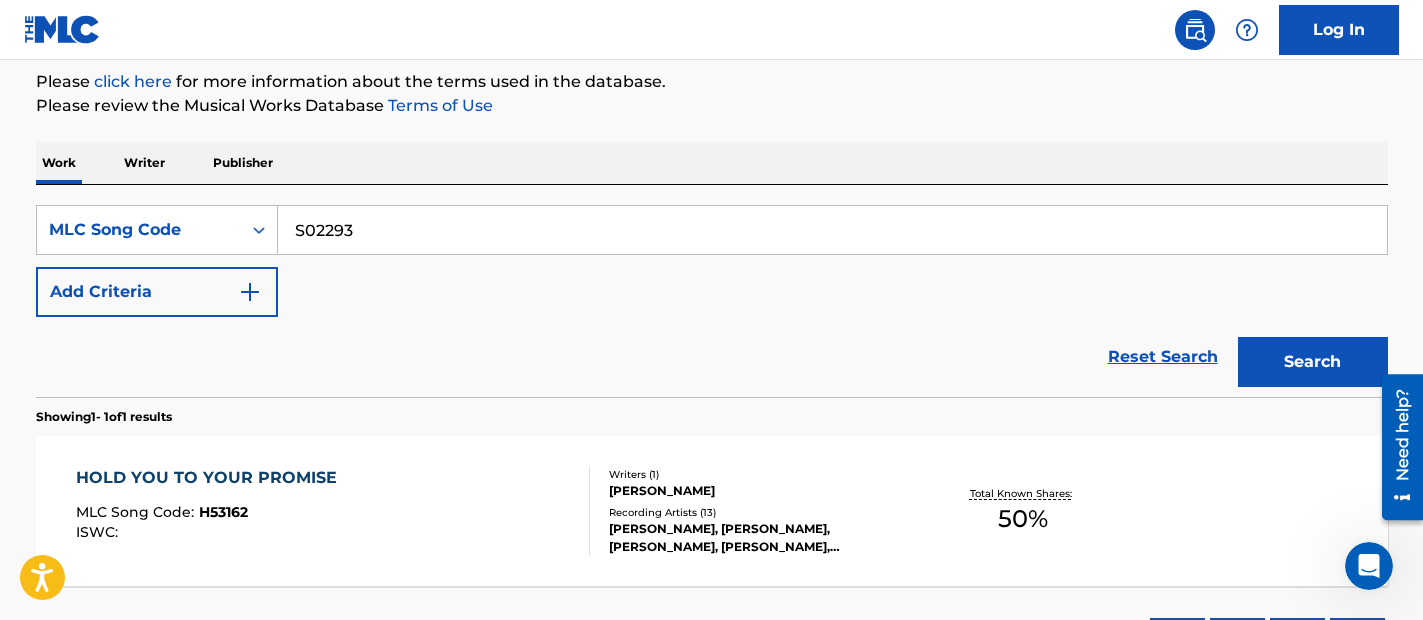 type on "S02293" 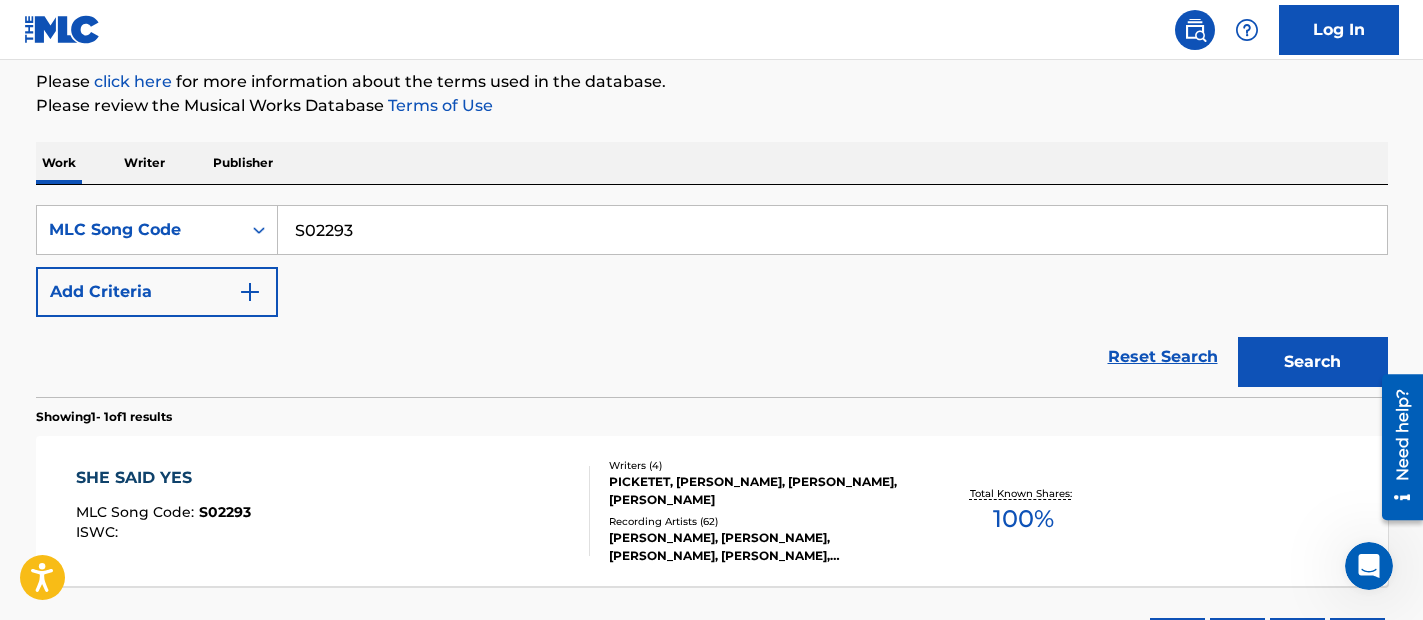 click on "SHE SAID YES MLC Song Code : S02293 ISWC :" at bounding box center (333, 511) 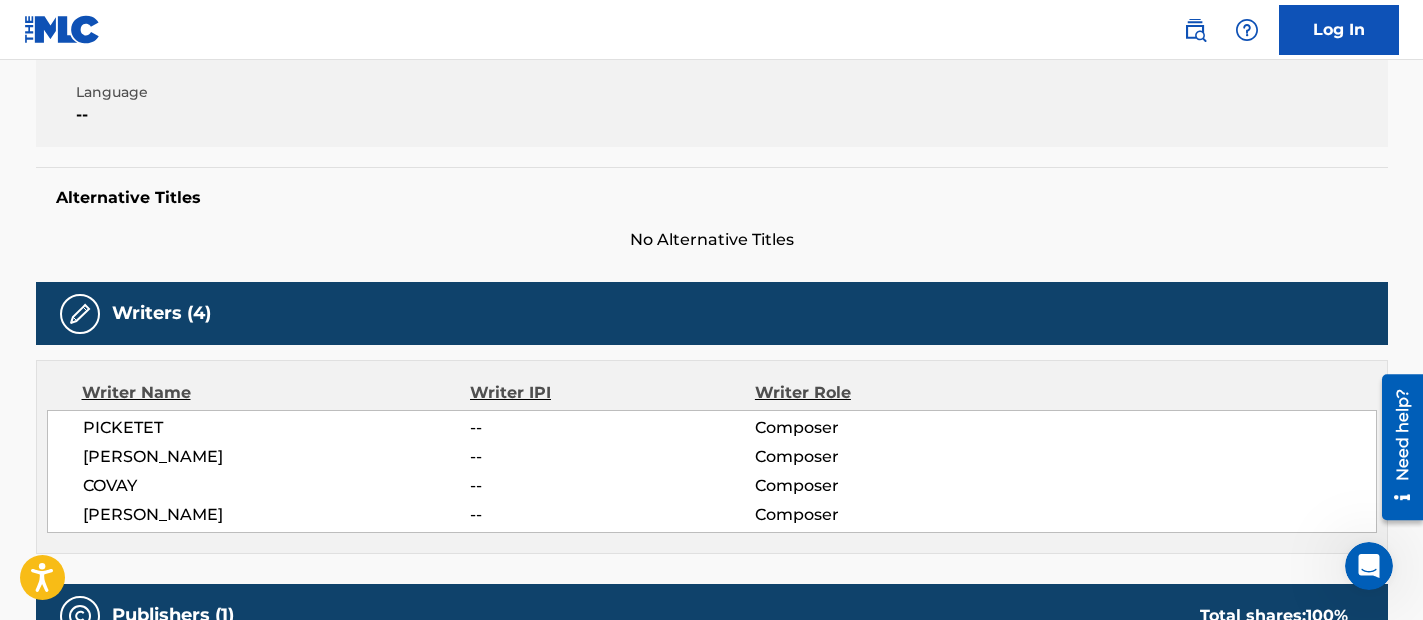 scroll, scrollTop: 0, scrollLeft: 0, axis: both 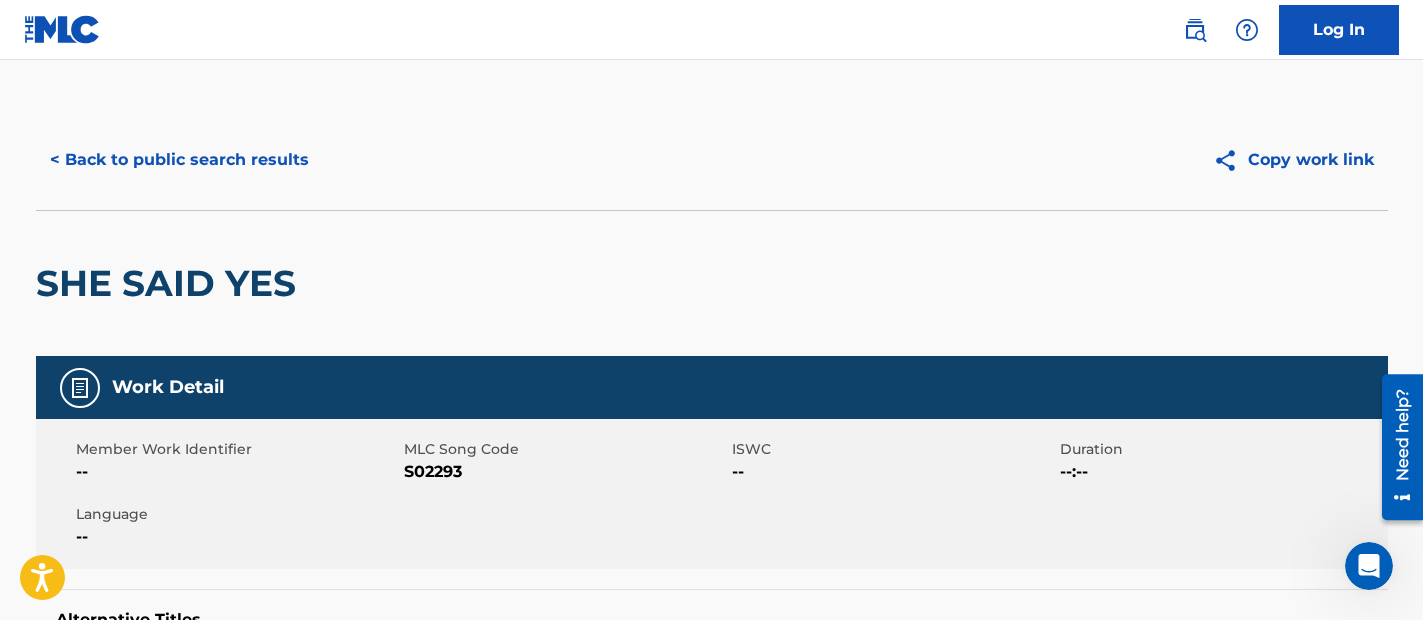 click on "< Back to public search results" at bounding box center [179, 160] 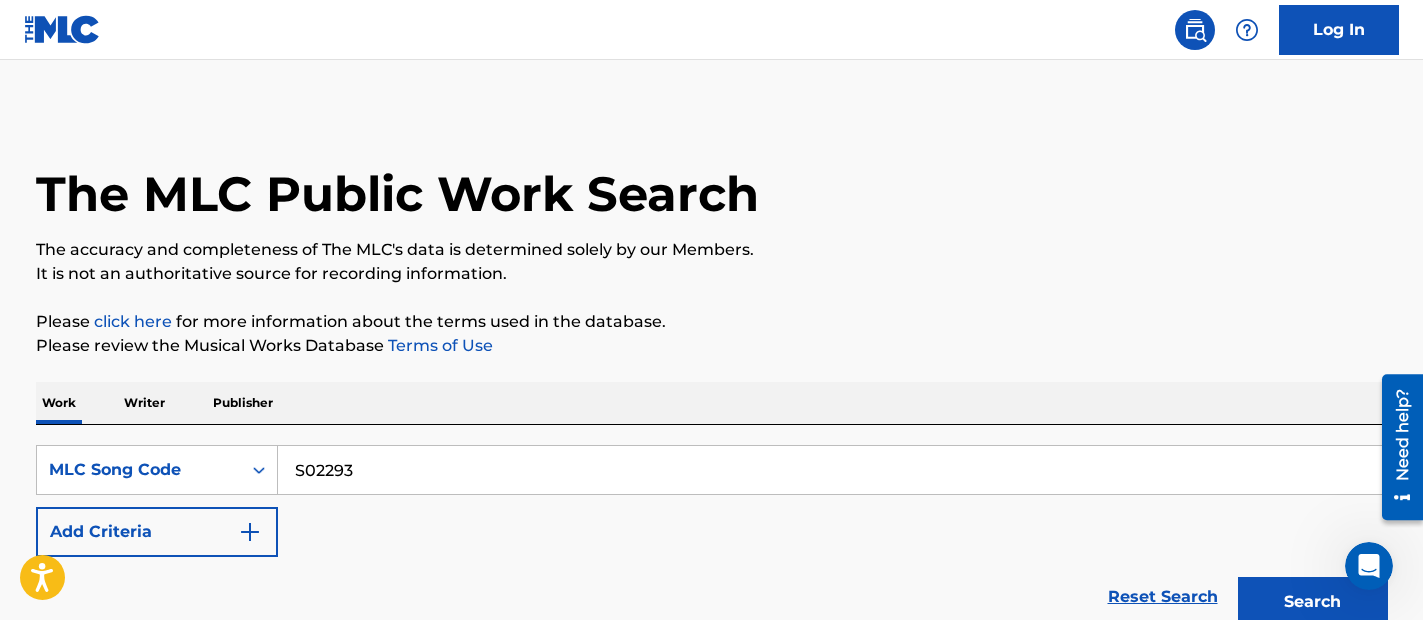 scroll, scrollTop: 240, scrollLeft: 0, axis: vertical 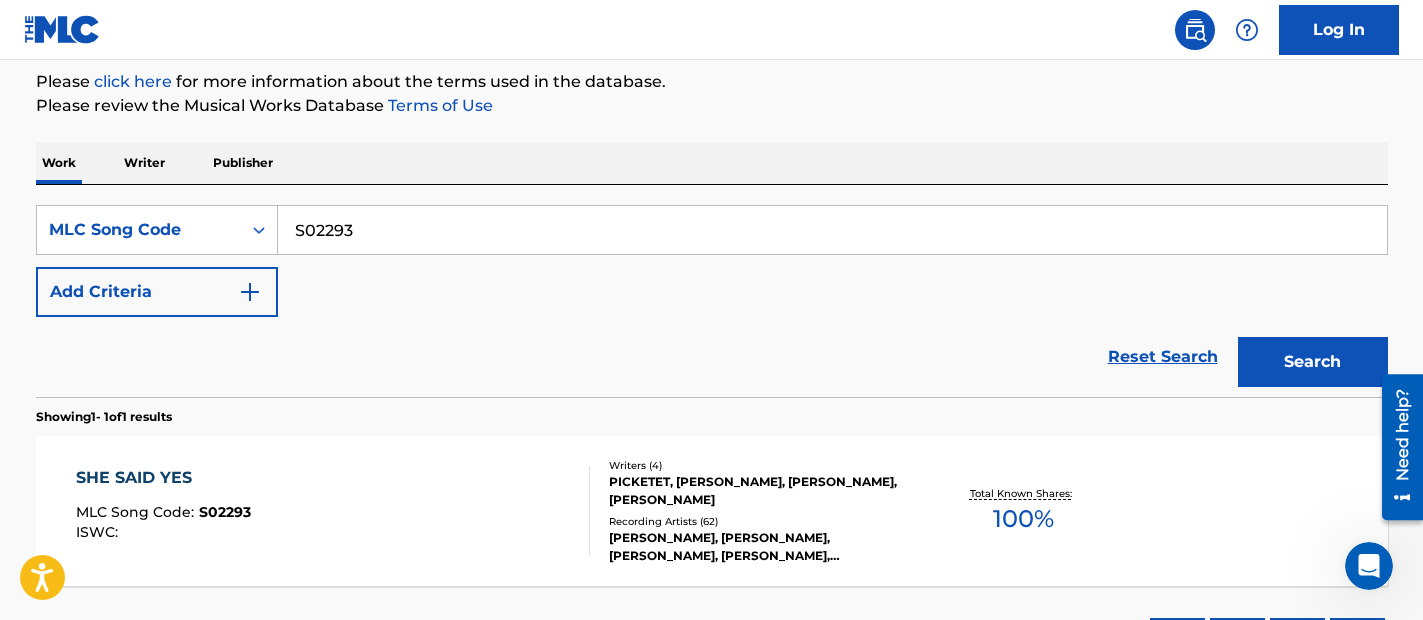 click on "S02293" at bounding box center [832, 230] 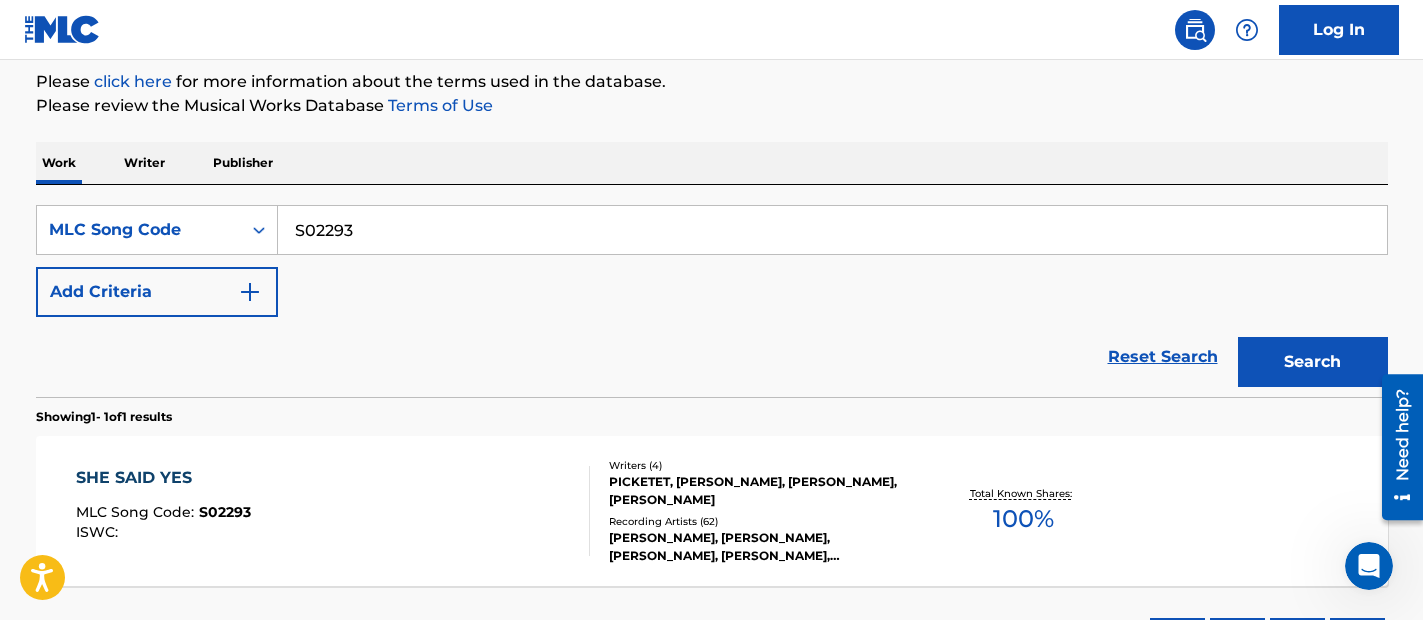 click on "S02293" at bounding box center [832, 230] 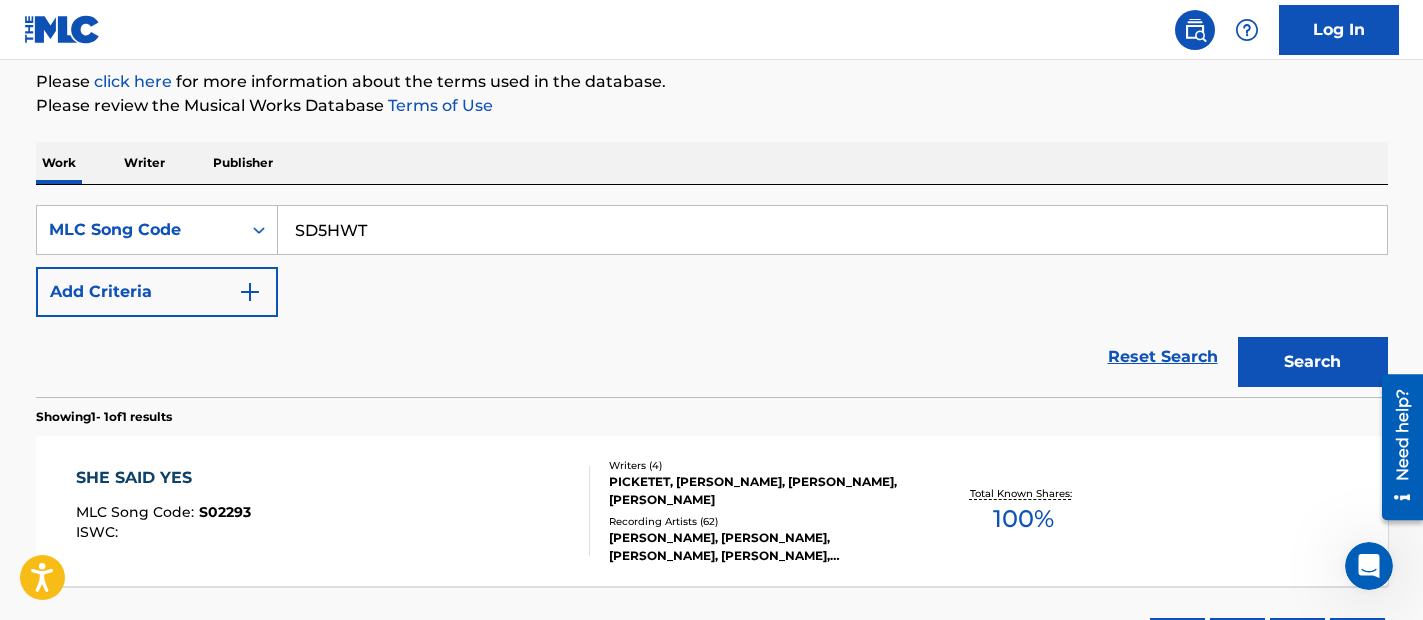 type on "SD5HWT" 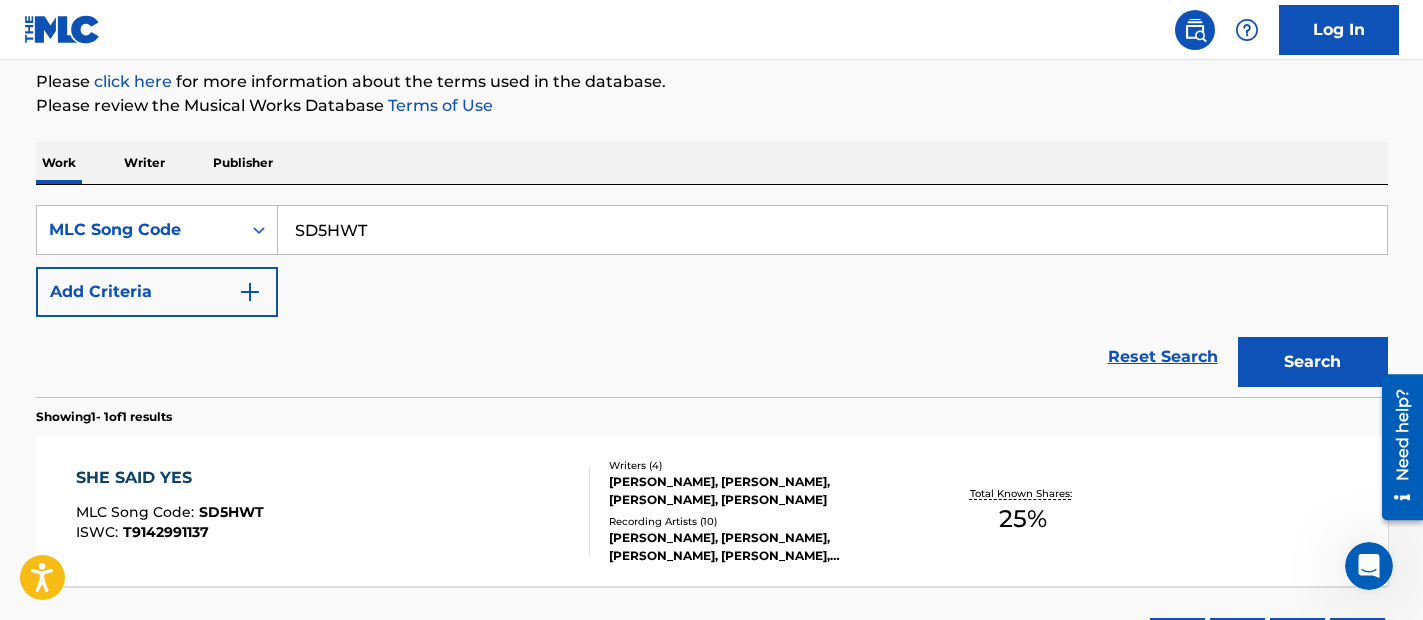 scroll, scrollTop: 406, scrollLeft: 0, axis: vertical 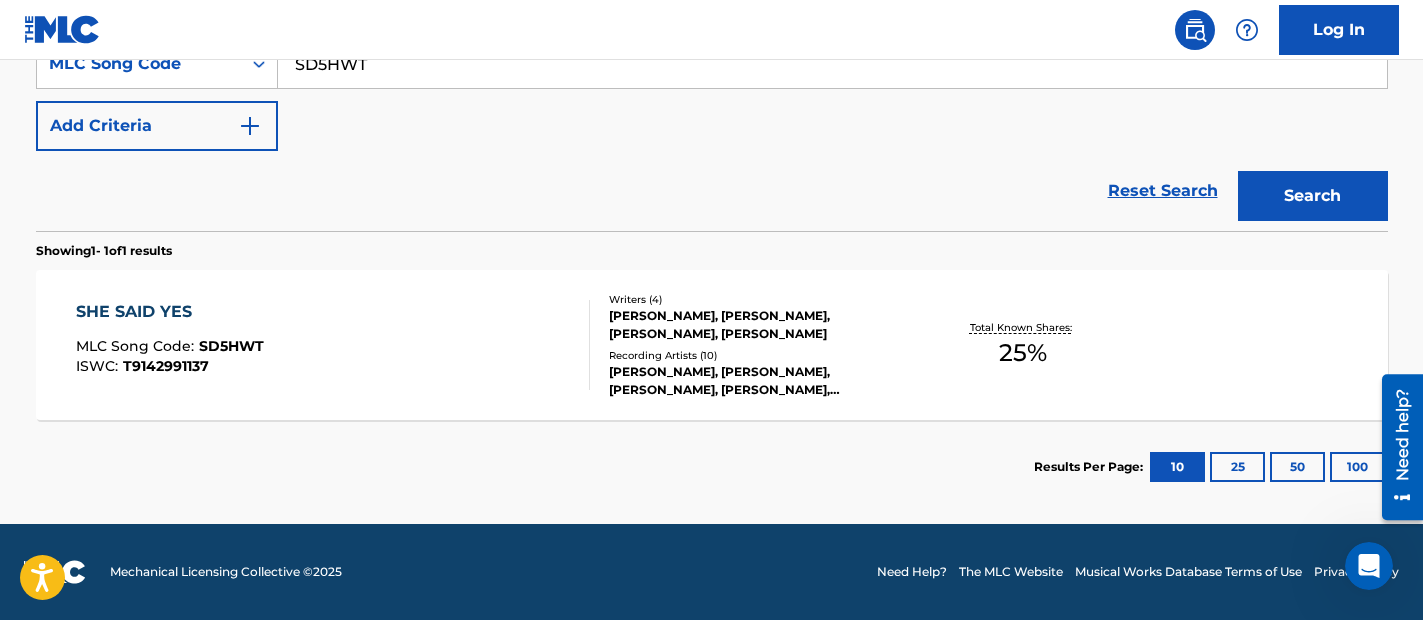 click on "SHE SAID YES MLC Song Code : SD5HWT ISWC : T9142991137" at bounding box center [333, 345] 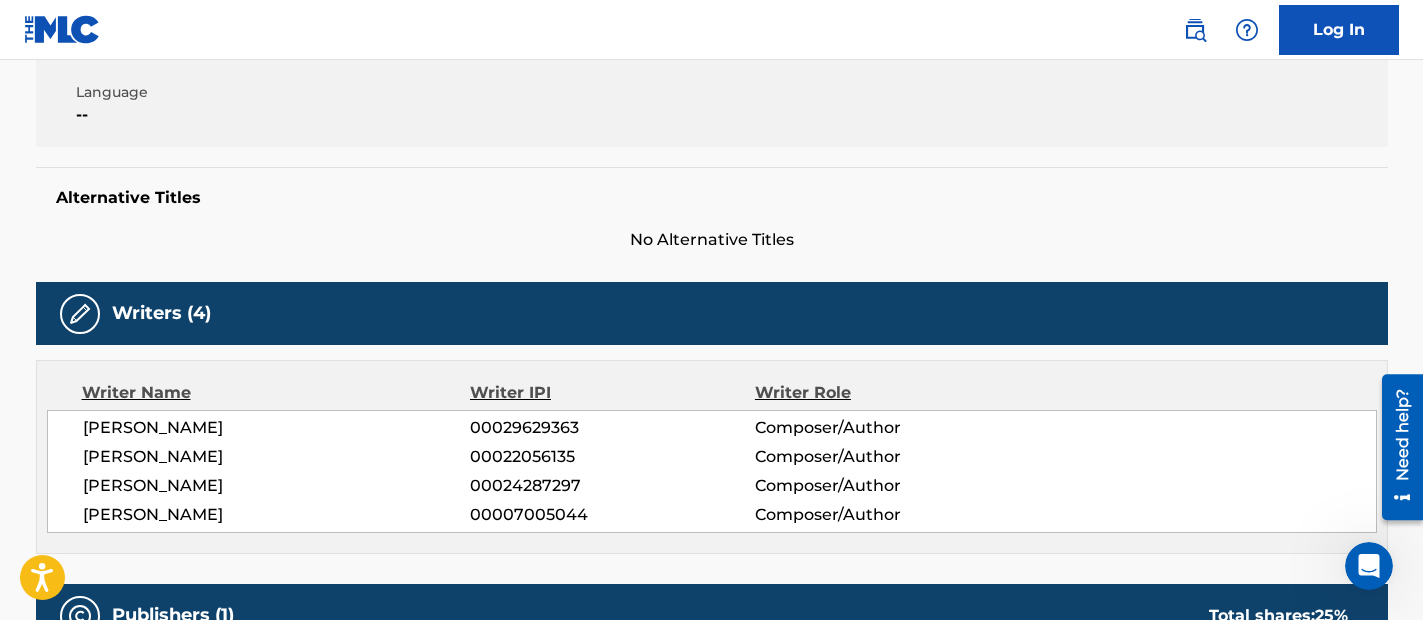 scroll, scrollTop: 754, scrollLeft: 0, axis: vertical 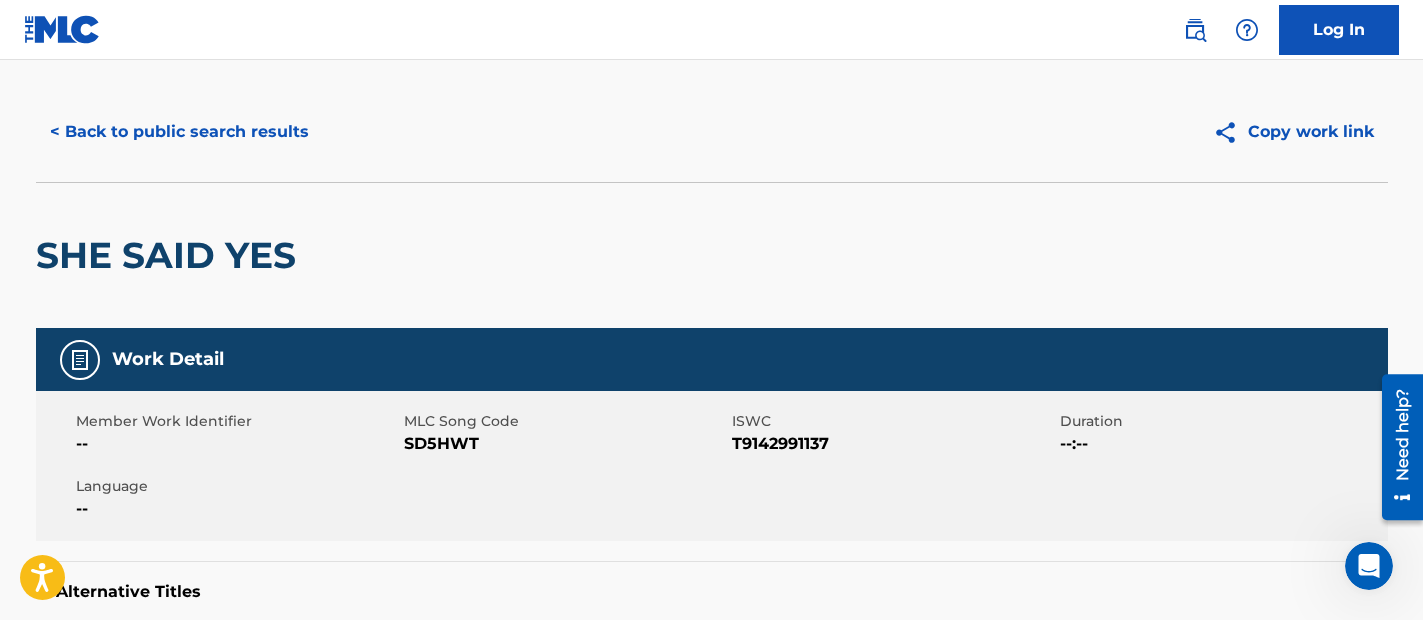 click on "< Back to public search results" at bounding box center [179, 132] 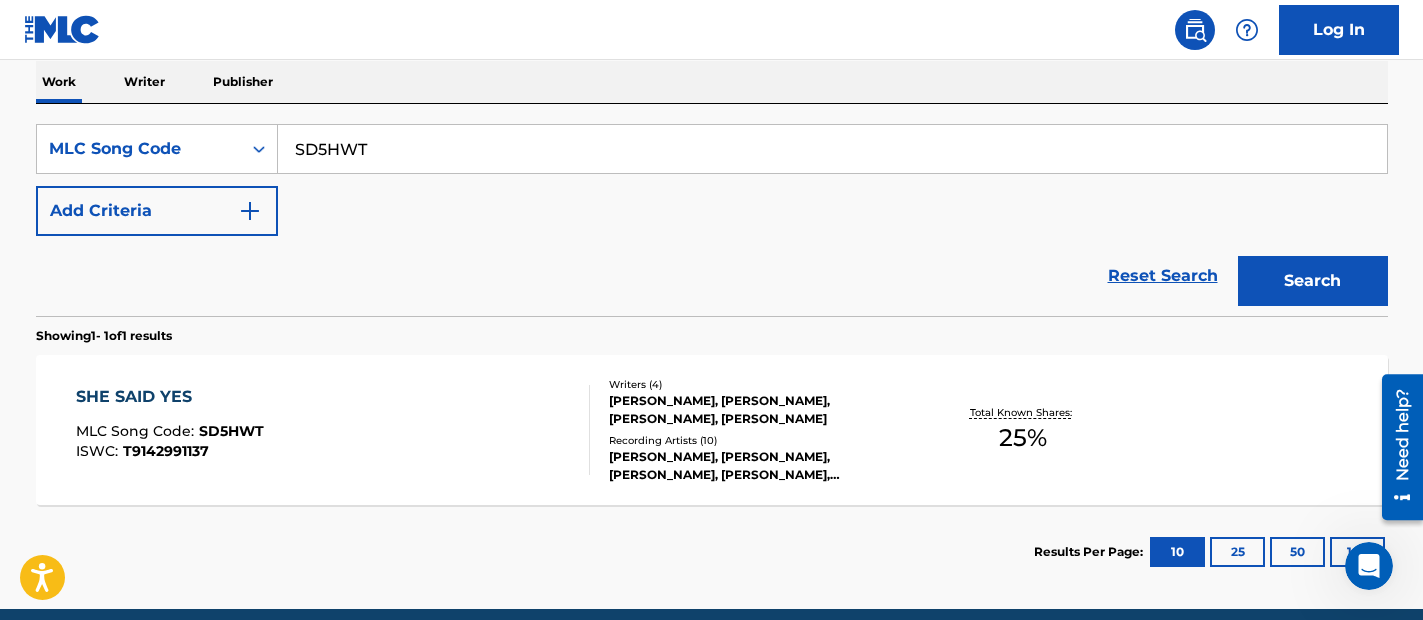 scroll, scrollTop: 406, scrollLeft: 0, axis: vertical 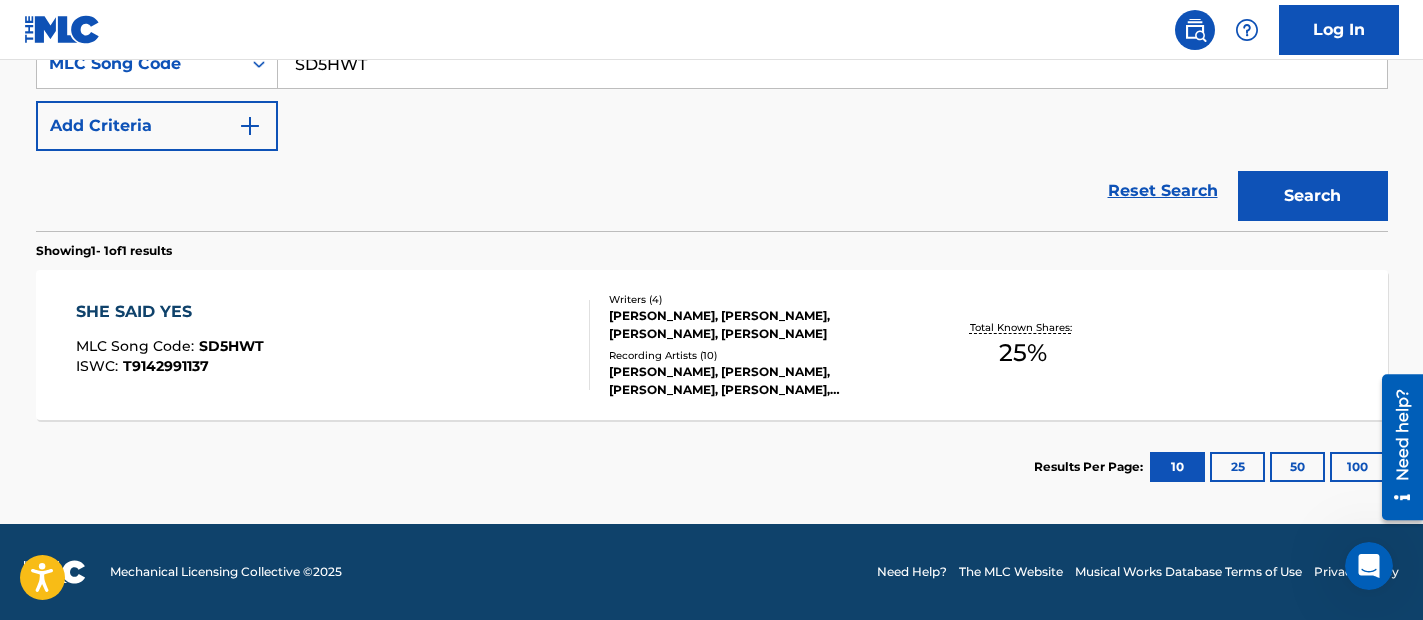 click on "SHE SAID YES MLC Song Code : SD5HWT ISWC : T9142991137 Writers ( 4 ) WILLIAM STEVENSON, JOHNNY NASH, WILSON PICKETT, DON COVAY Recording Artists ( 10 ) WILSON PICKETT, WILSON PICKETT, WILSON PICKETT, WILSON PICKETT, WILSON PICKETT Total Known Shares: 25 %" at bounding box center [712, 345] 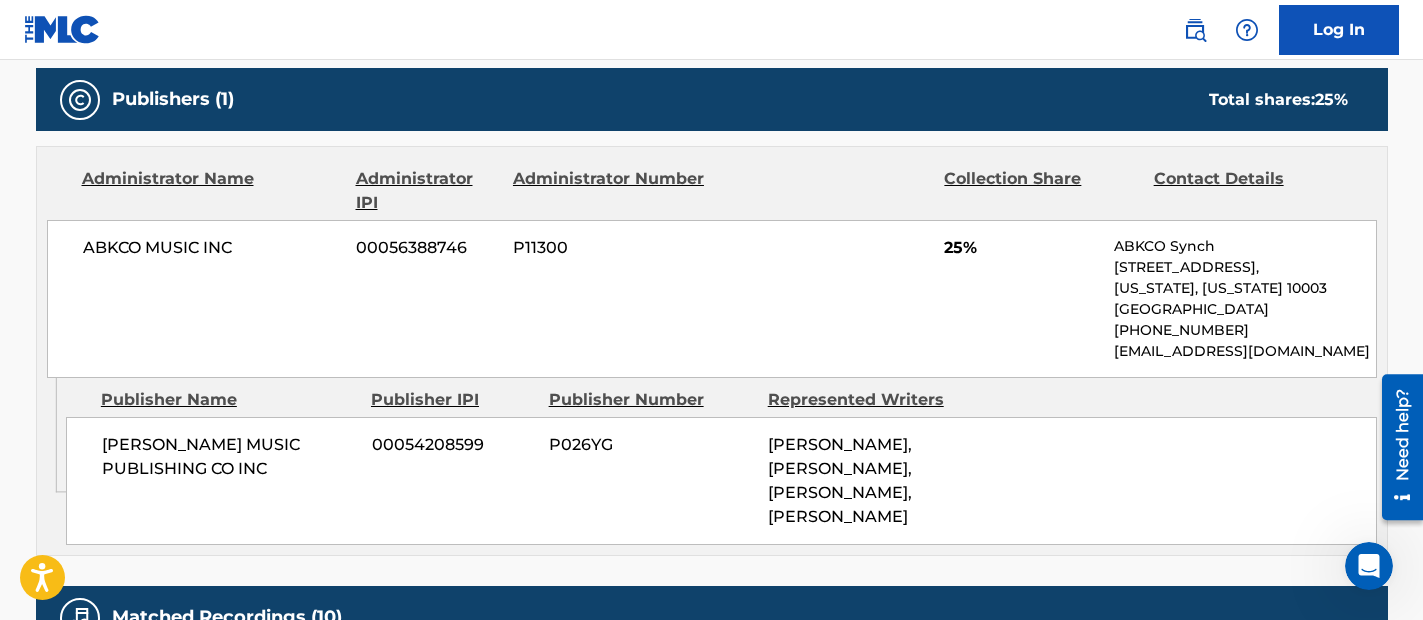 scroll, scrollTop: 1074, scrollLeft: 0, axis: vertical 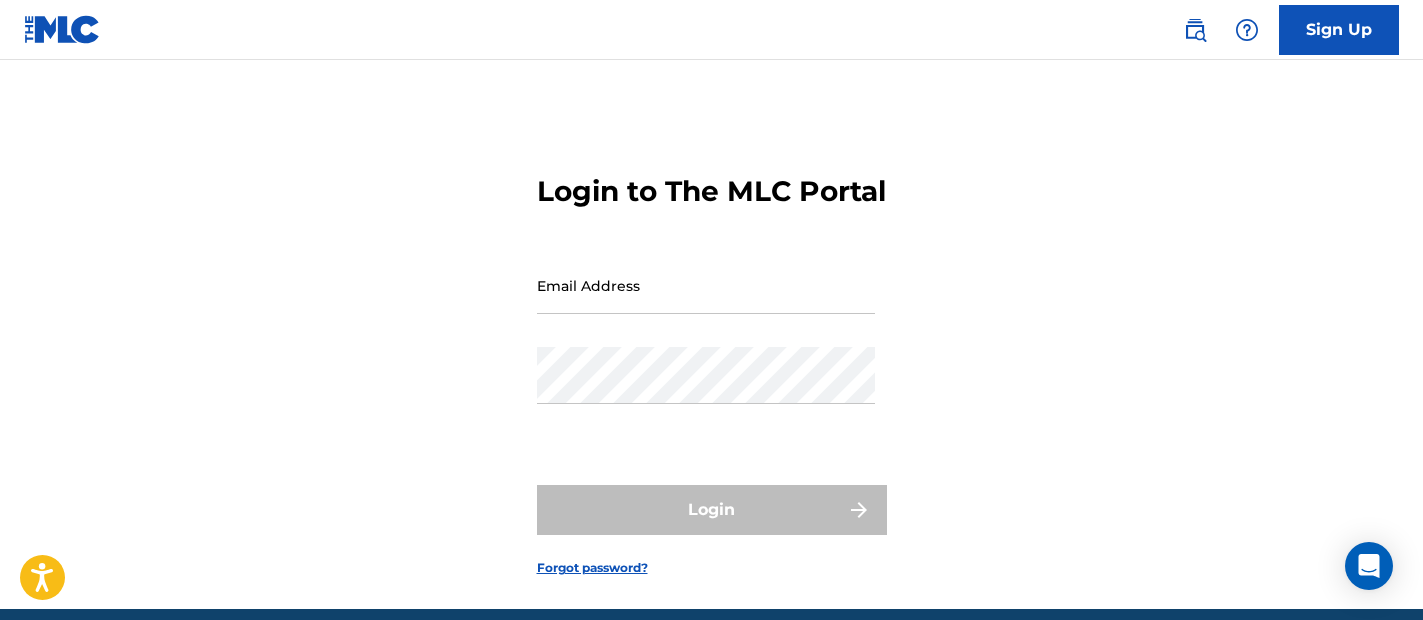 type on "[PERSON_NAME][EMAIL_ADDRESS][PERSON_NAME][DOMAIN_NAME]" 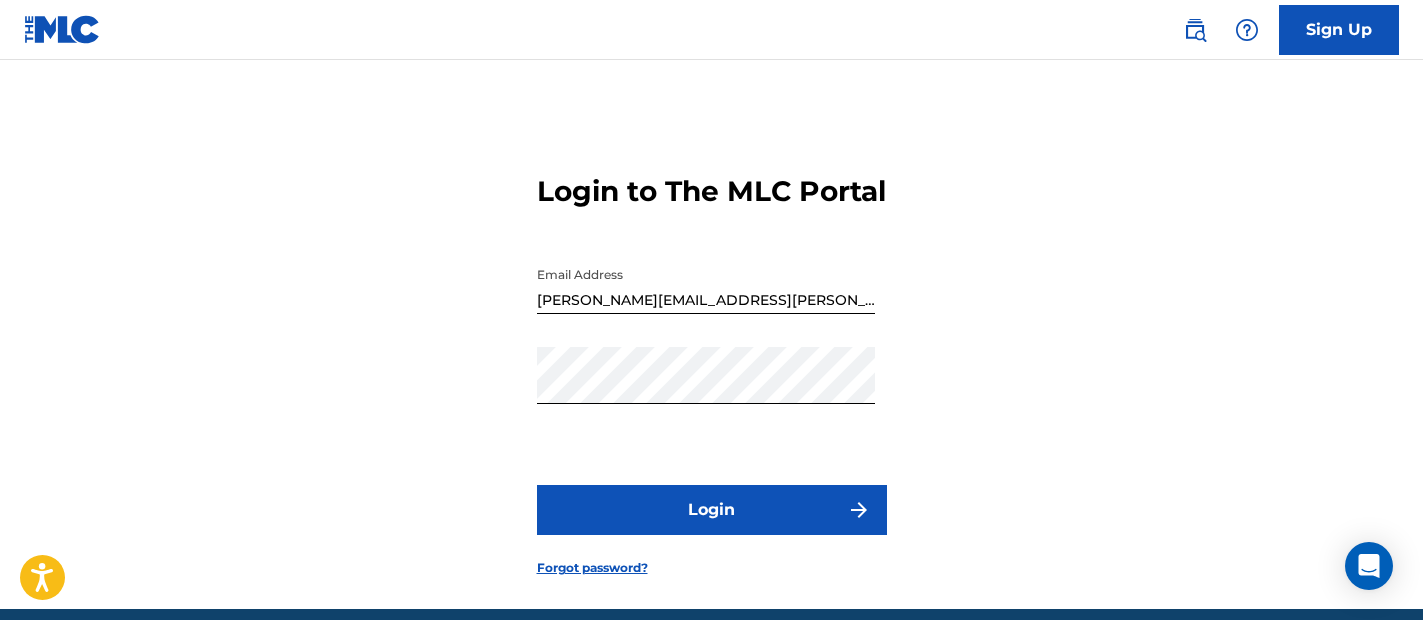 click on "Login" at bounding box center [712, 510] 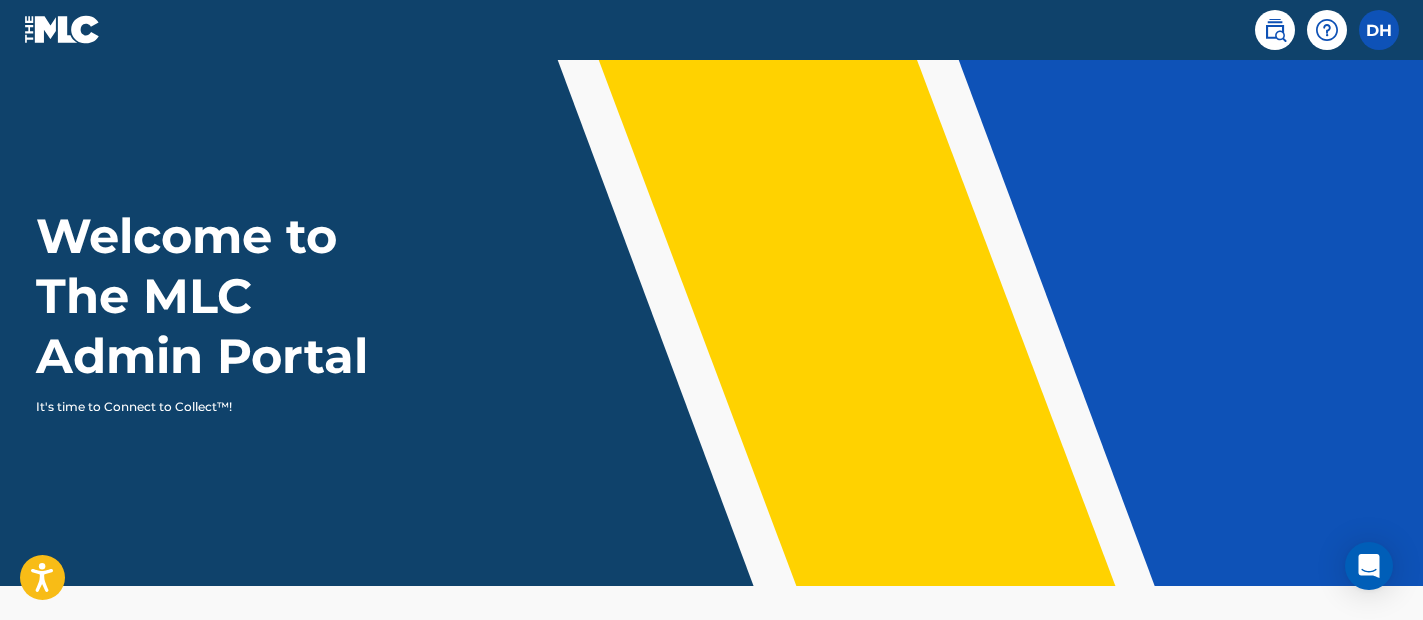 scroll, scrollTop: 0, scrollLeft: 0, axis: both 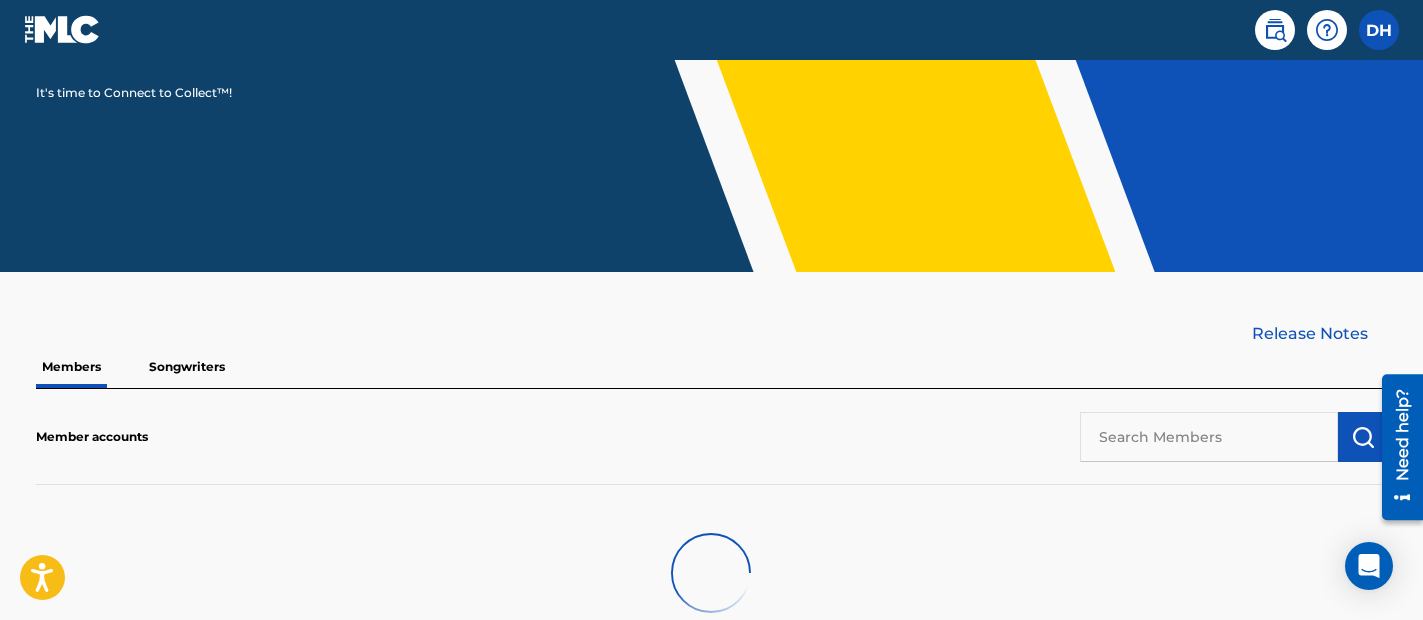 click at bounding box center (1209, 437) 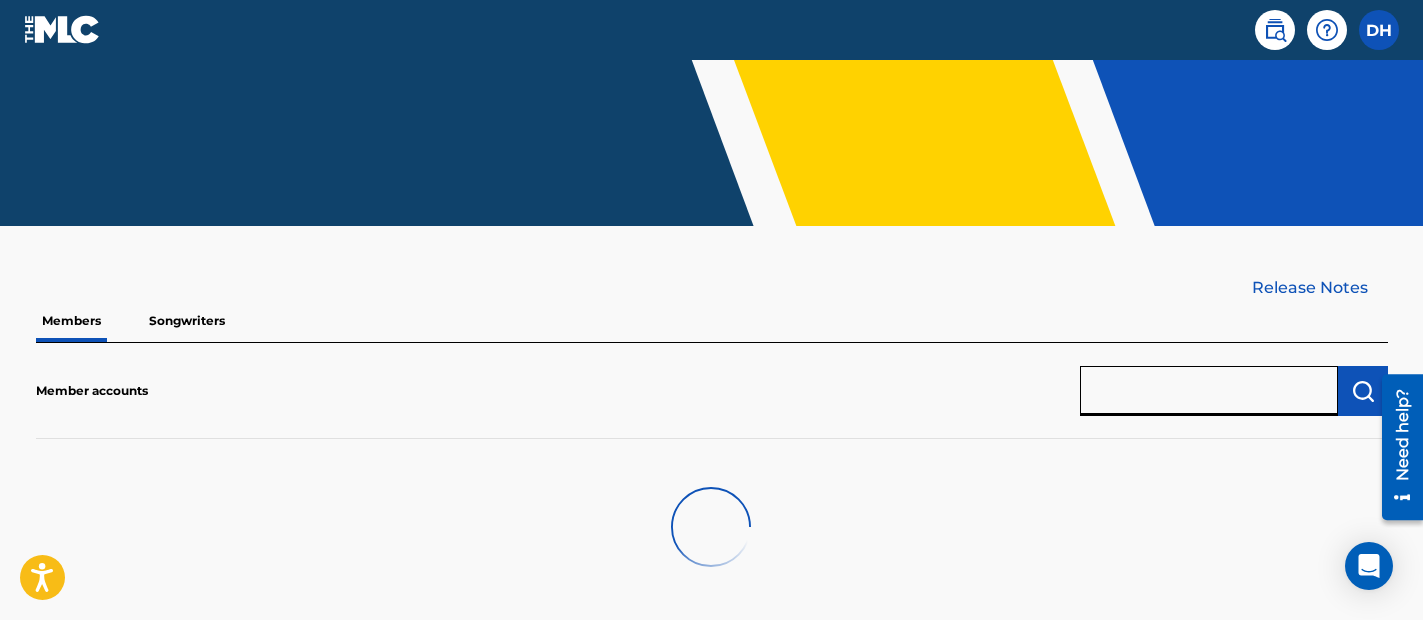 scroll, scrollTop: 440, scrollLeft: 0, axis: vertical 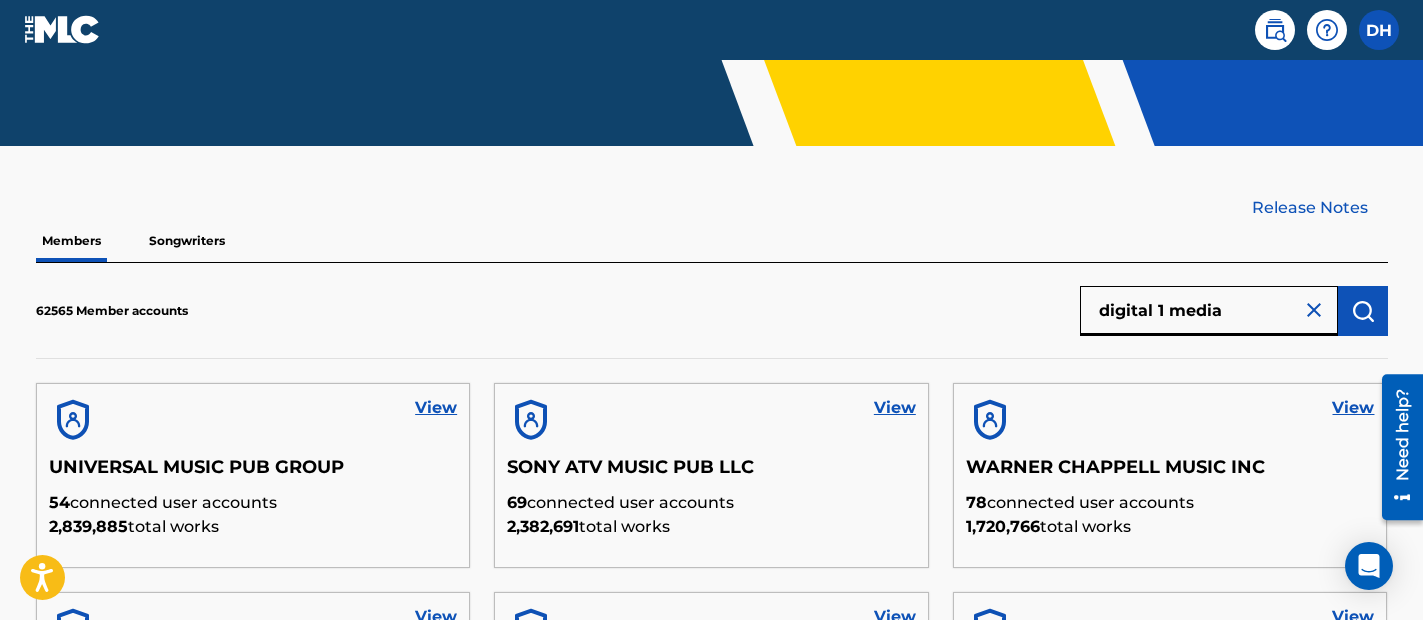 type on "digital 1 media" 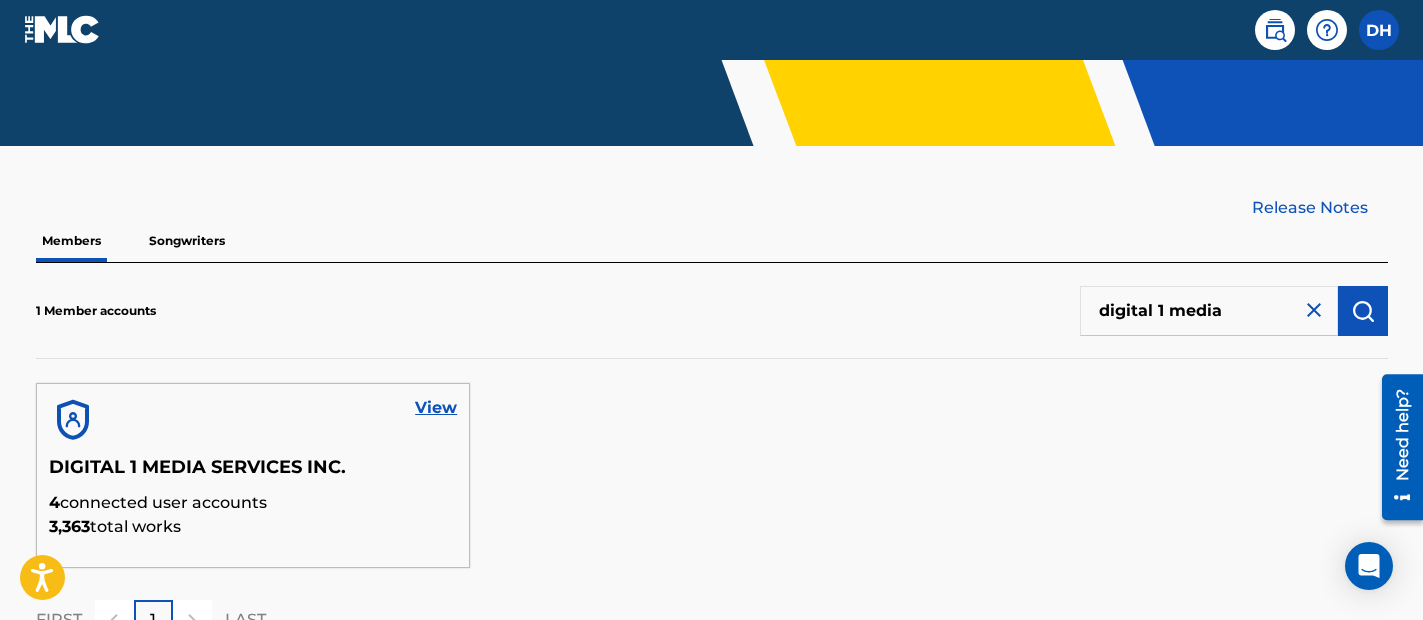 click on "View" at bounding box center (436, 408) 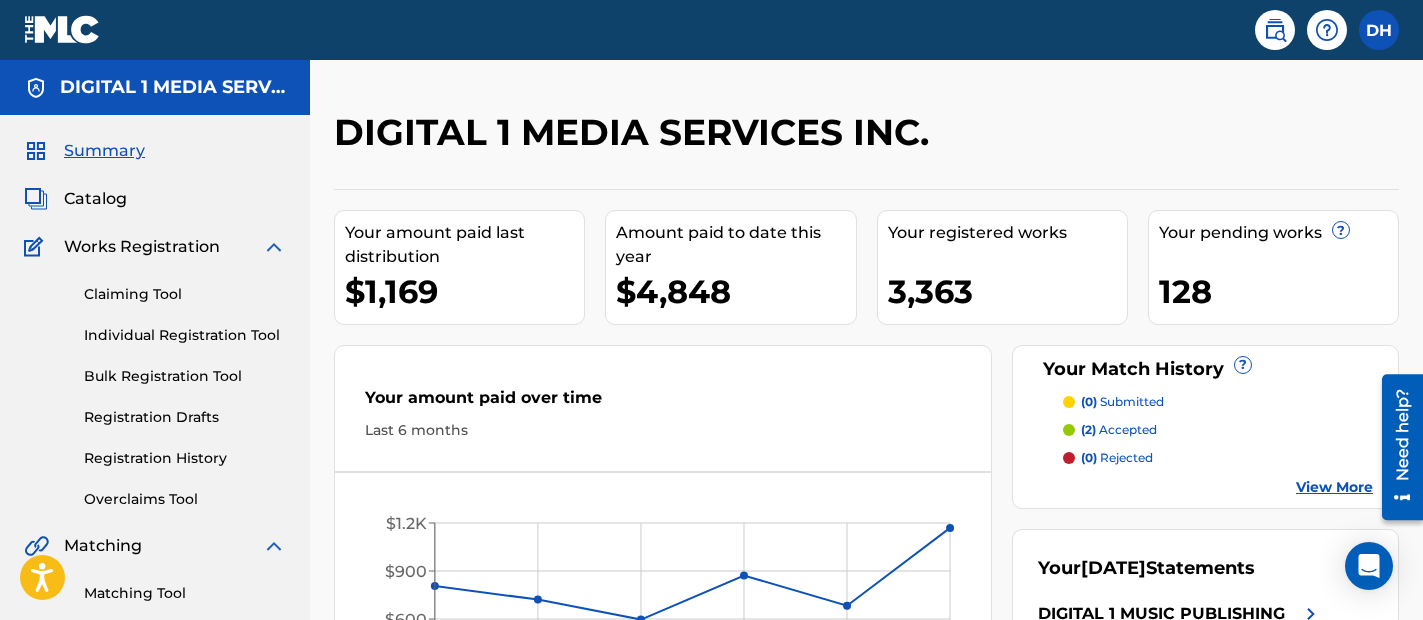 scroll, scrollTop: 480, scrollLeft: 0, axis: vertical 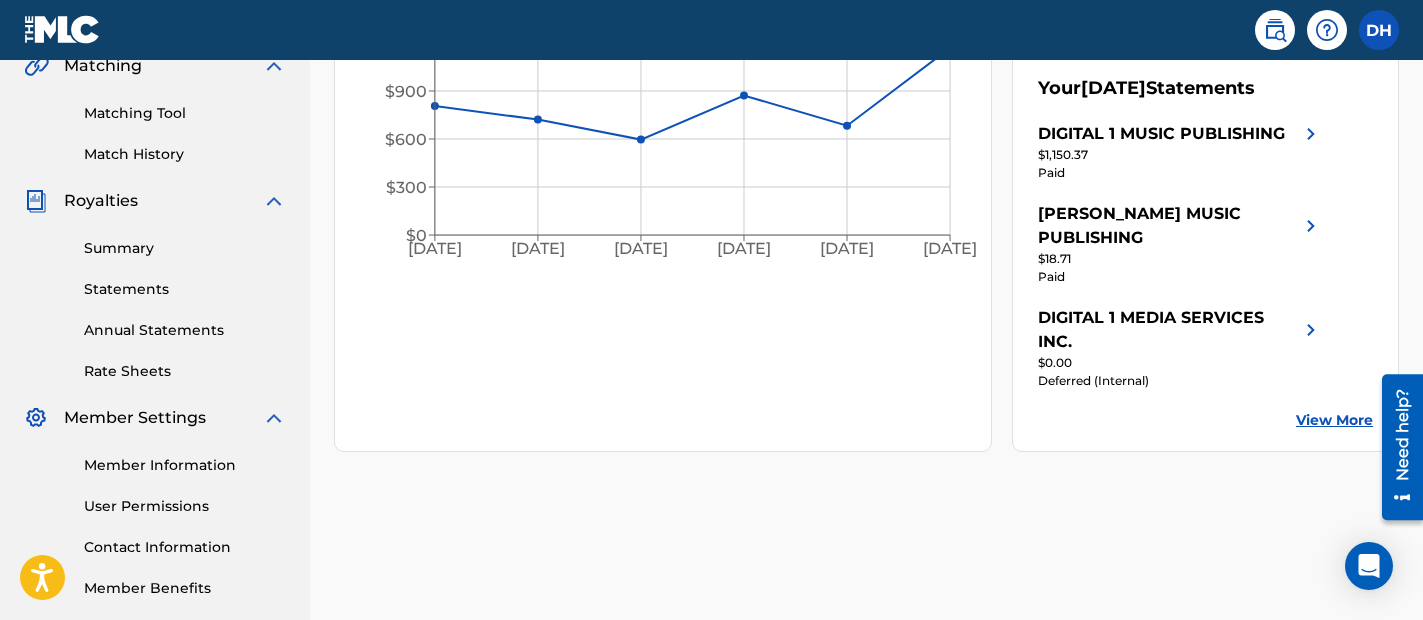click on "Contact Information" at bounding box center [185, 547] 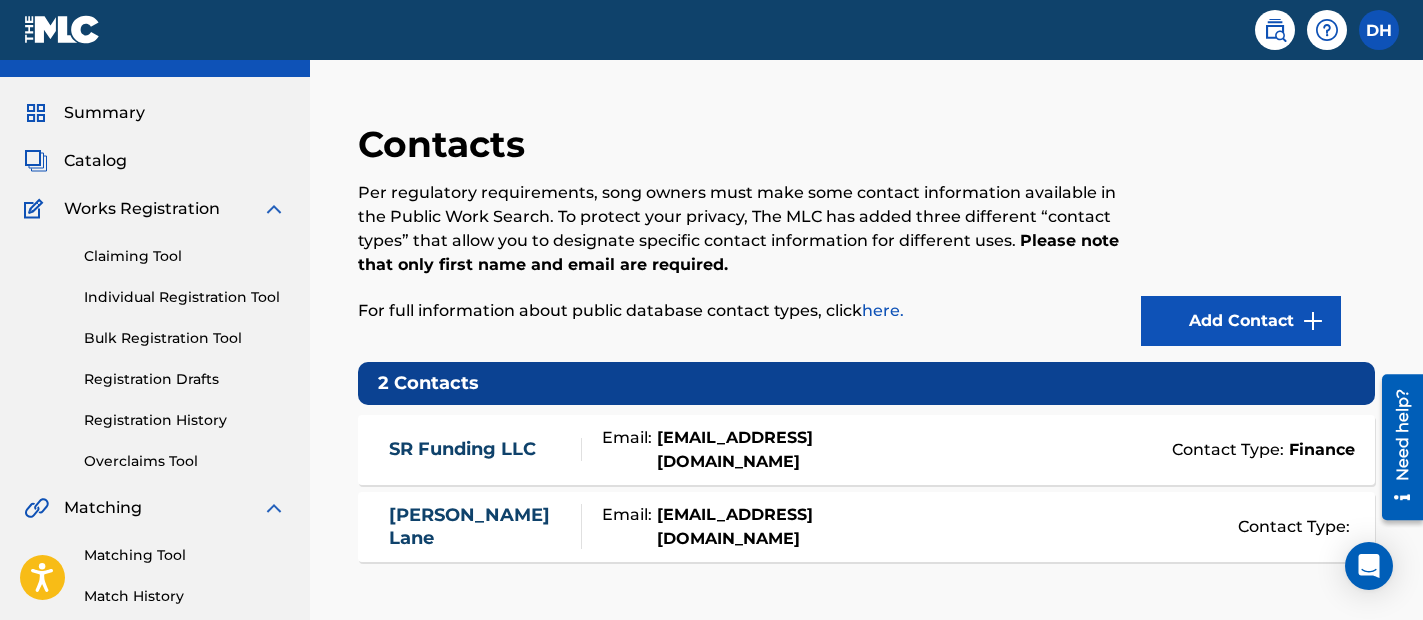 scroll, scrollTop: 101, scrollLeft: 0, axis: vertical 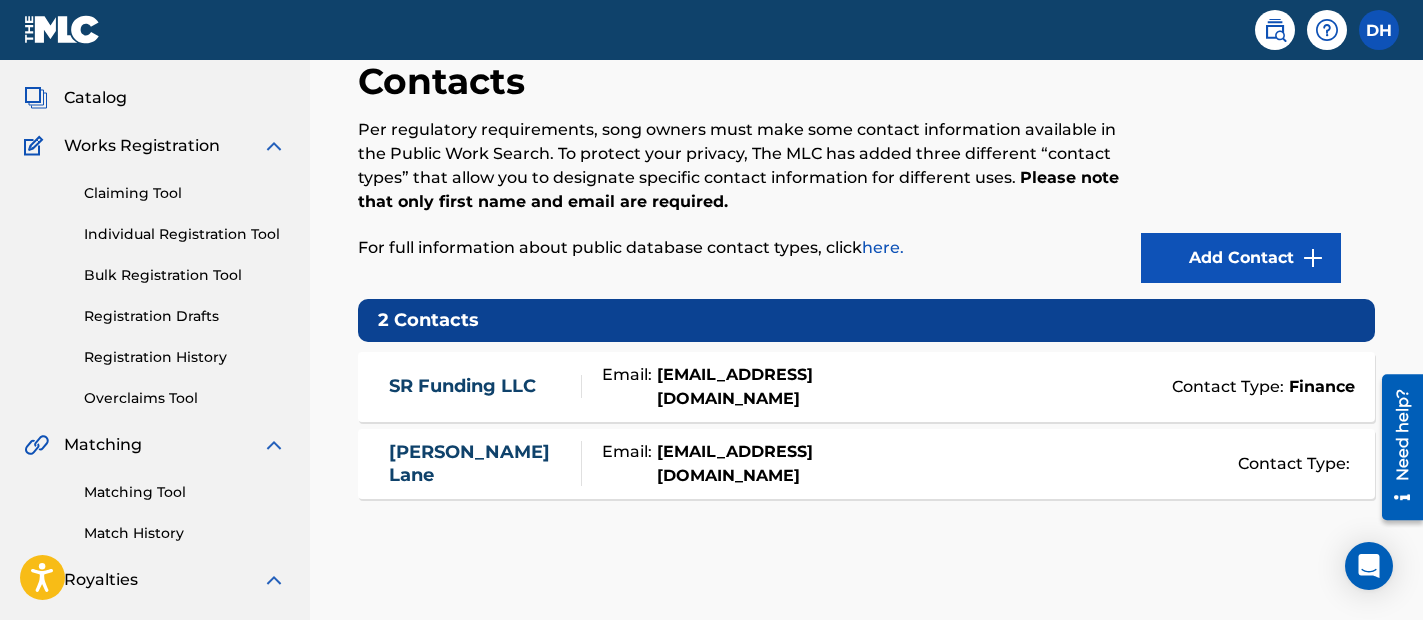 click on "Contact Type:" at bounding box center (1113, 464) 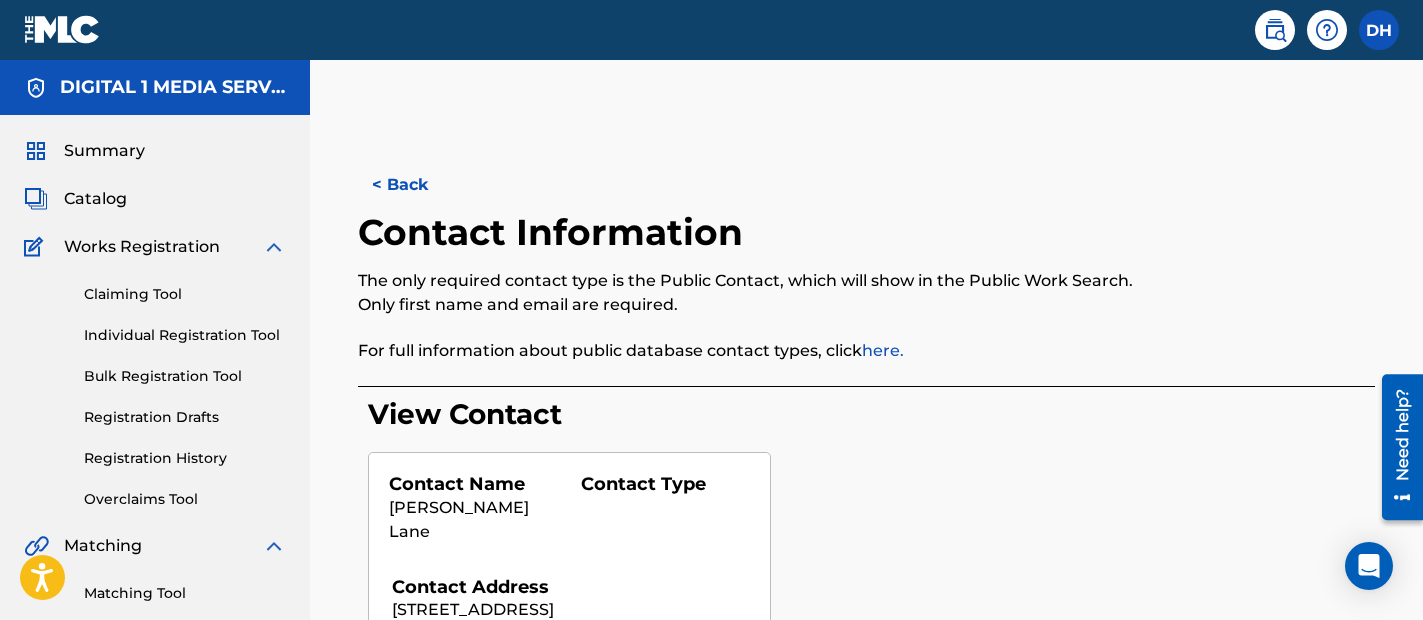 scroll, scrollTop: 470, scrollLeft: 0, axis: vertical 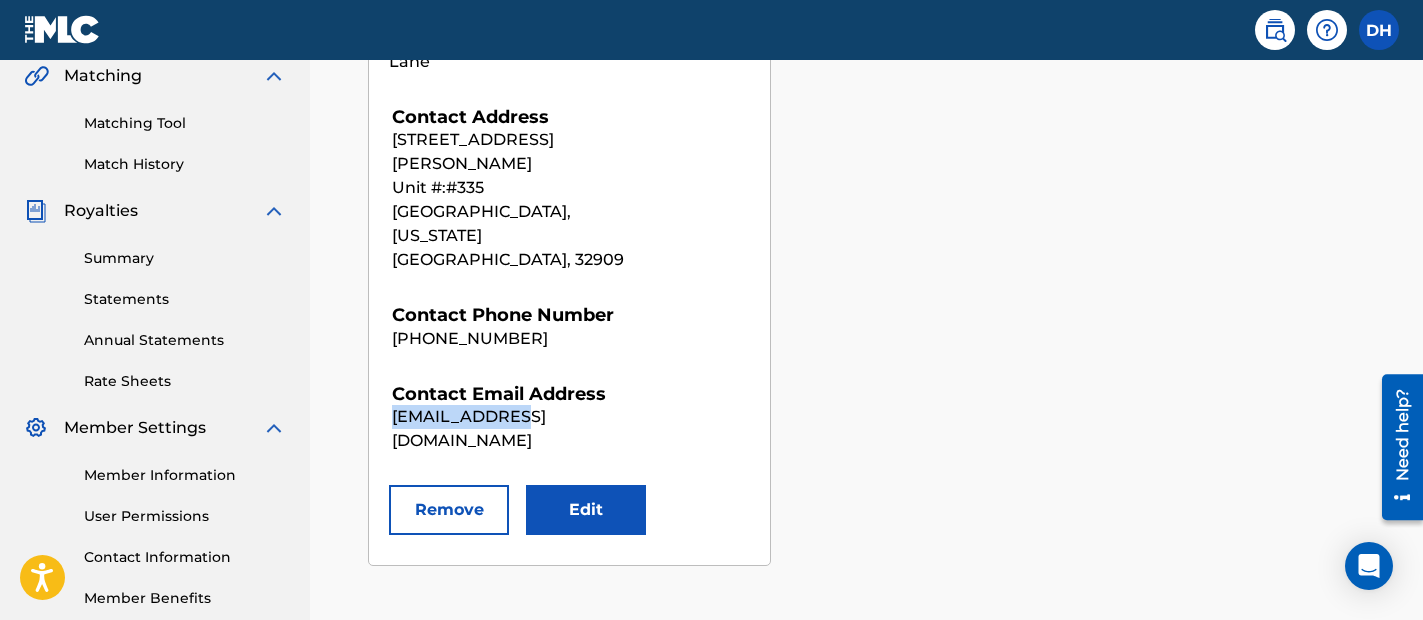 drag, startPoint x: 522, startPoint y: 348, endPoint x: 379, endPoint y: 345, distance: 143.03146 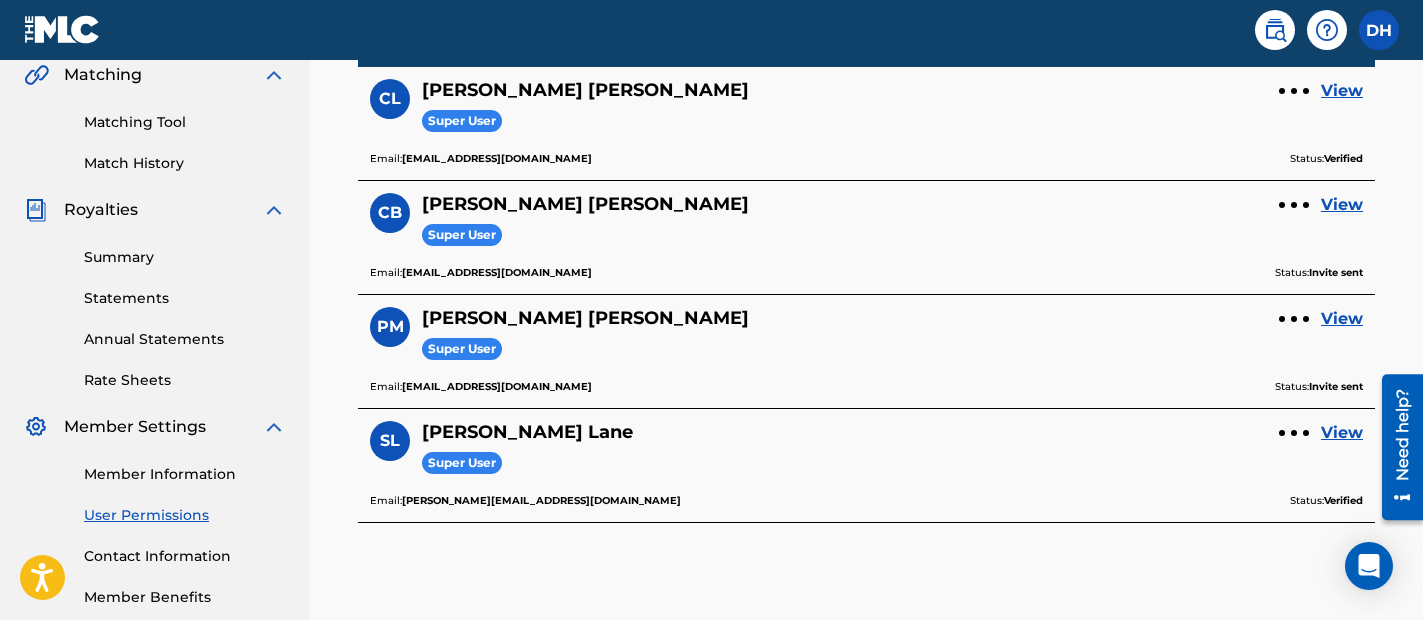 scroll, scrollTop: 419, scrollLeft: 0, axis: vertical 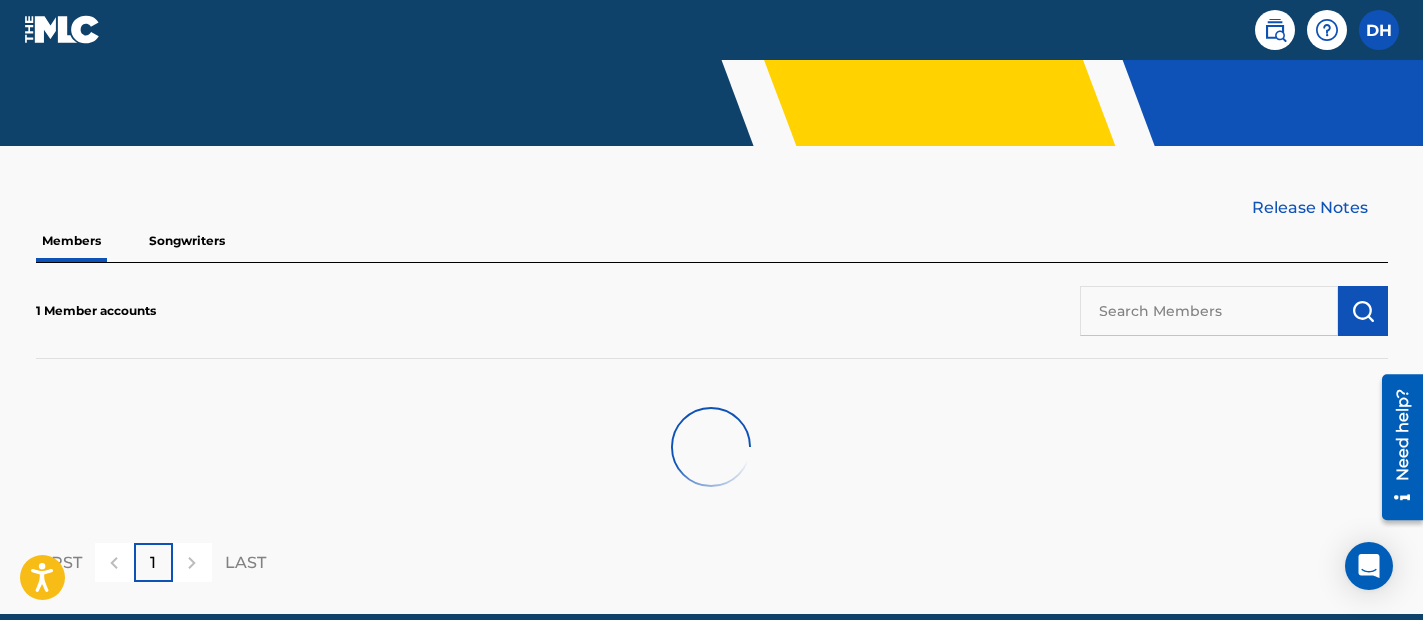click at bounding box center (1209, 311) 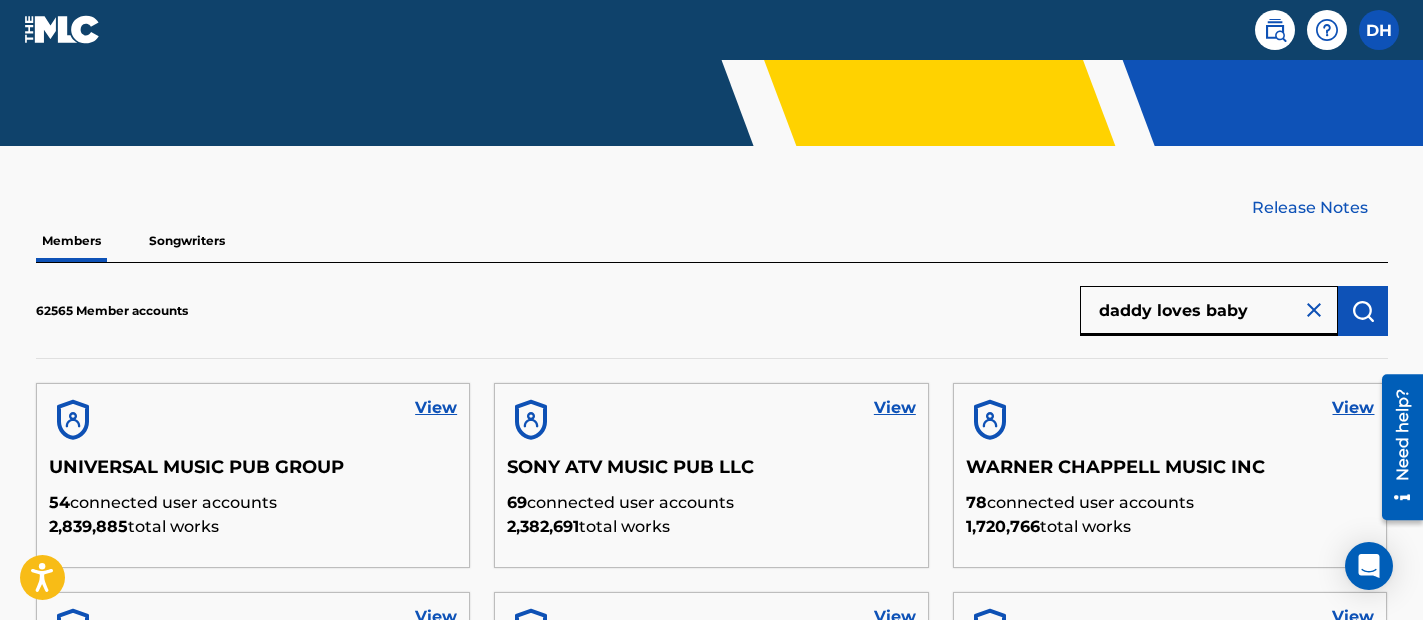 type on "daddy loves baby" 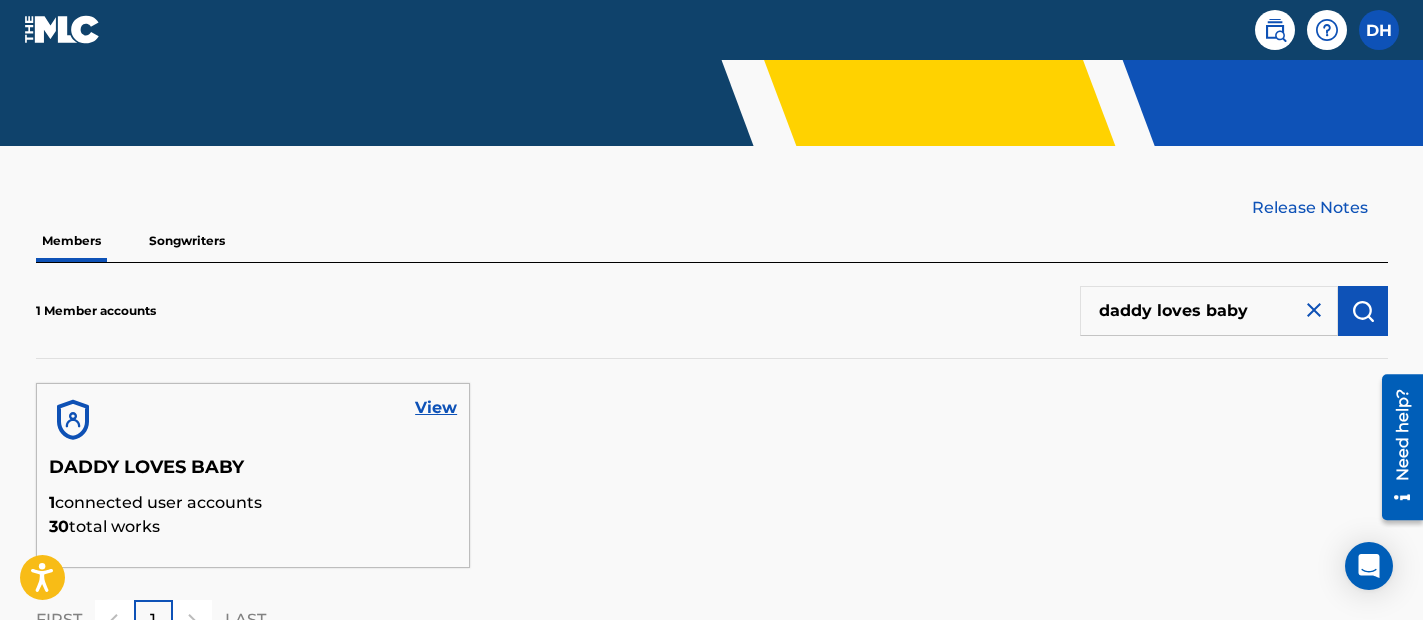 click on "View" at bounding box center (436, 408) 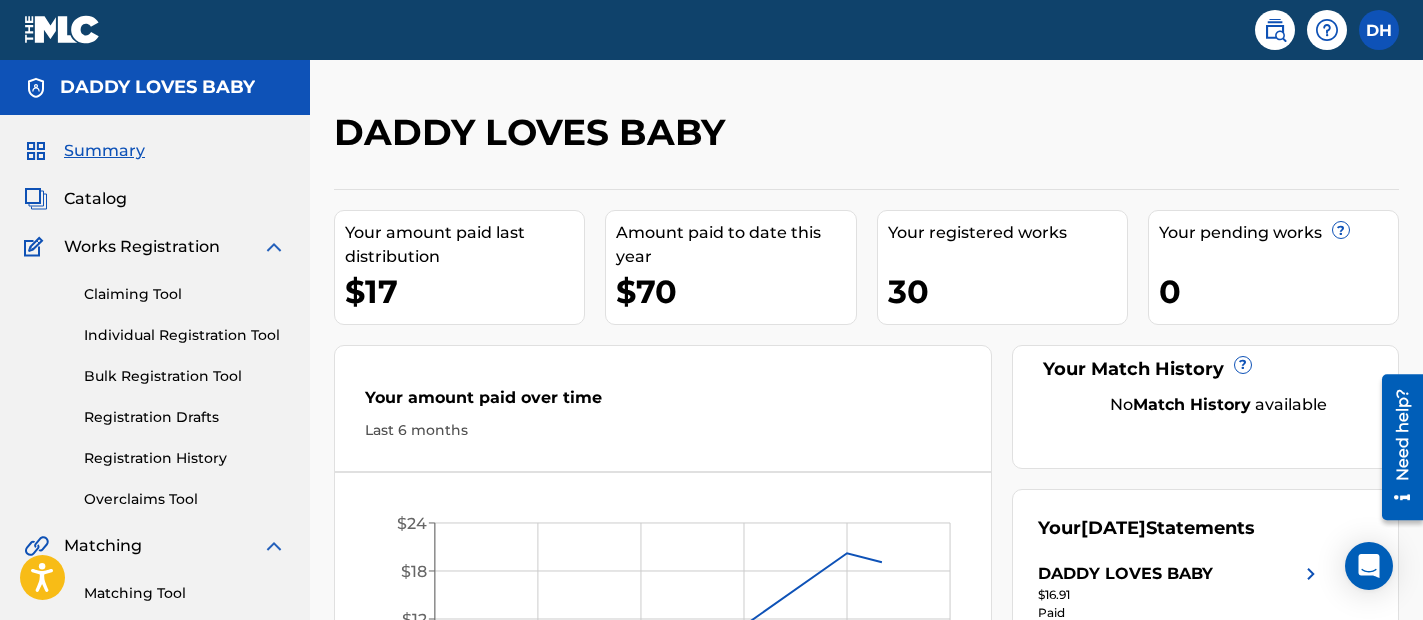 scroll, scrollTop: 579, scrollLeft: 0, axis: vertical 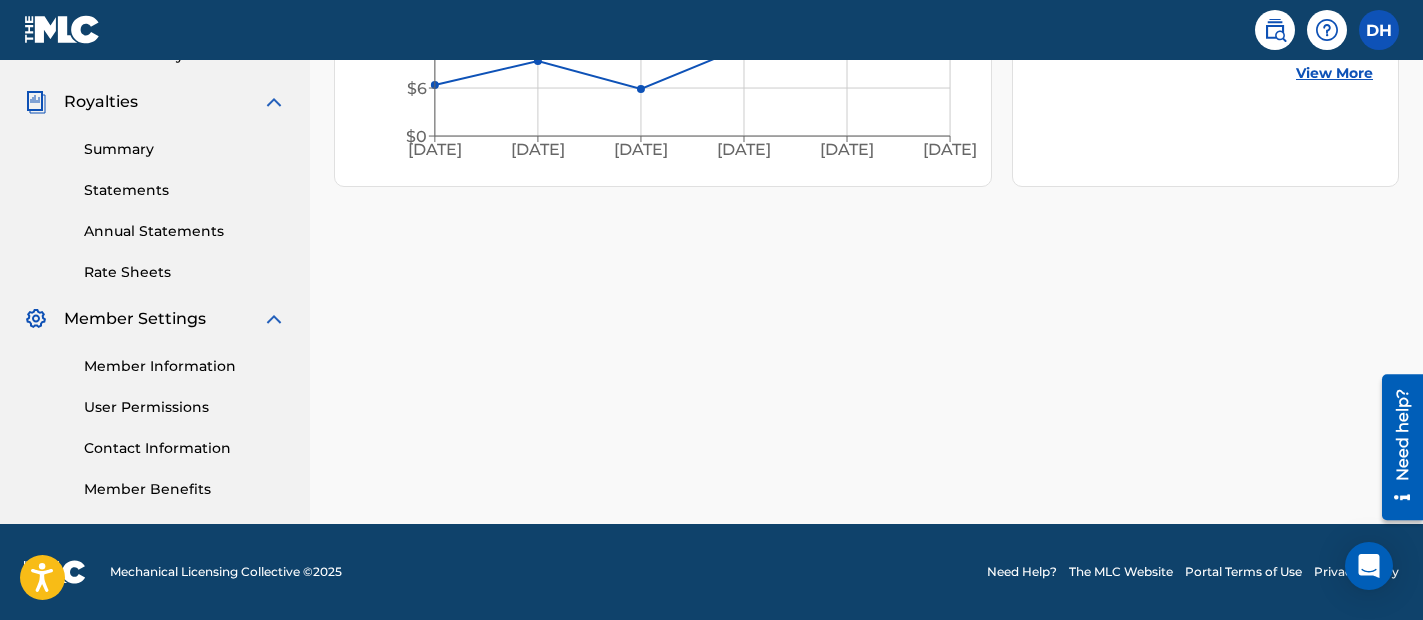 click on "Contact Information" at bounding box center (185, 448) 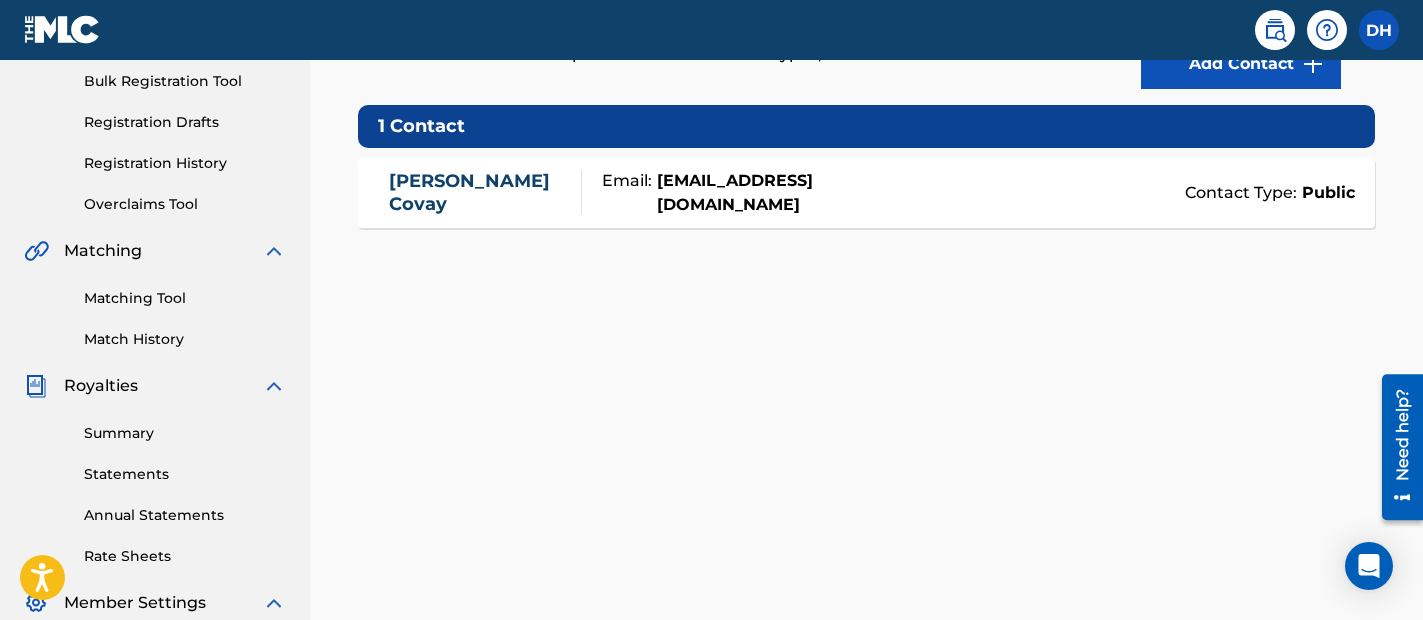 scroll, scrollTop: 0, scrollLeft: 0, axis: both 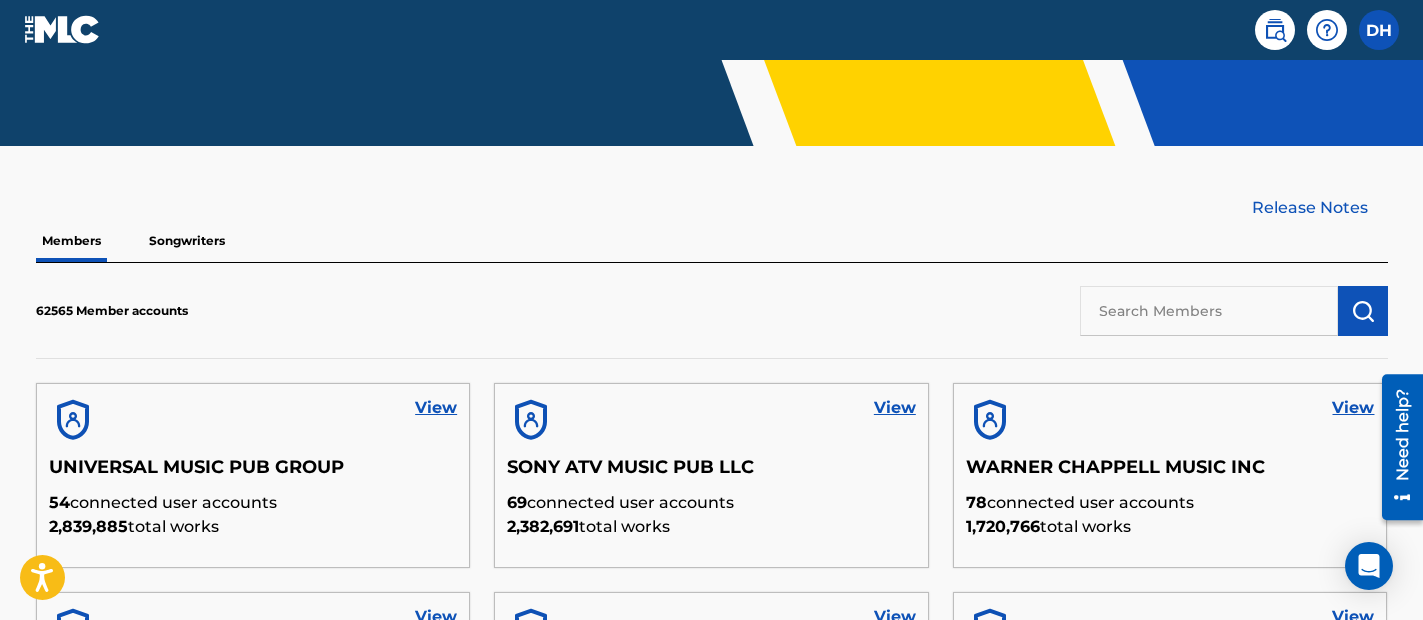 click at bounding box center [1209, 311] 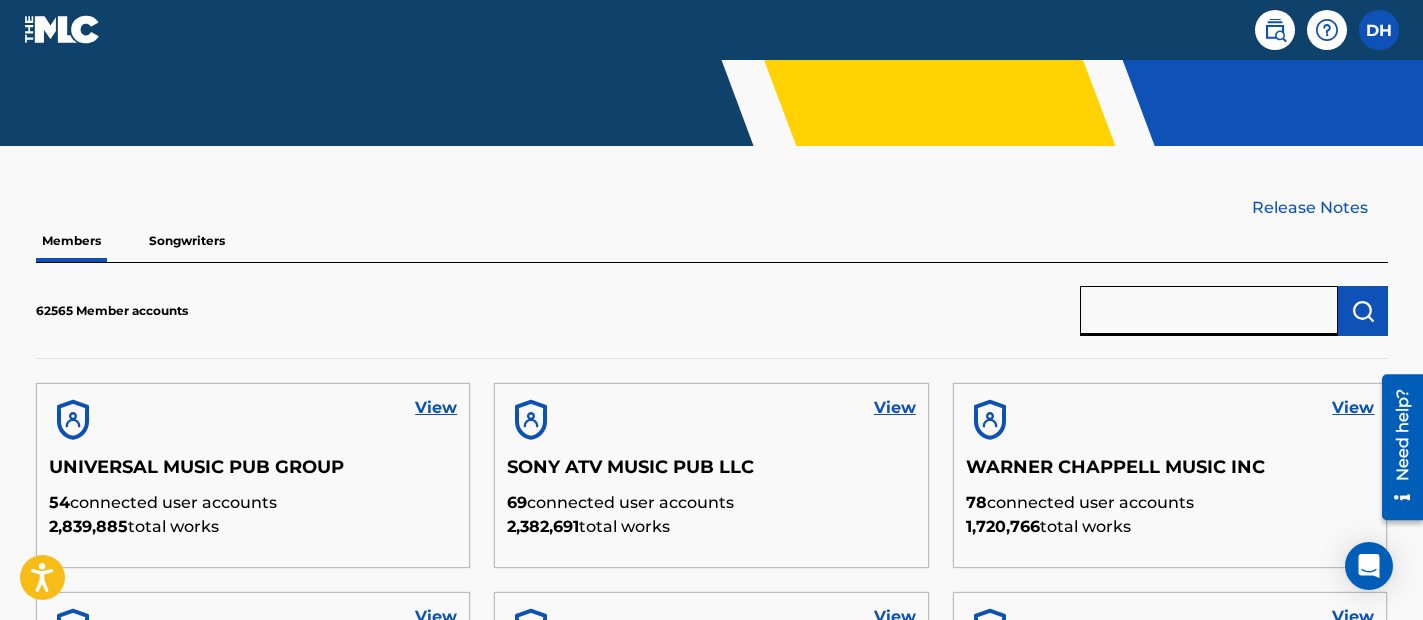 paste on "E3220J" 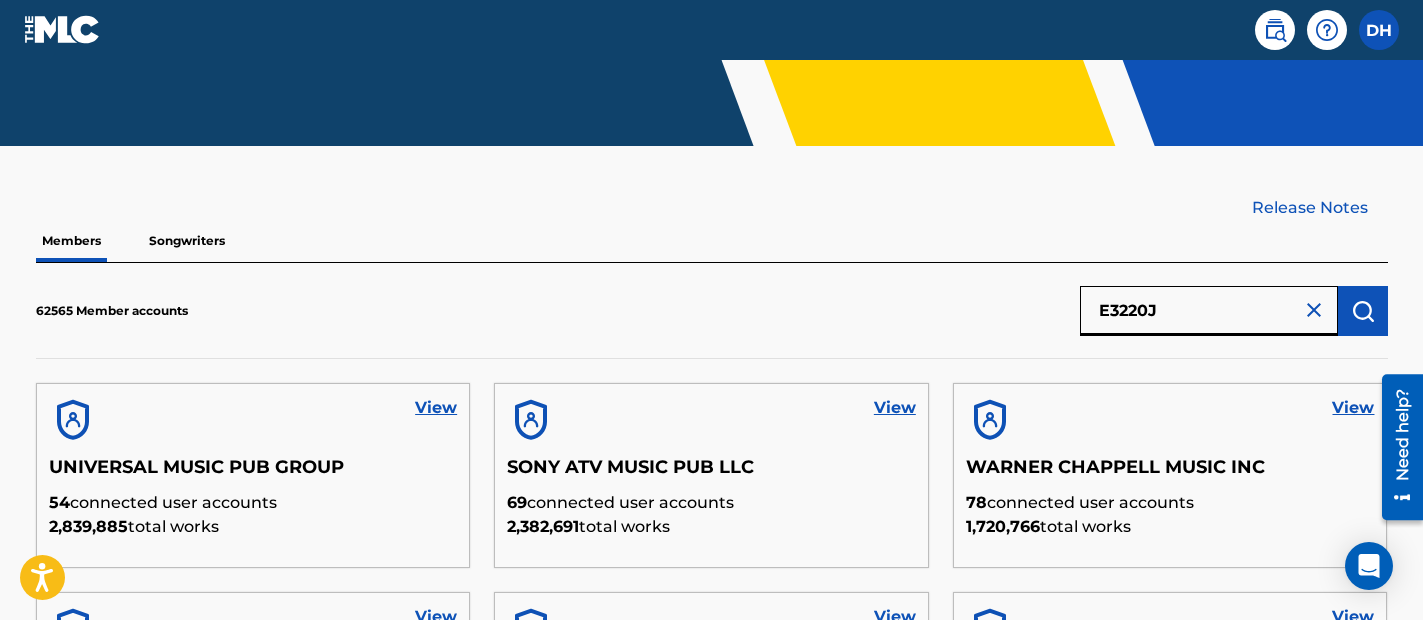 click on "E3220J" at bounding box center (1209, 311) 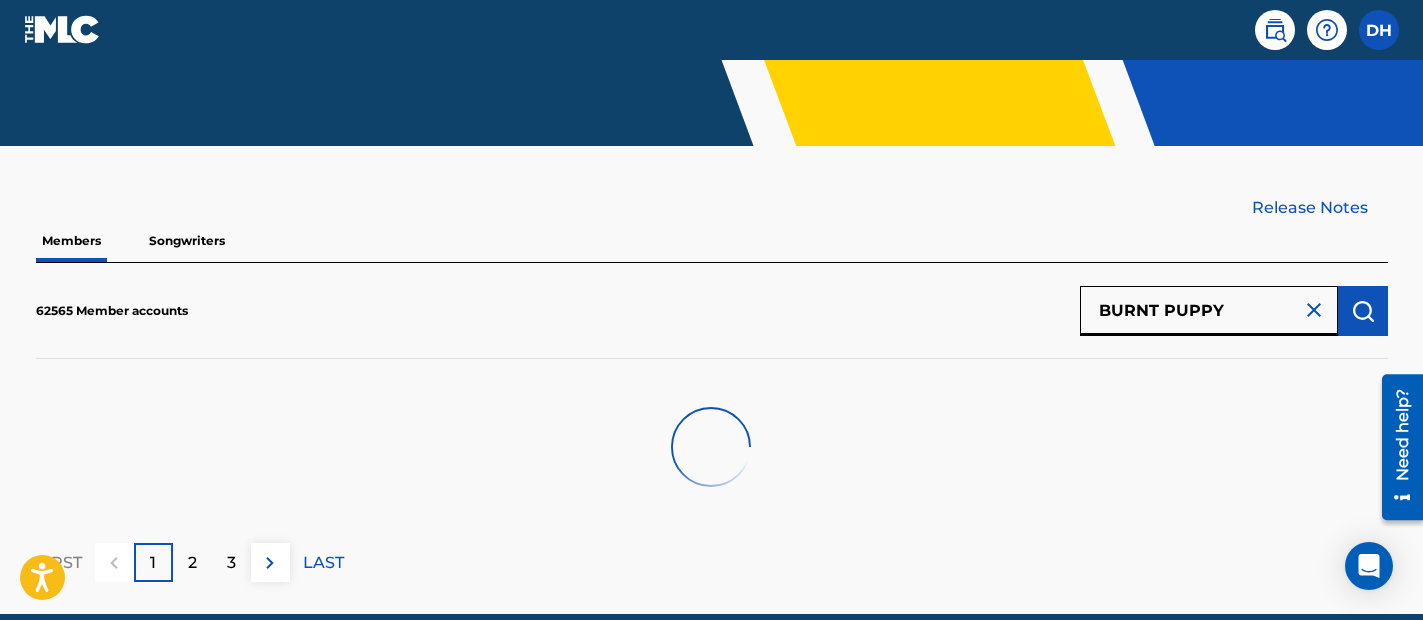 scroll, scrollTop: 420, scrollLeft: 0, axis: vertical 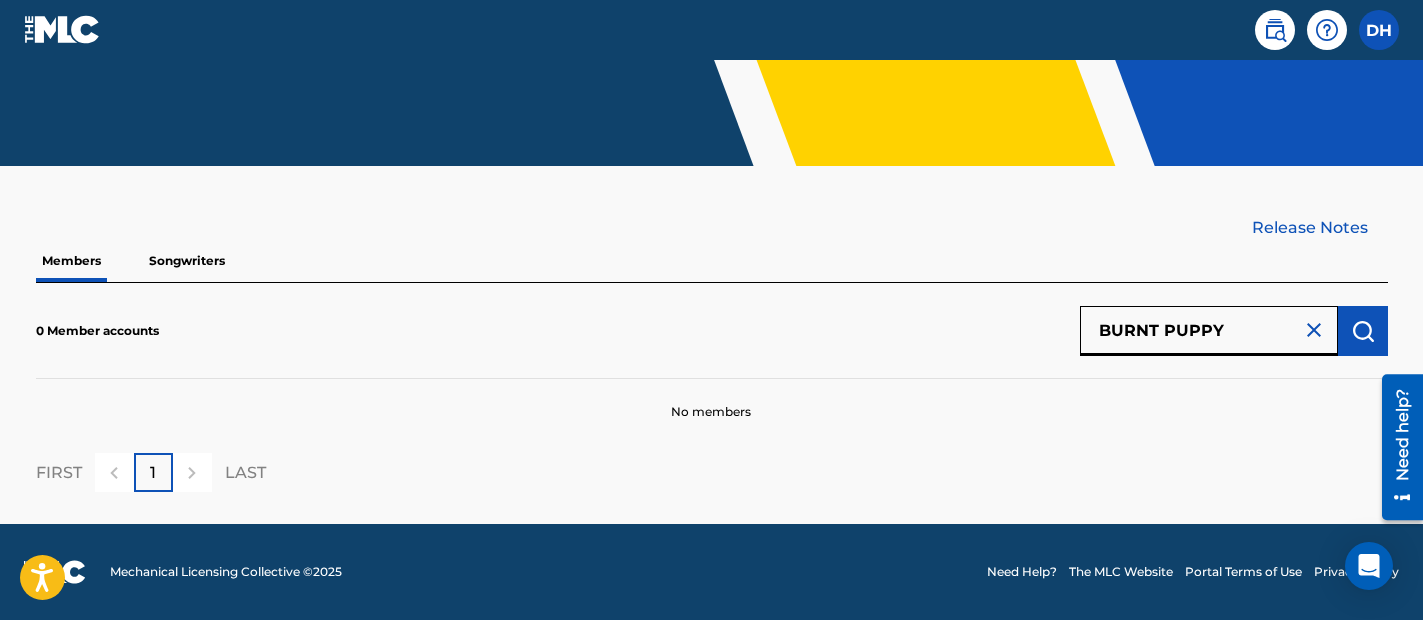 click on "BURNT PUPPY" at bounding box center [1209, 331] 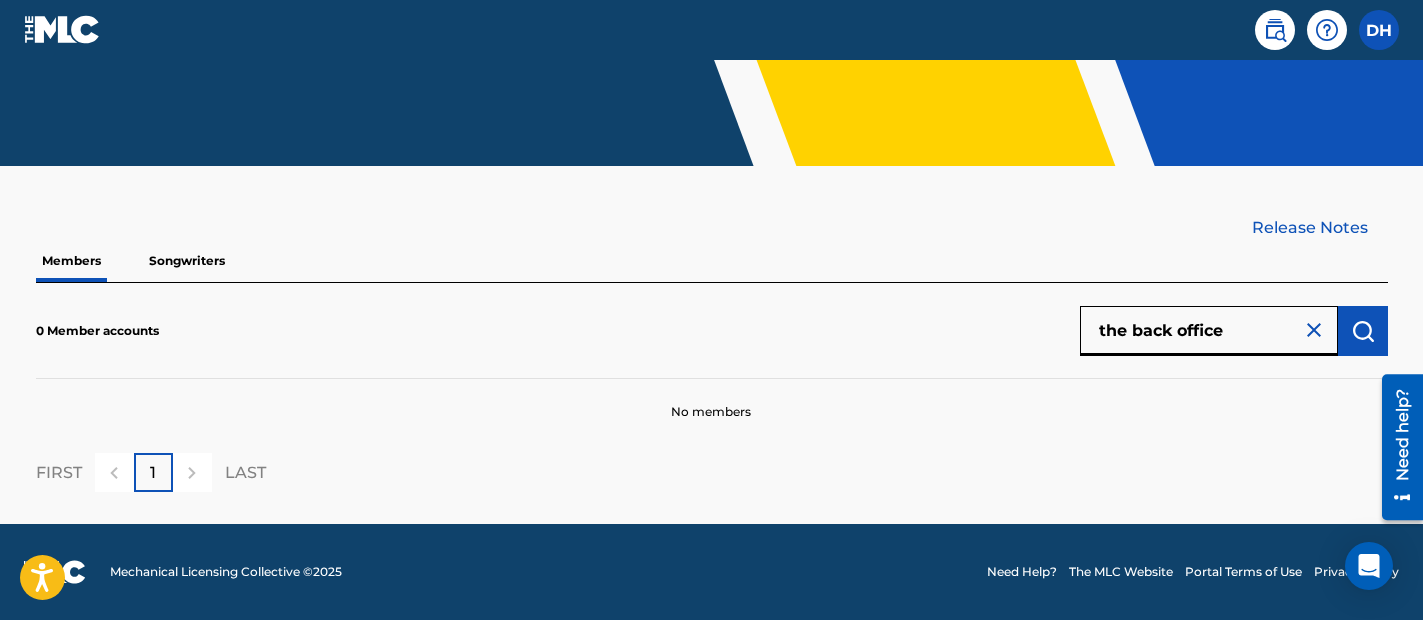type on "the back office" 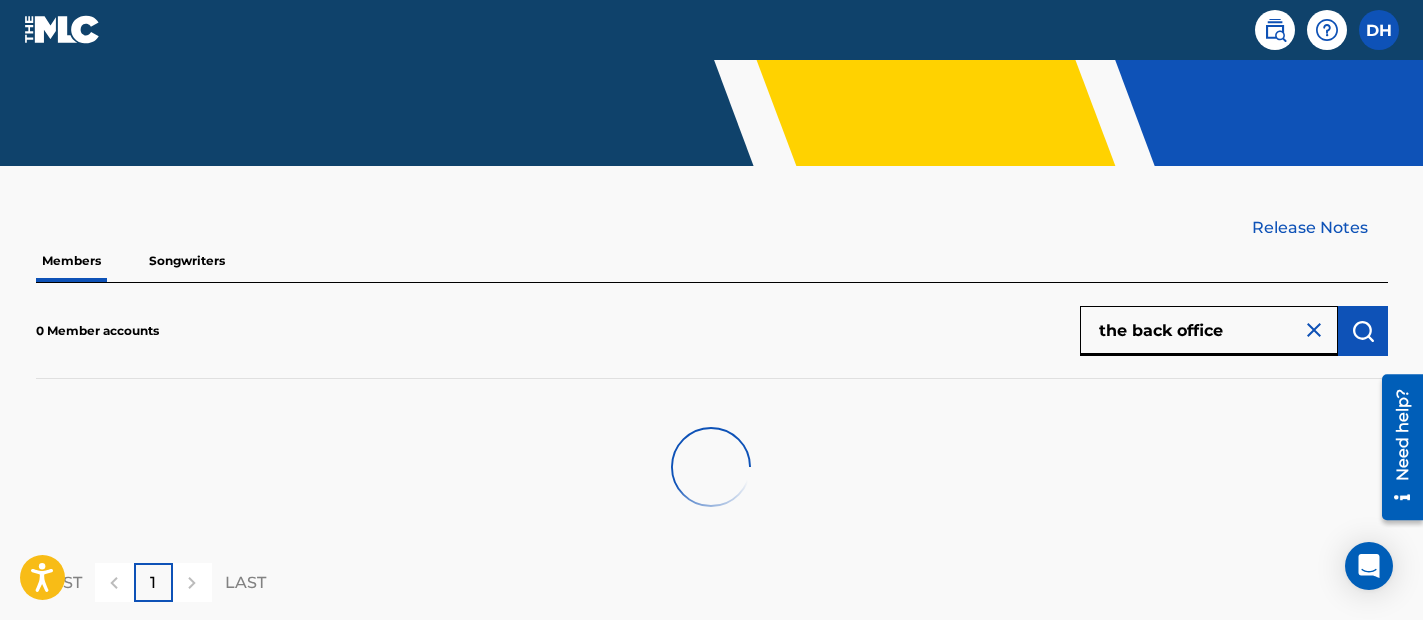 scroll, scrollTop: 440, scrollLeft: 0, axis: vertical 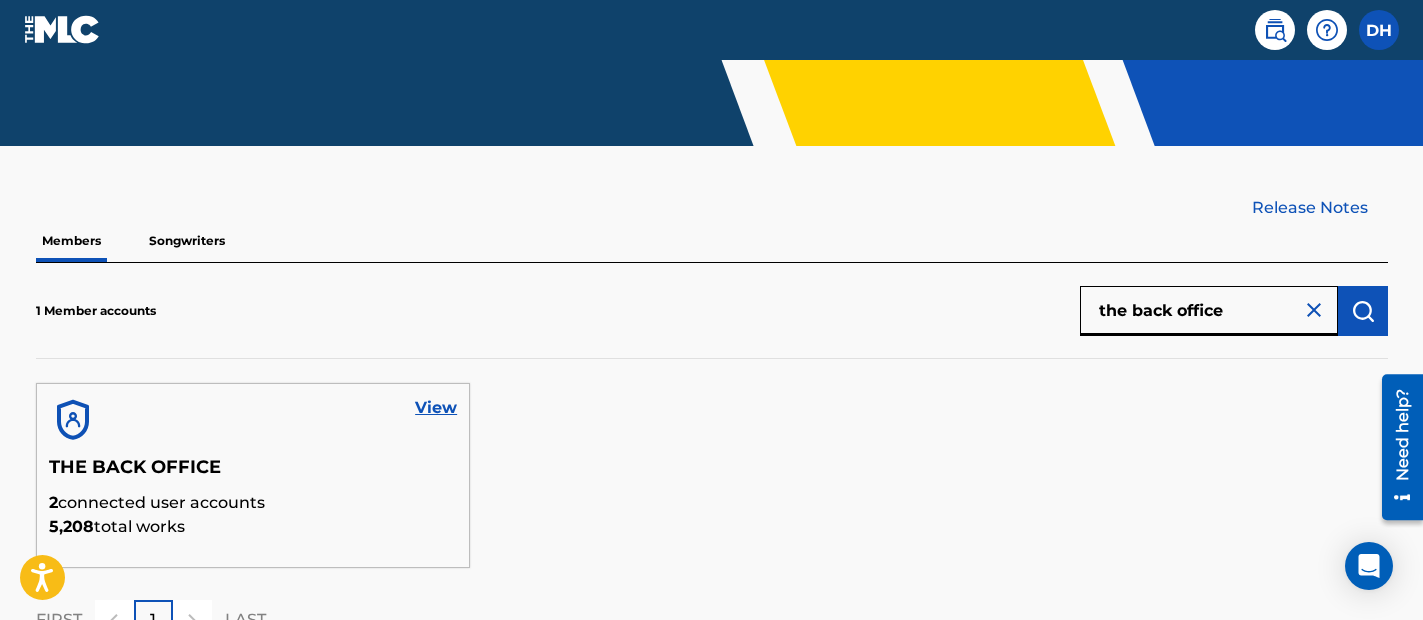 click on "View" at bounding box center [253, 420] 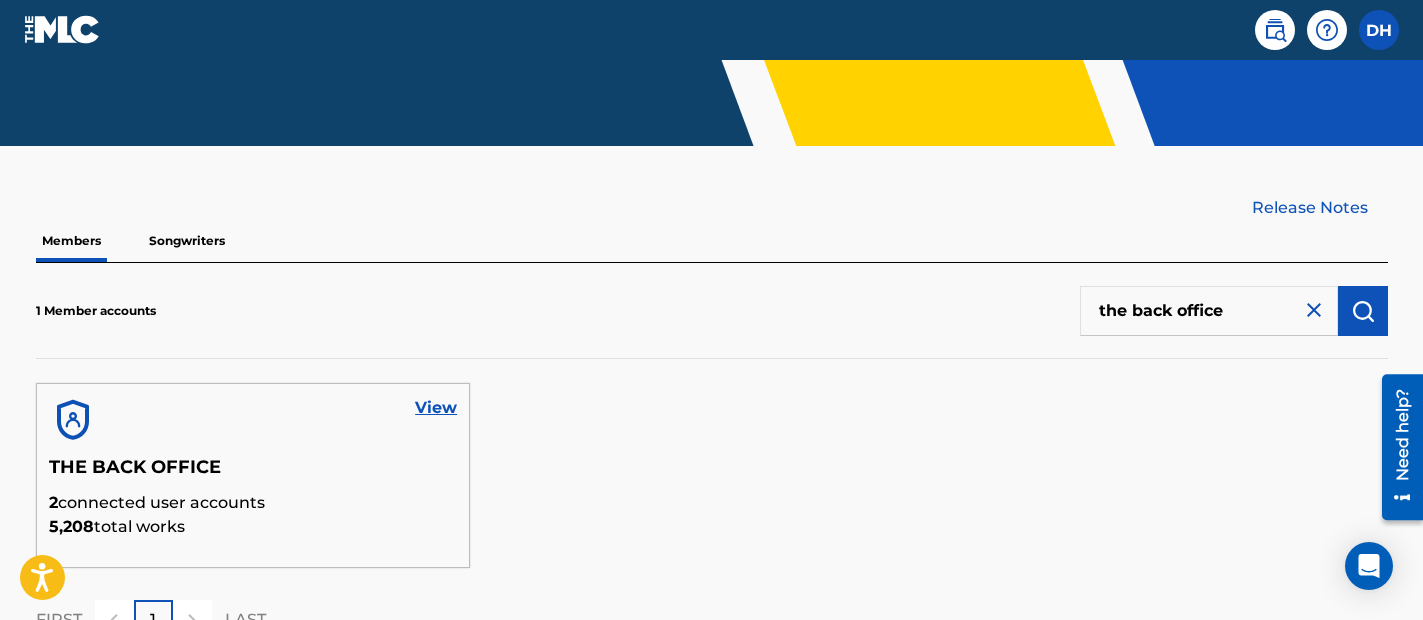 click on "View" at bounding box center [436, 408] 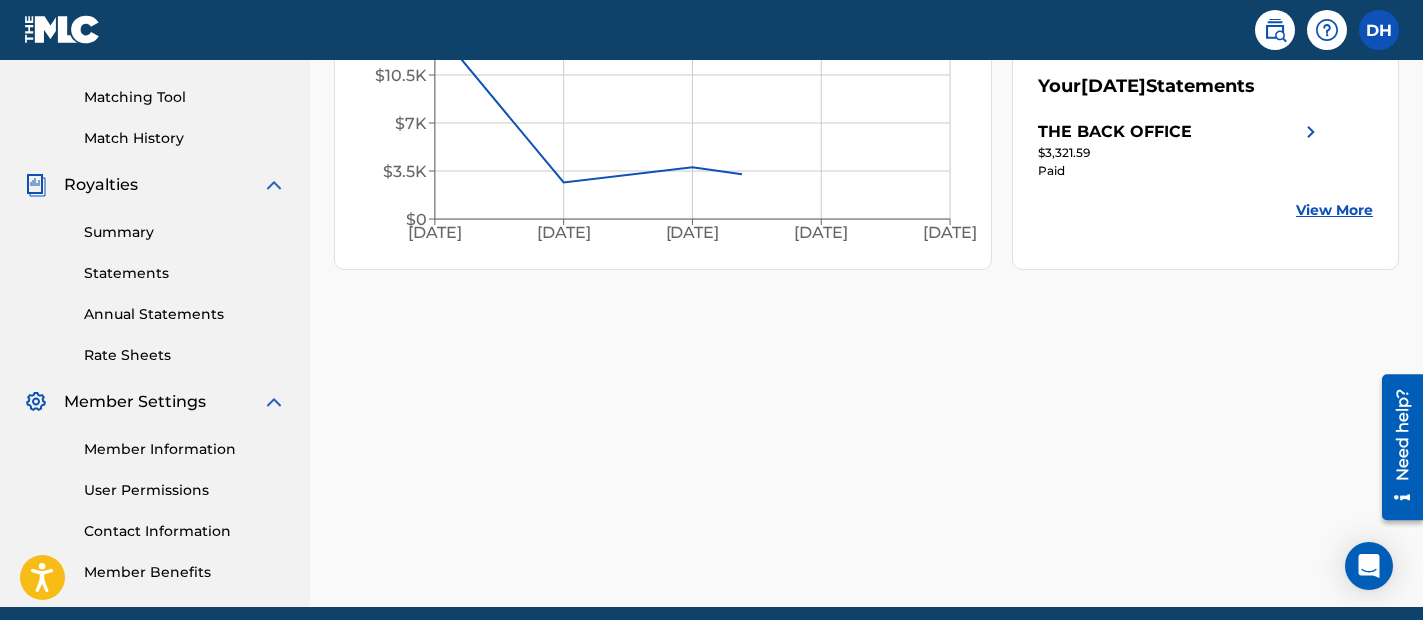 scroll, scrollTop: 579, scrollLeft: 0, axis: vertical 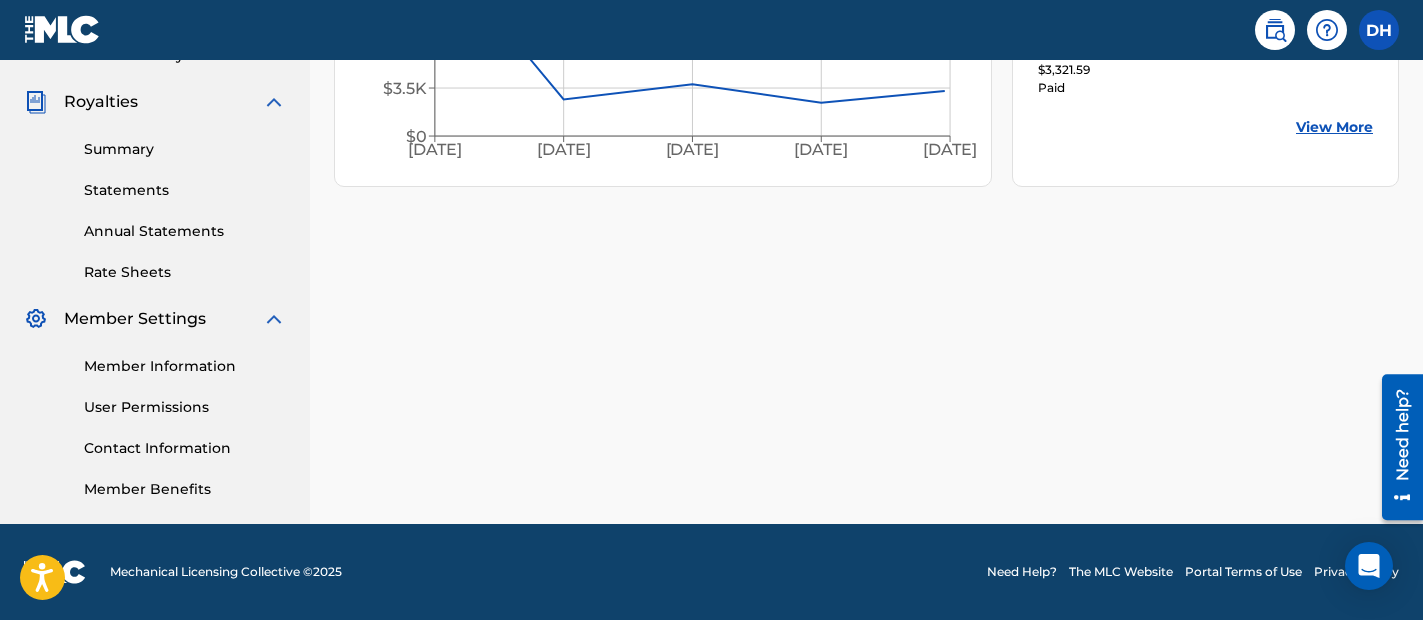 click on "Contact Information" at bounding box center (185, 448) 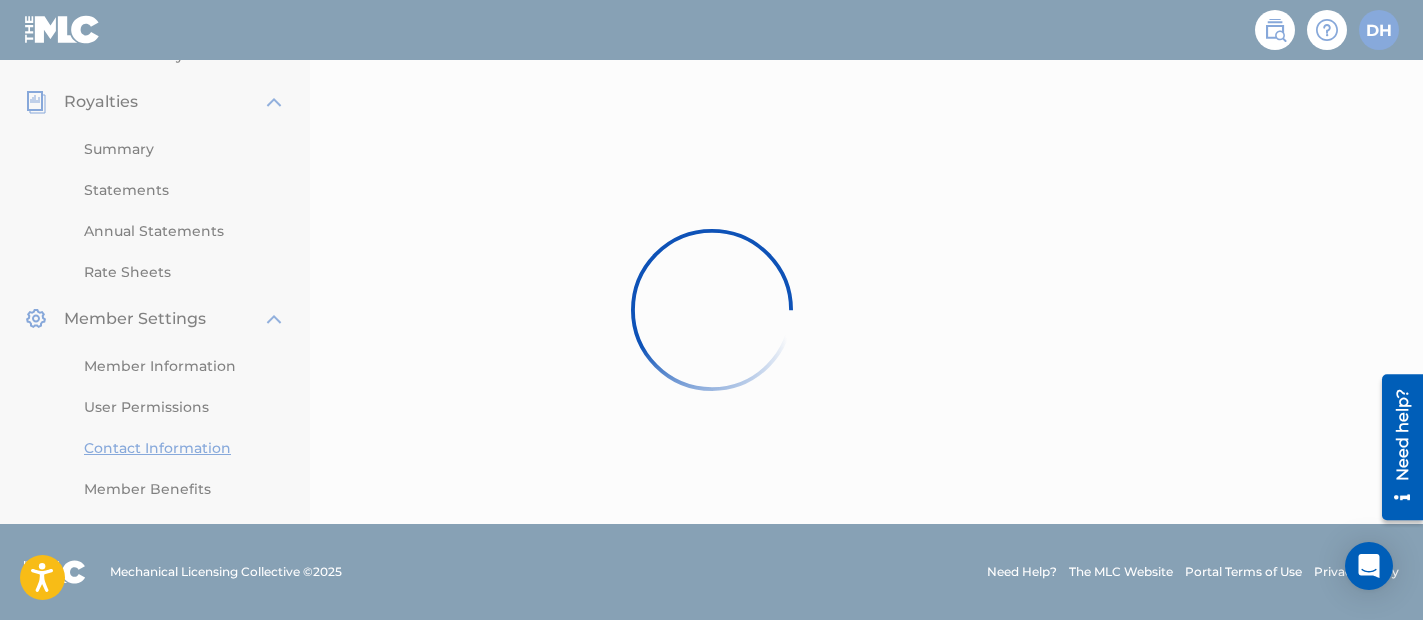 scroll, scrollTop: 0, scrollLeft: 0, axis: both 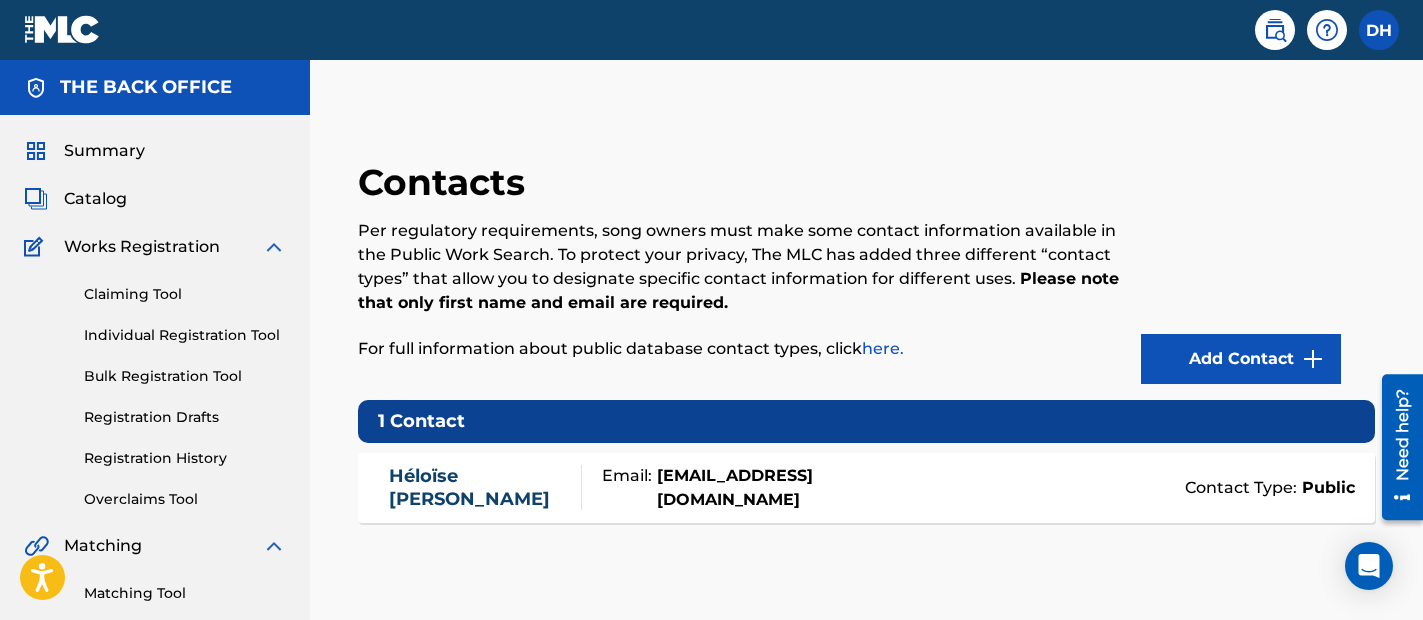 click on "Contact Type:   Public" at bounding box center [1113, 488] 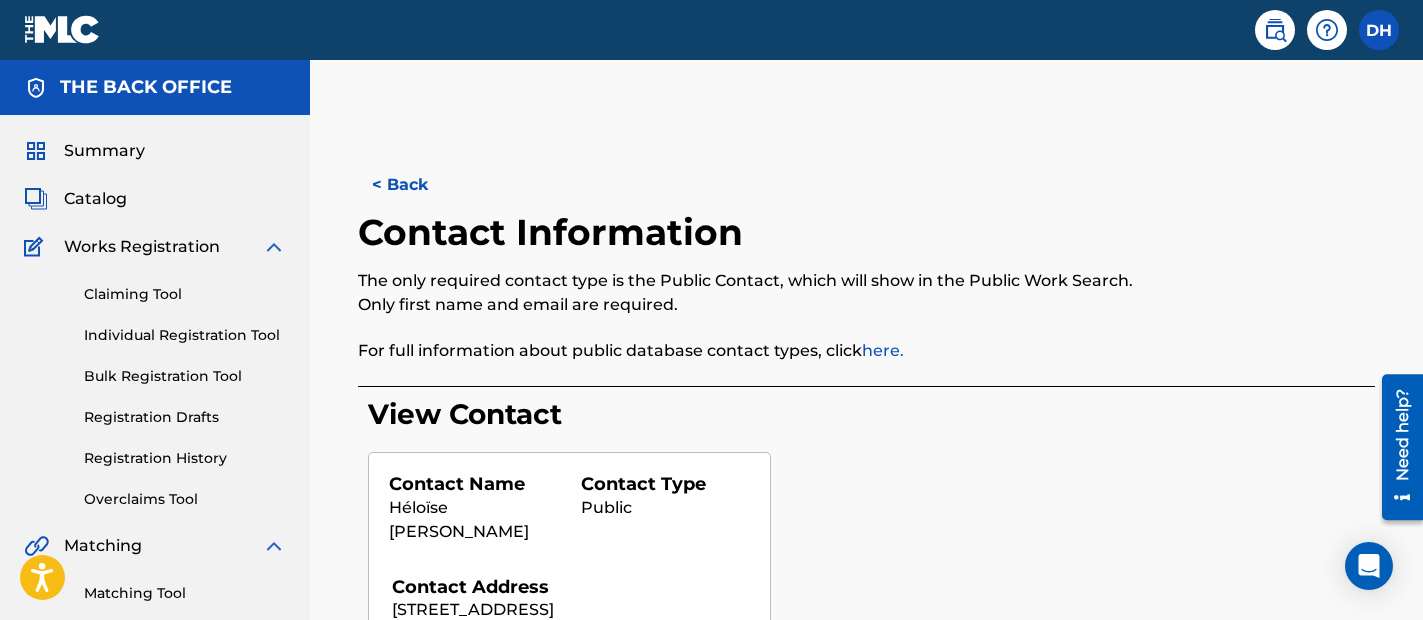 scroll, scrollTop: 579, scrollLeft: 0, axis: vertical 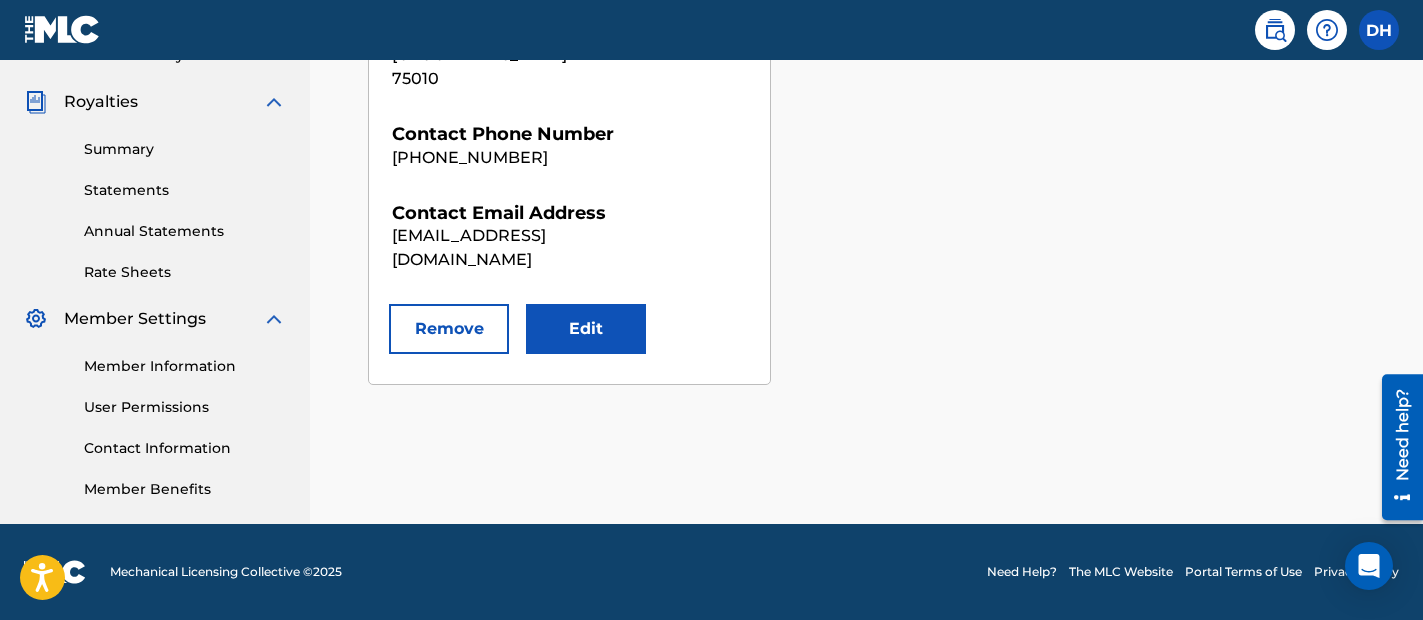 drag, startPoint x: 465, startPoint y: 265, endPoint x: 387, endPoint y: 235, distance: 83.57033 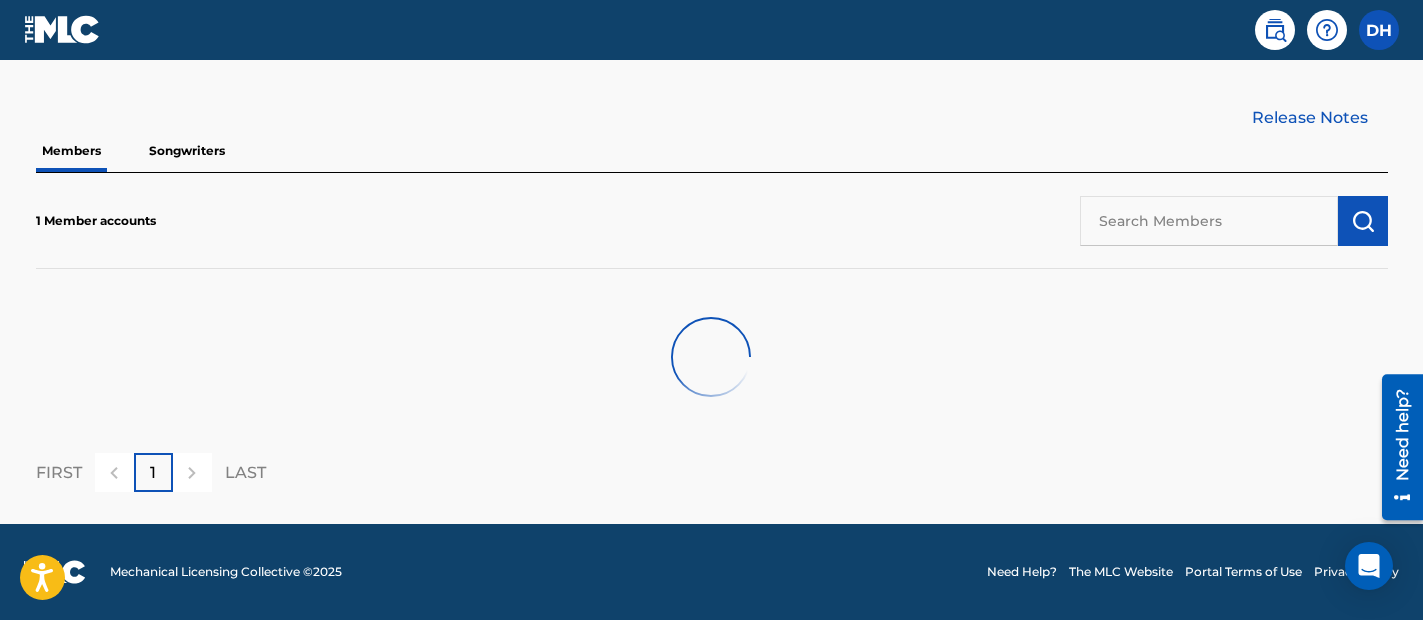 scroll, scrollTop: 440, scrollLeft: 0, axis: vertical 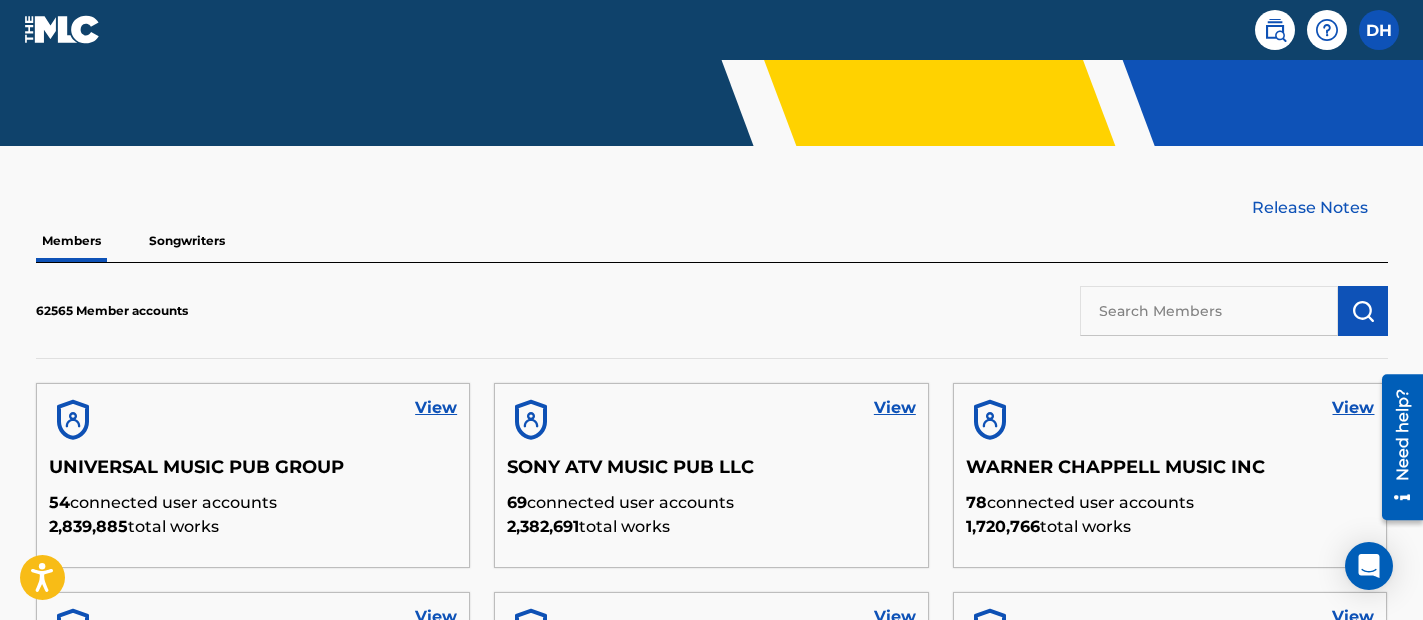 click at bounding box center [1209, 311] 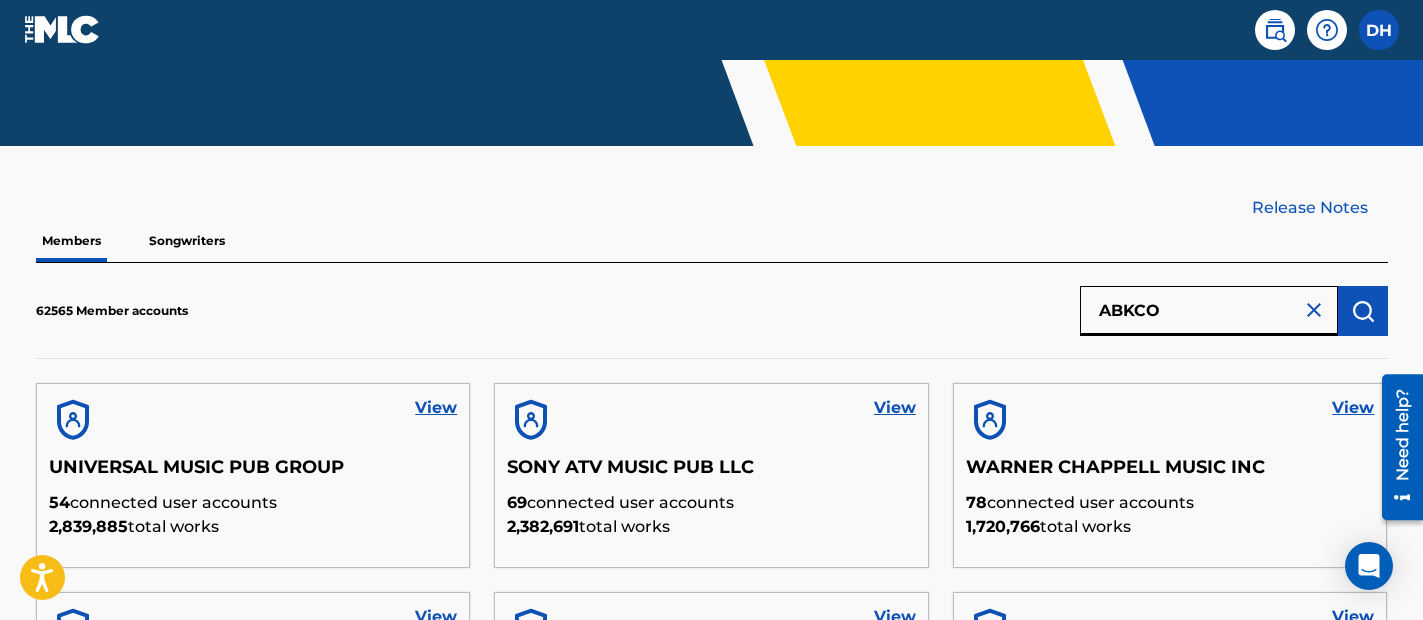 type on "ABKCO" 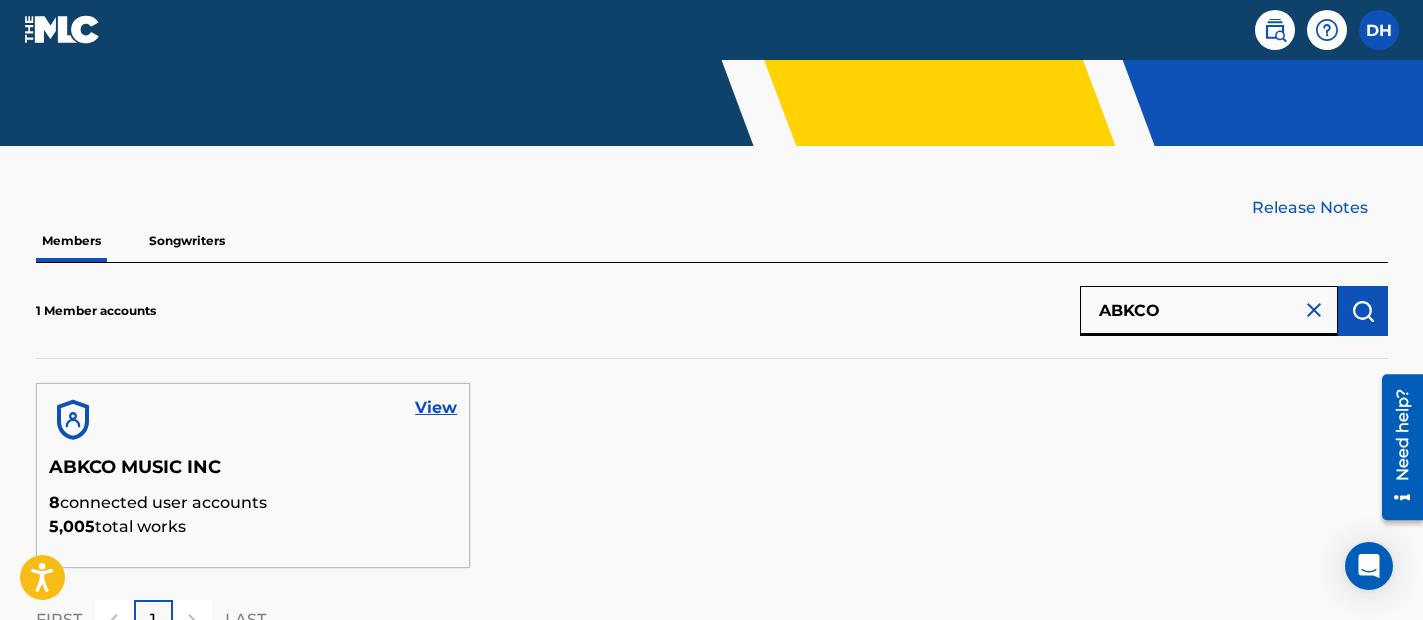 click on "View" at bounding box center (436, 408) 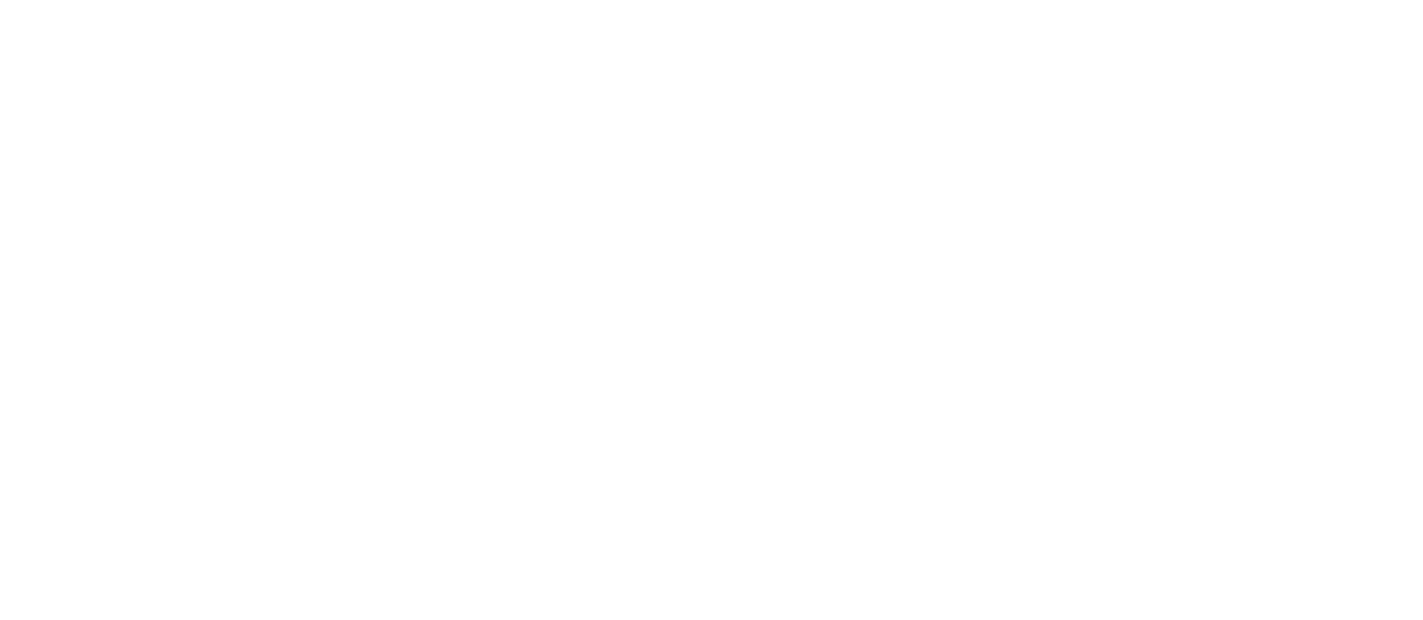 scroll, scrollTop: 0, scrollLeft: 0, axis: both 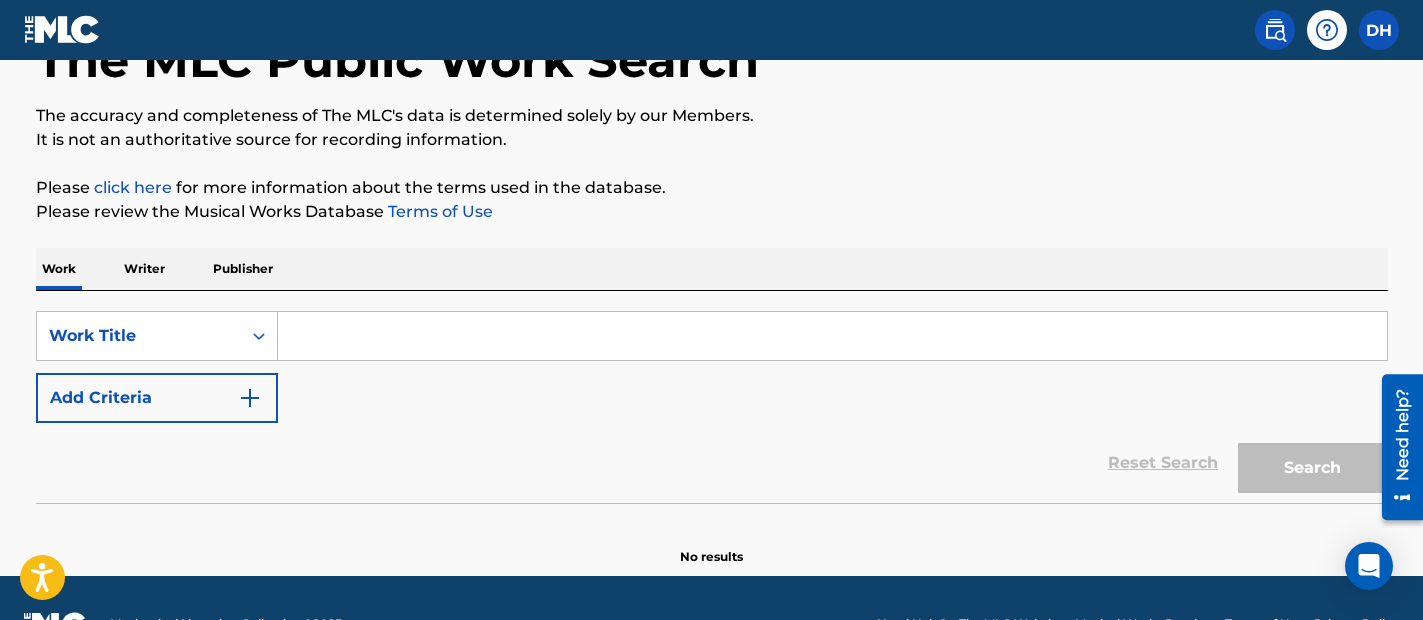 click on "Please review the Musical Works Database   Terms of Use" at bounding box center [712, 212] 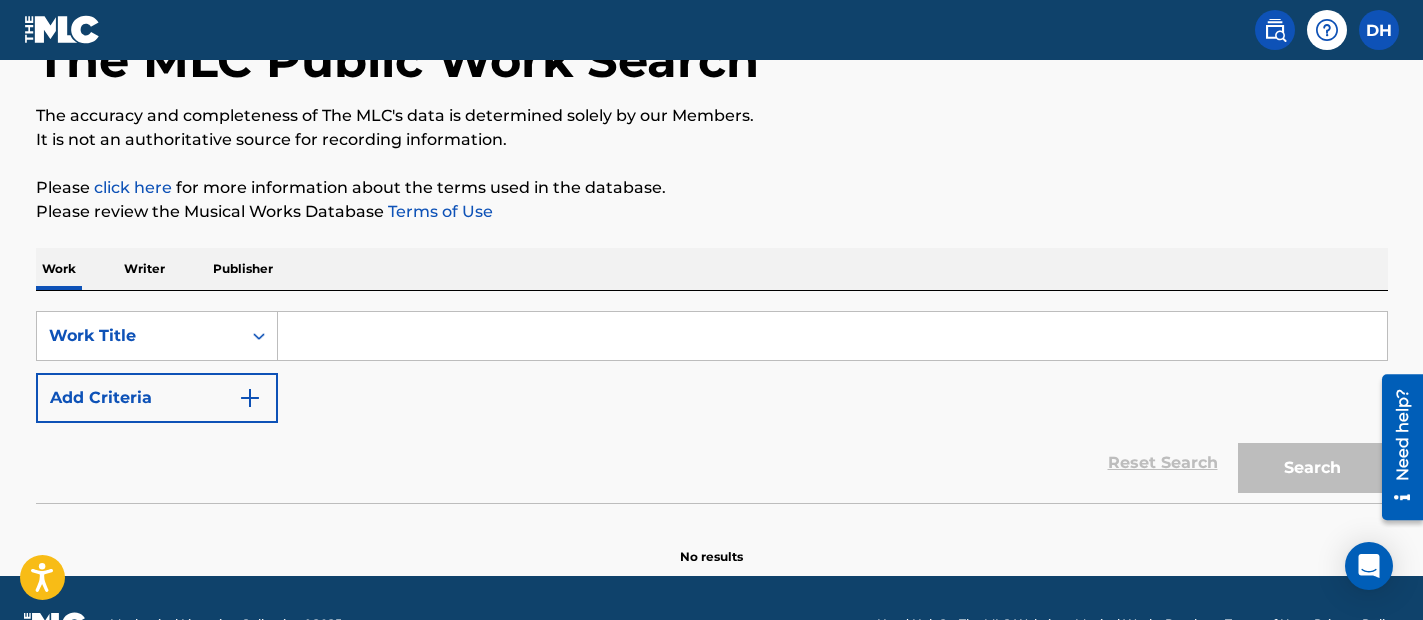 click at bounding box center [832, 336] 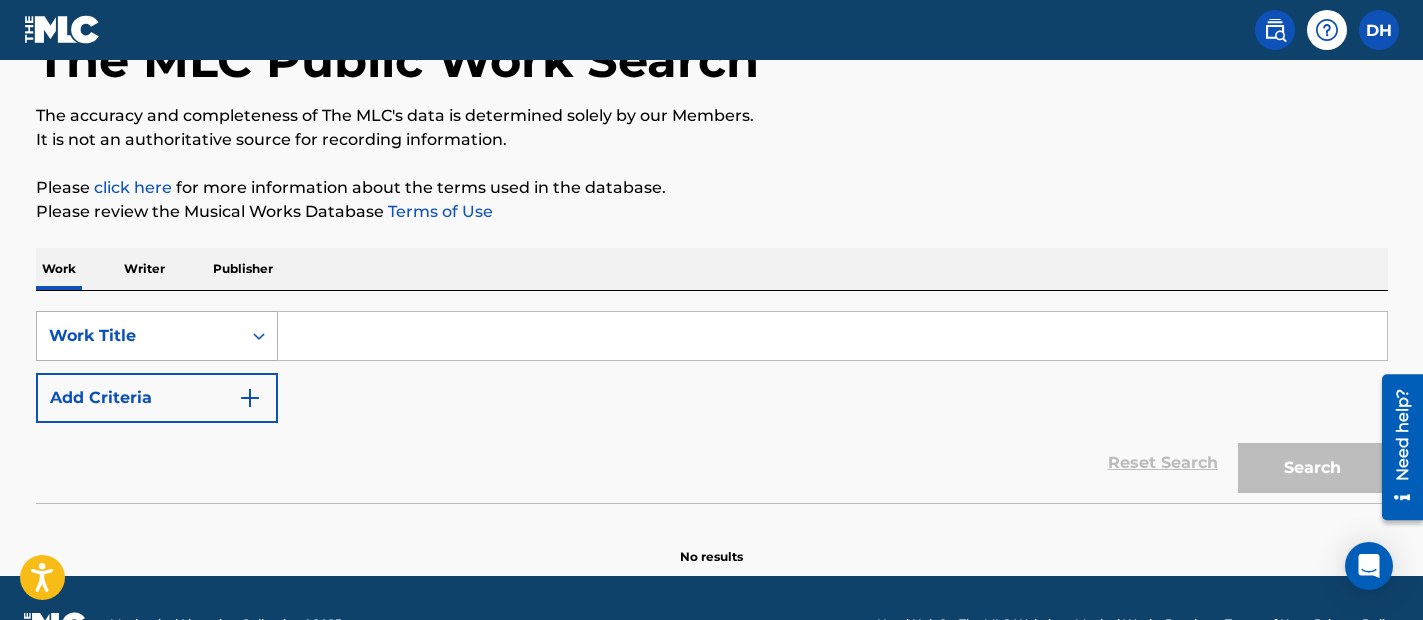 click on "Work Title" at bounding box center (139, 336) 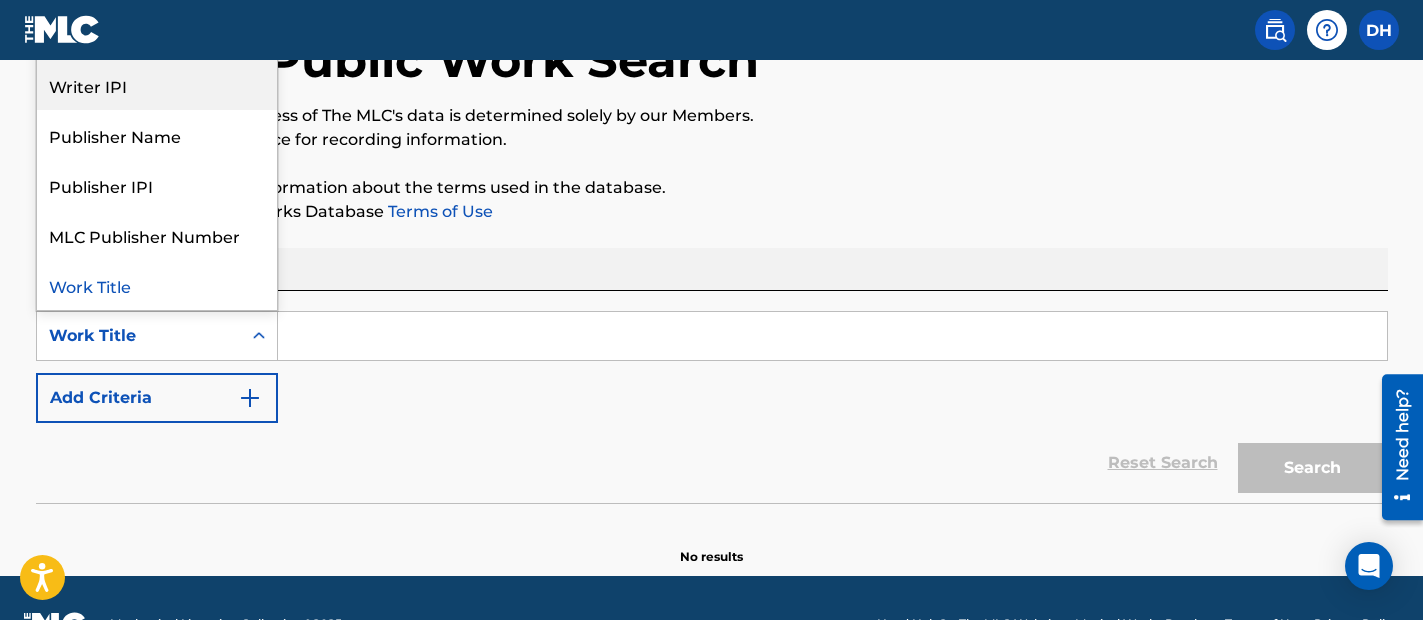 scroll, scrollTop: 0, scrollLeft: 0, axis: both 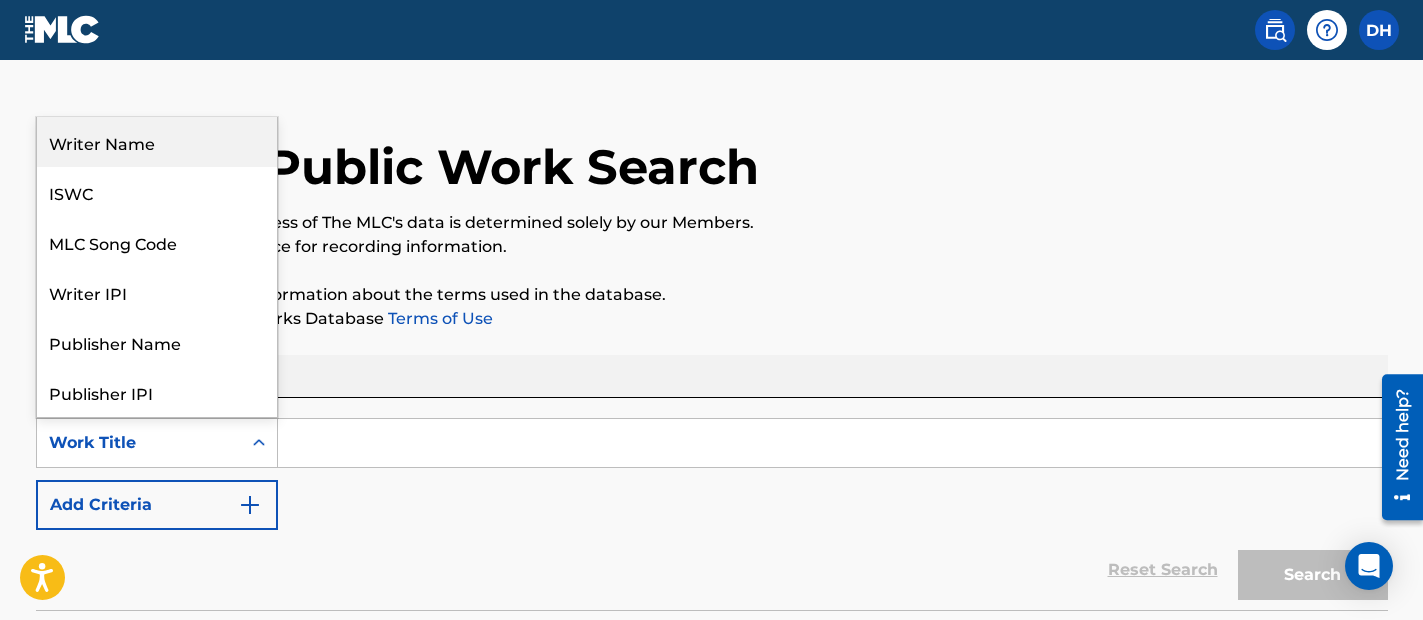 click on "Writer Name" at bounding box center [157, 142] 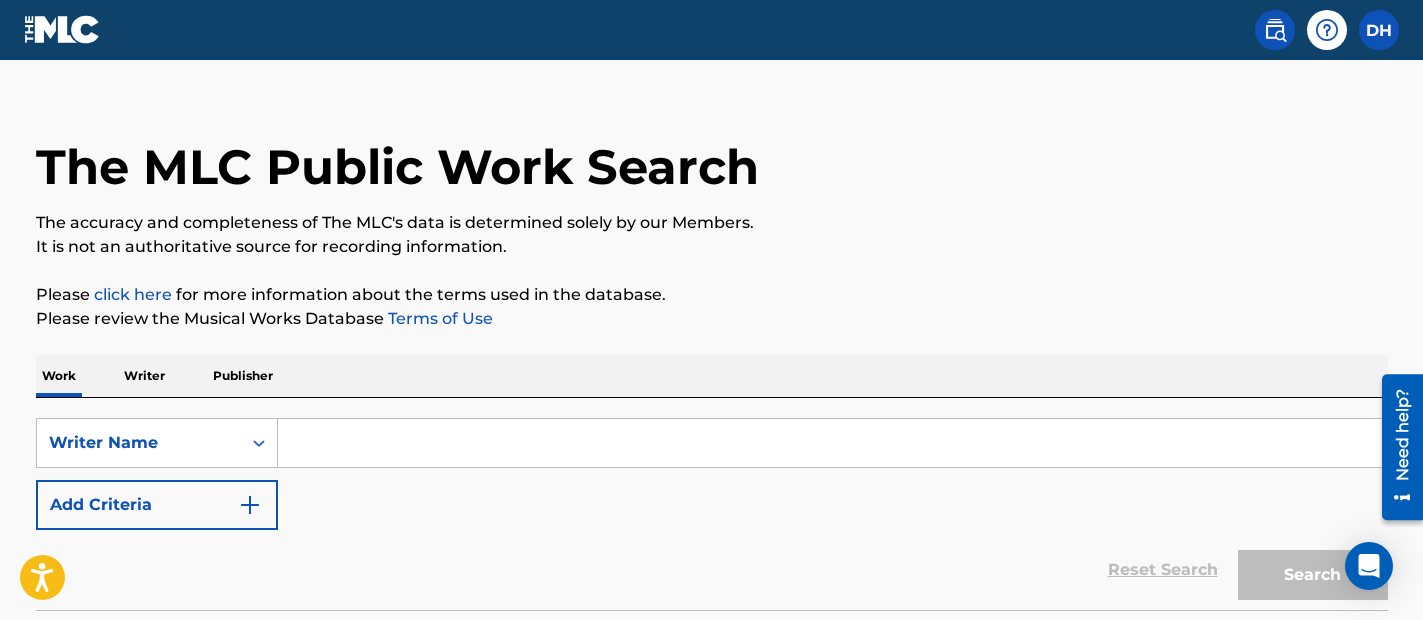 click at bounding box center (832, 443) 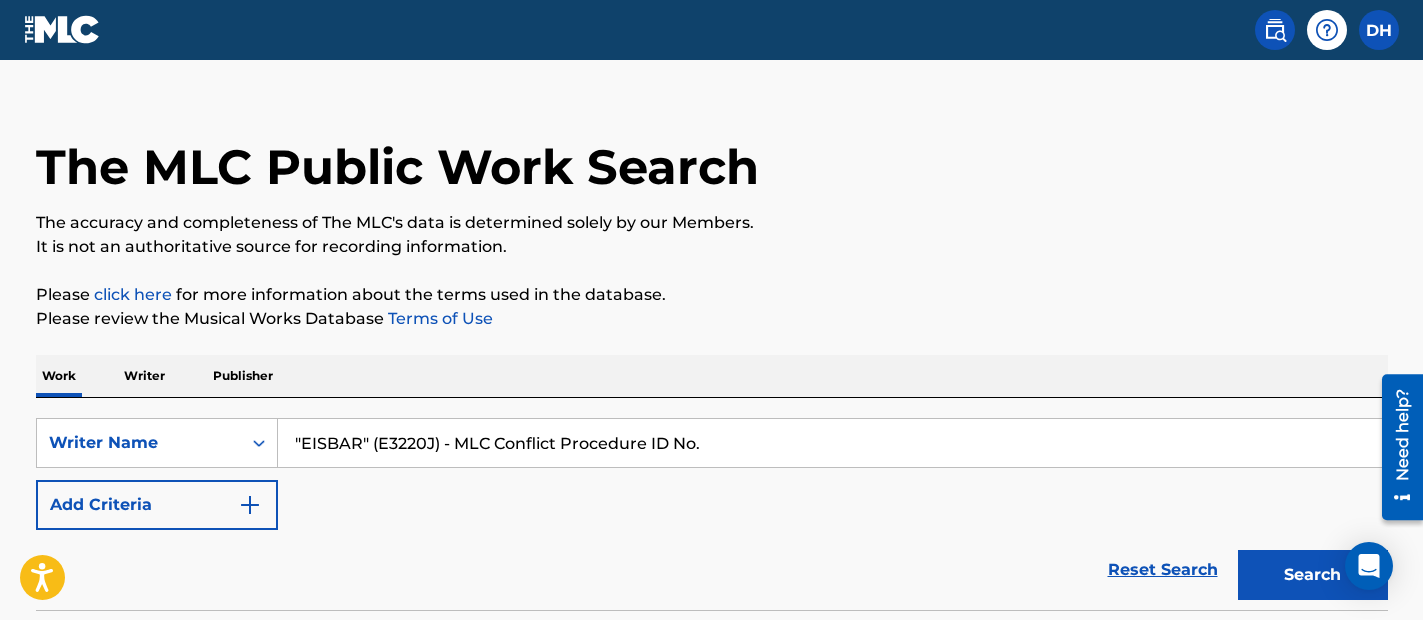click on ""EISBAR" (E3220J) - MLC Conflict Procedure ID No." at bounding box center (832, 443) 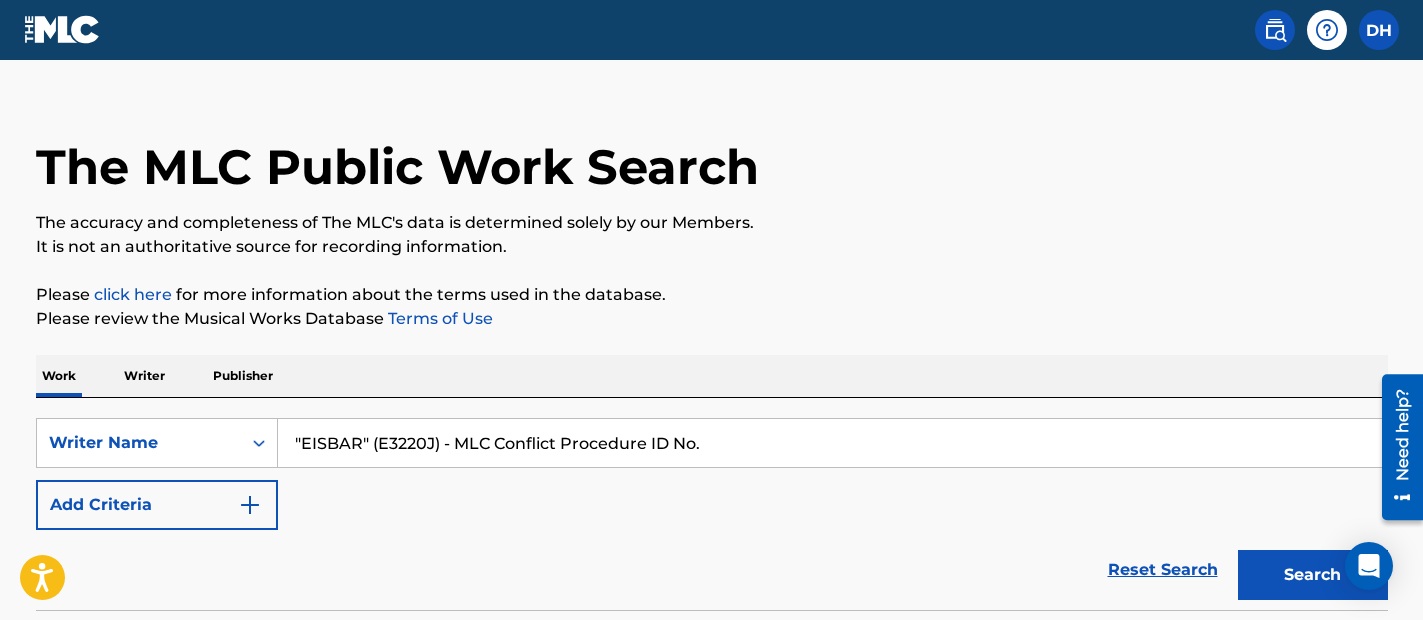 paste on "E3220J" 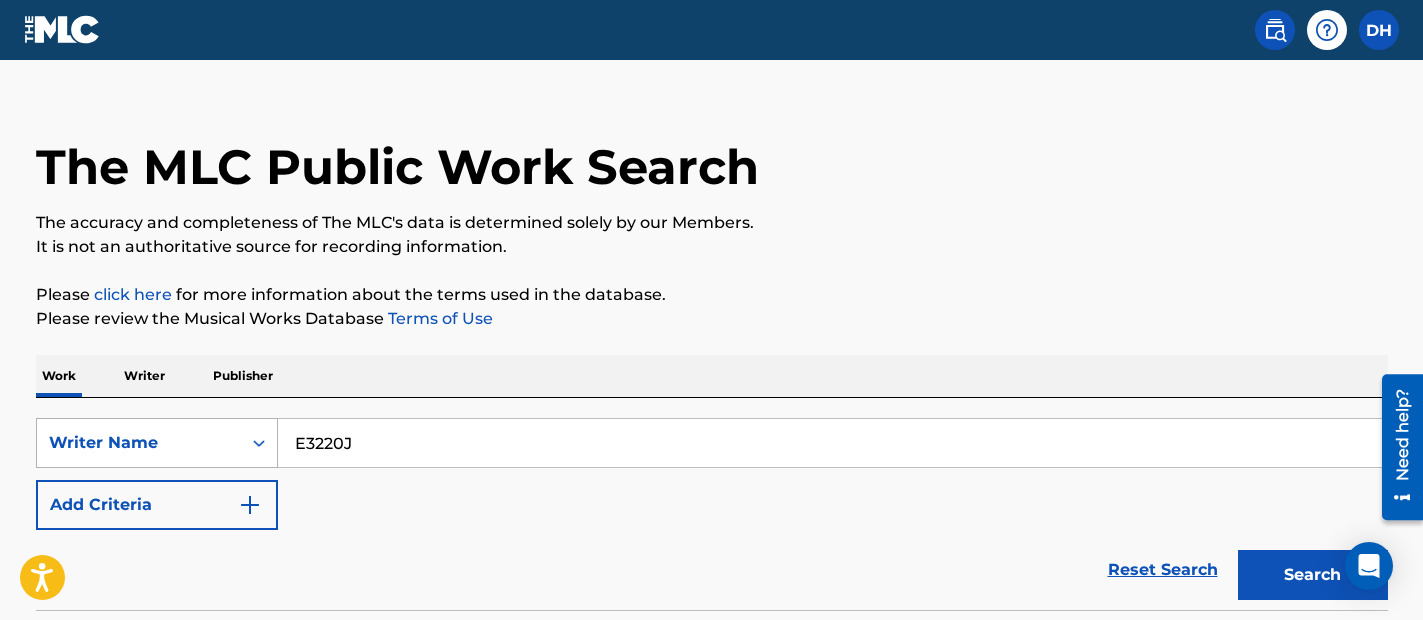 type on "E3220J" 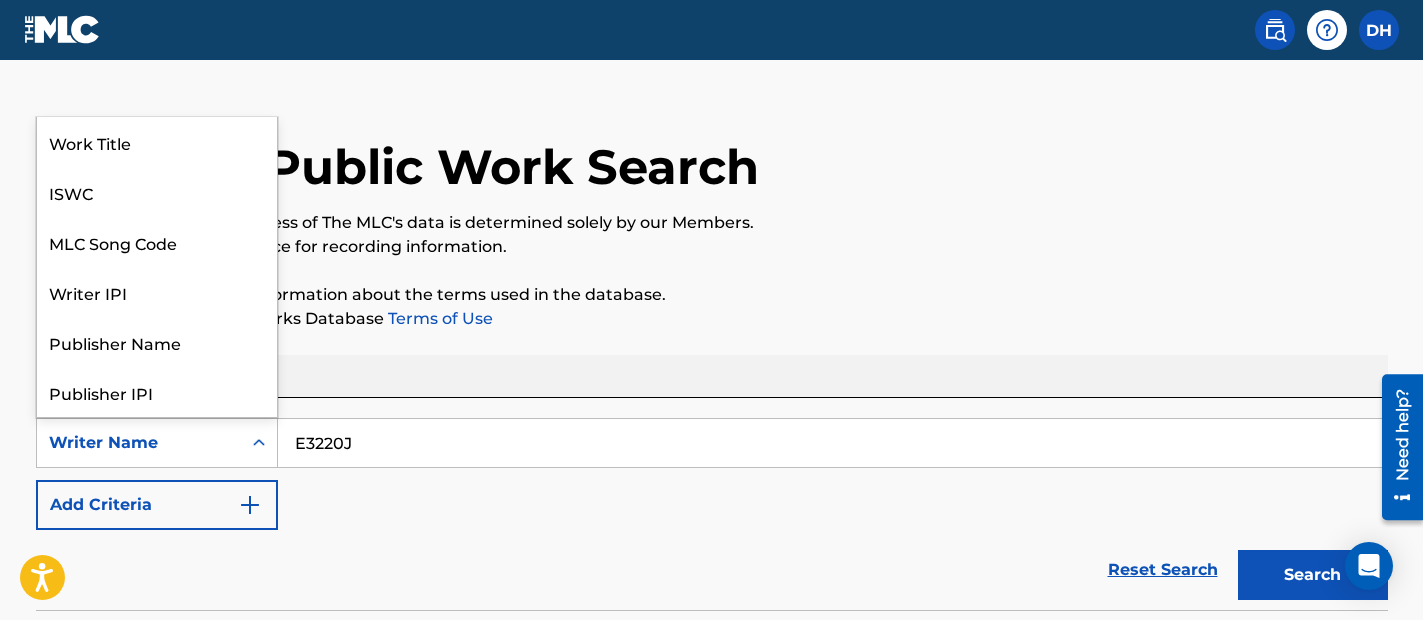 scroll, scrollTop: 100, scrollLeft: 0, axis: vertical 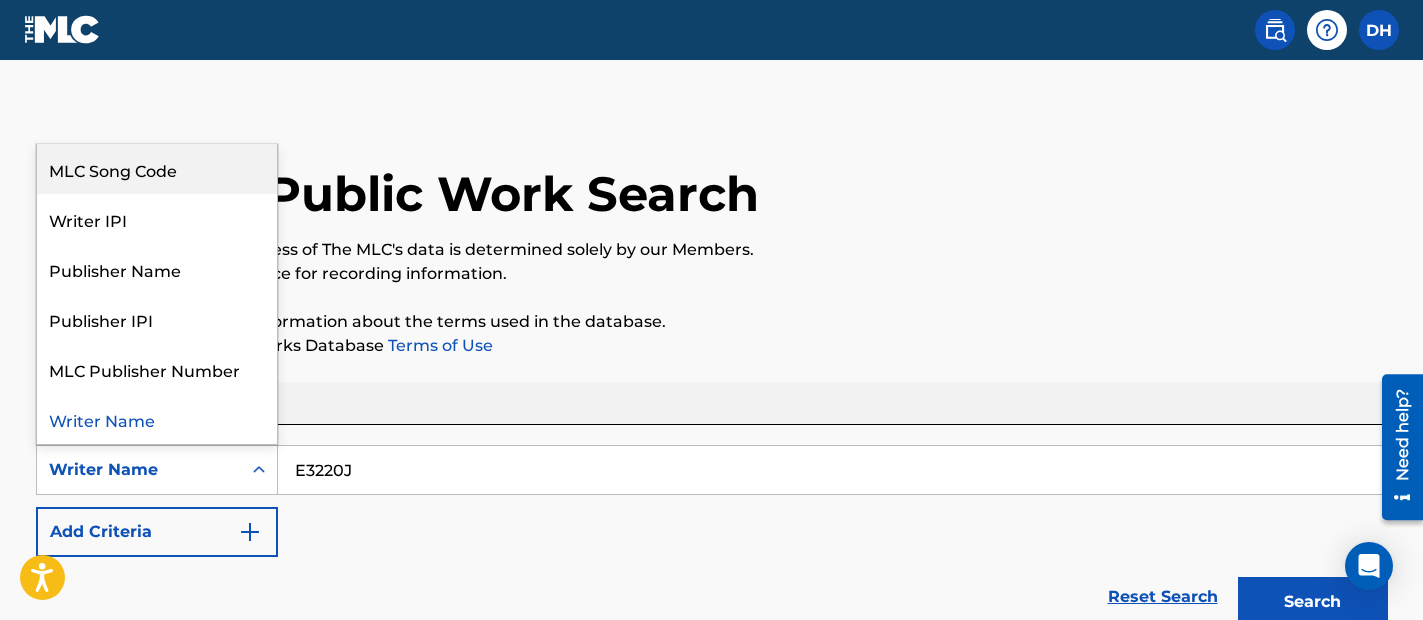 click on "MLC Song Code" at bounding box center (157, 169) 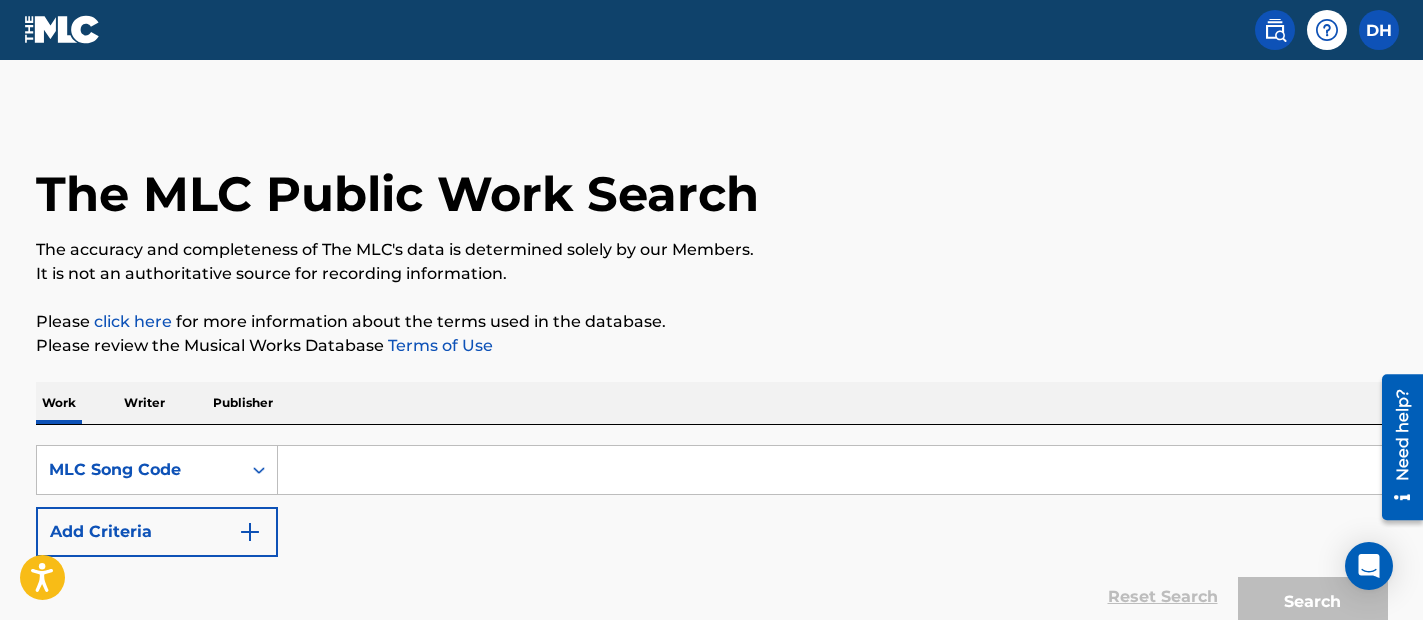 click at bounding box center [832, 470] 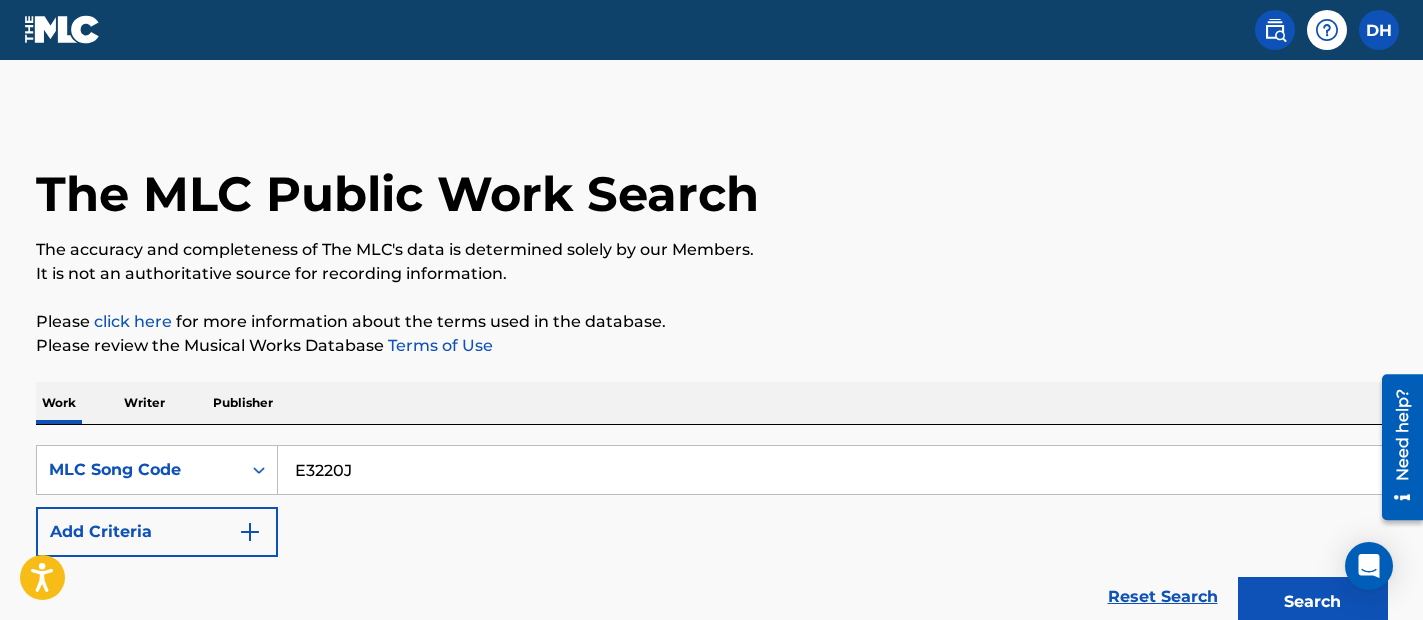 type on "E3220J" 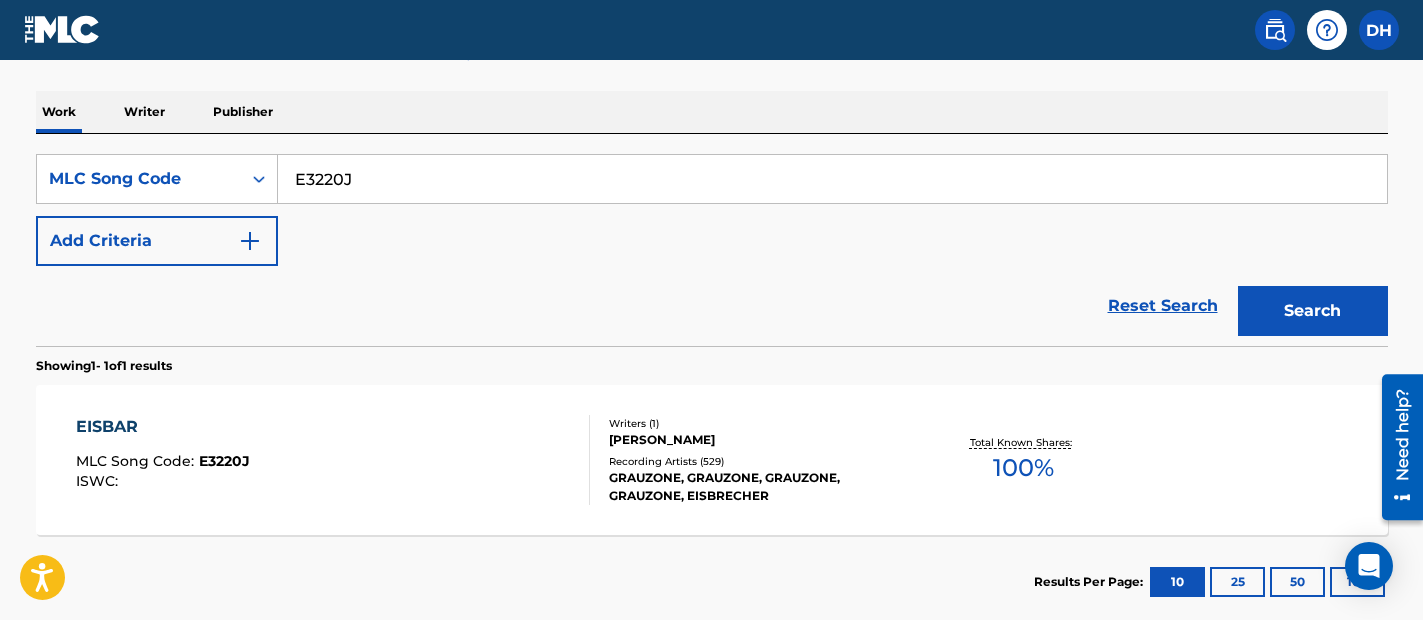 scroll, scrollTop: 406, scrollLeft: 0, axis: vertical 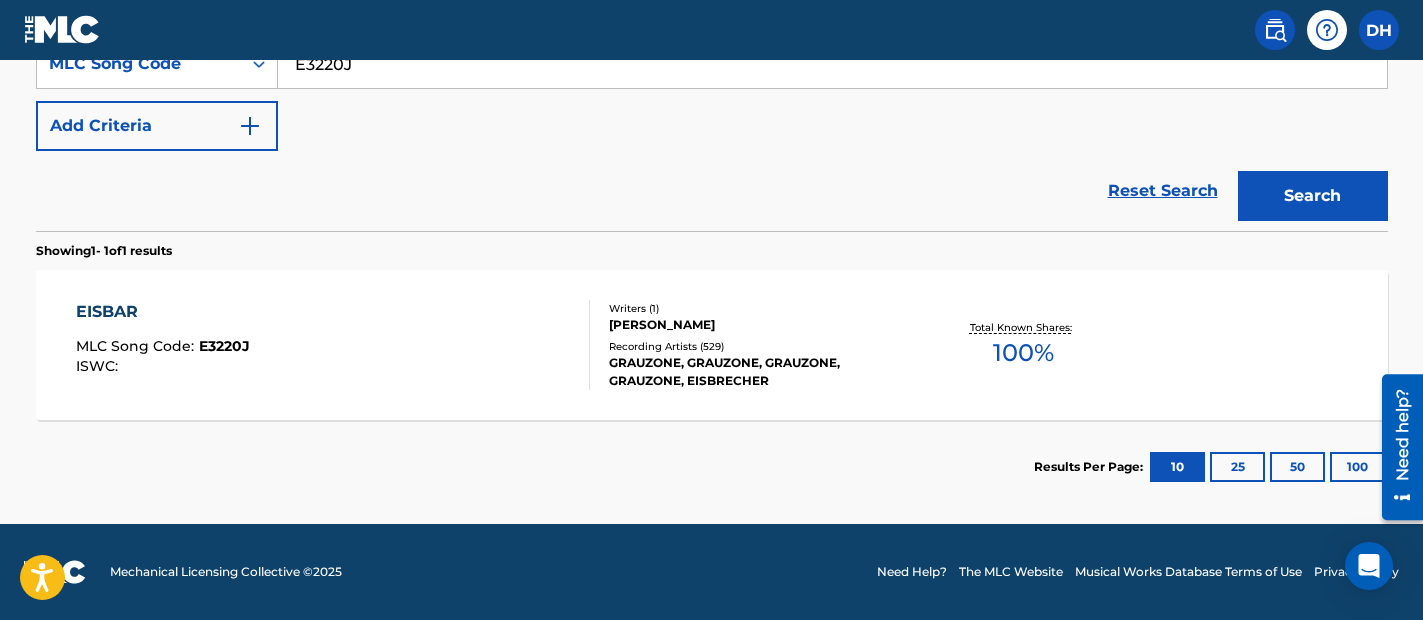 click on "EISBAR MLC Song Code : E3220J ISWC :" at bounding box center [333, 345] 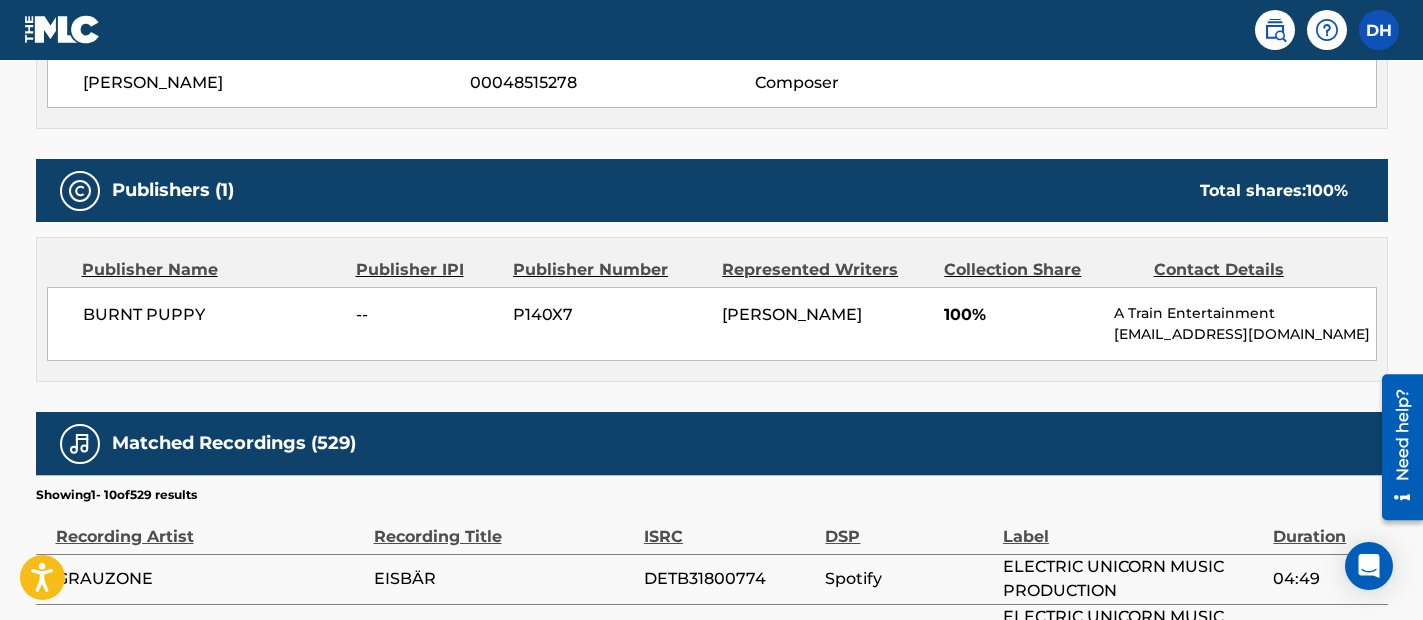 scroll, scrollTop: 0, scrollLeft: 0, axis: both 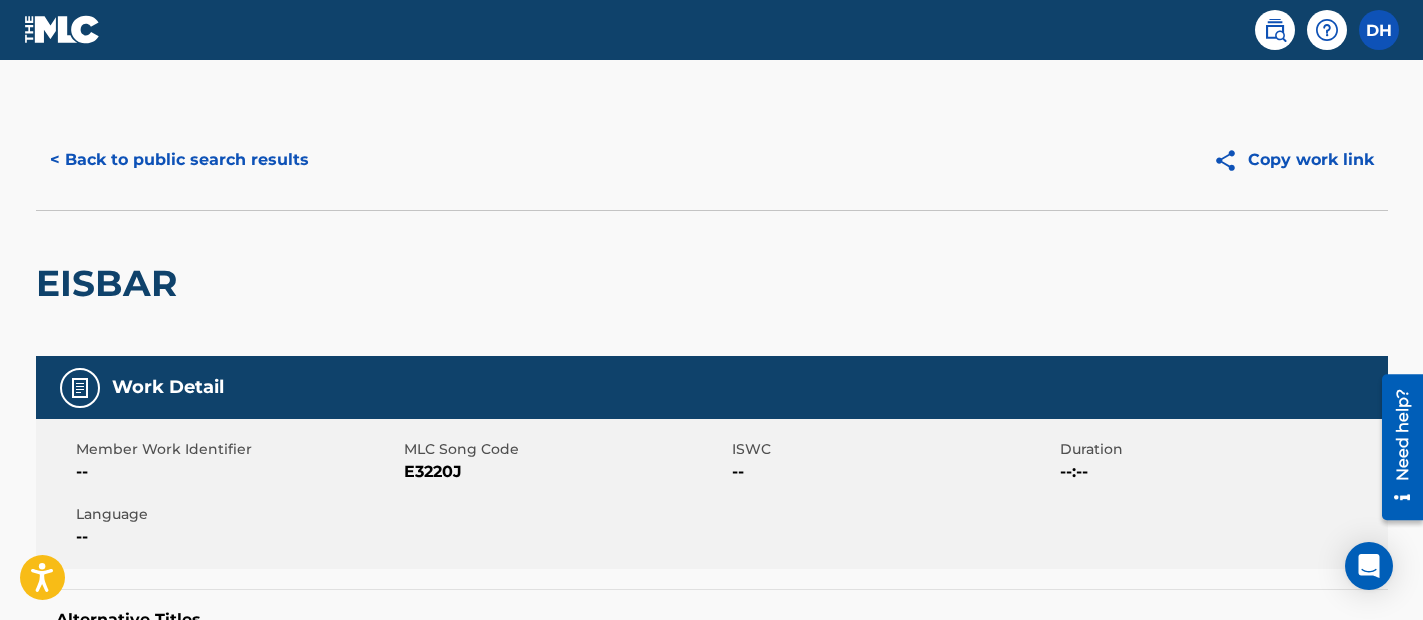 click on "--" at bounding box center [237, 472] 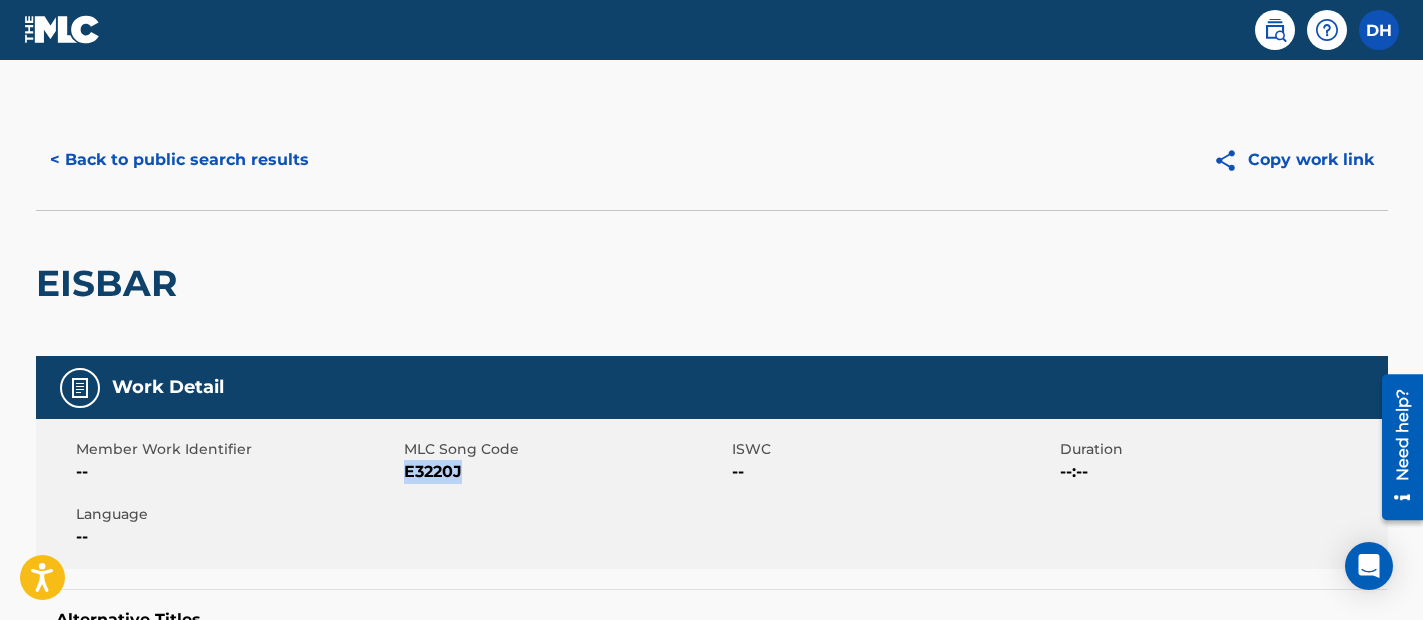 click on "E3220J" at bounding box center [565, 472] 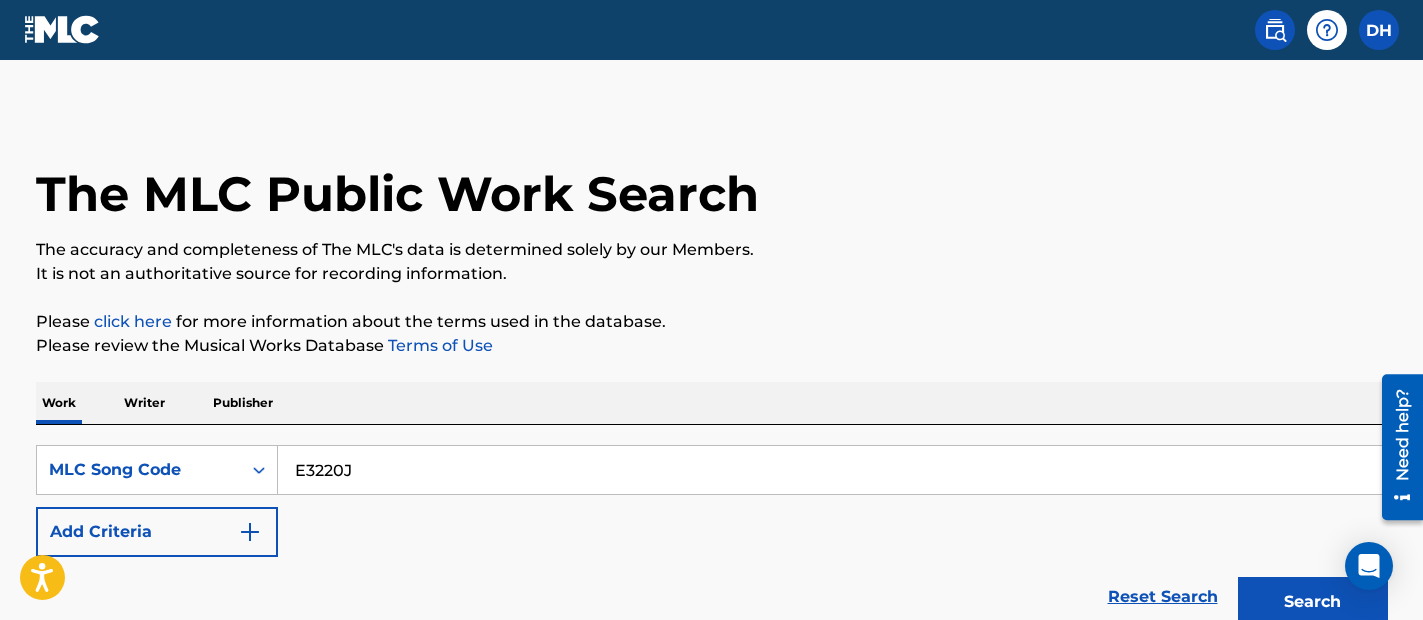 scroll, scrollTop: 354, scrollLeft: 0, axis: vertical 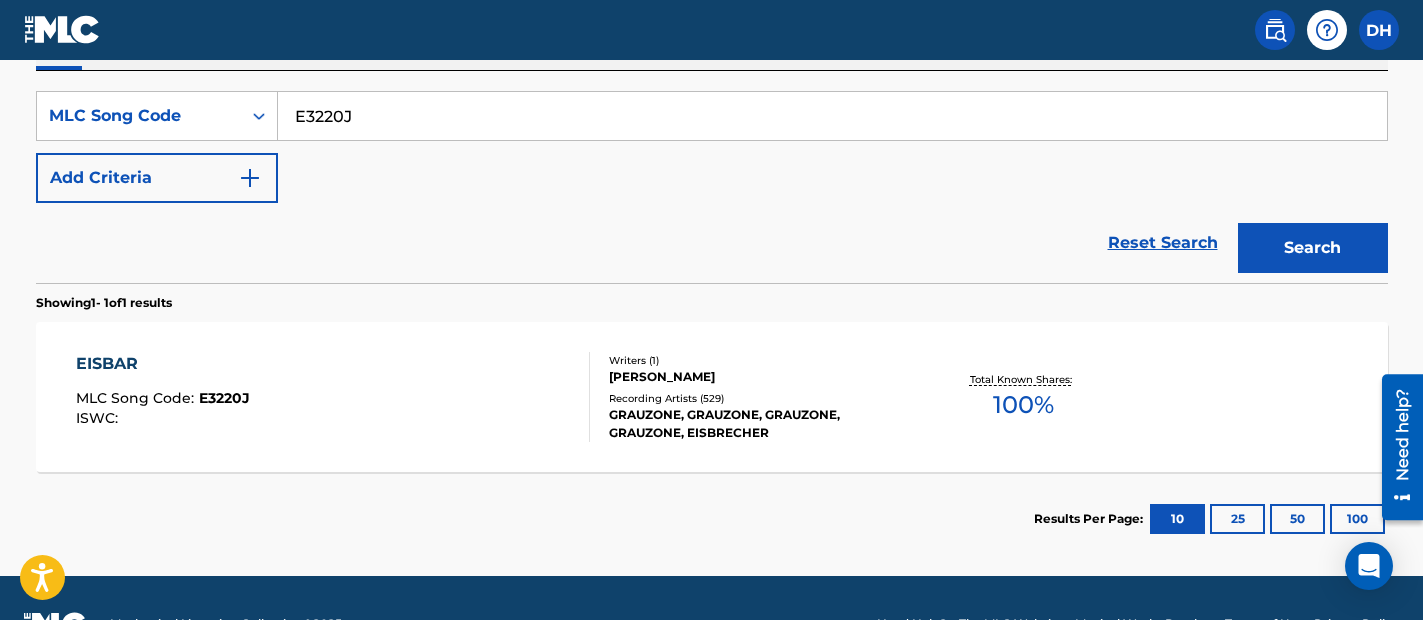 click on "EISBAR MLC Song Code : E3220J ISWC :" at bounding box center (333, 397) 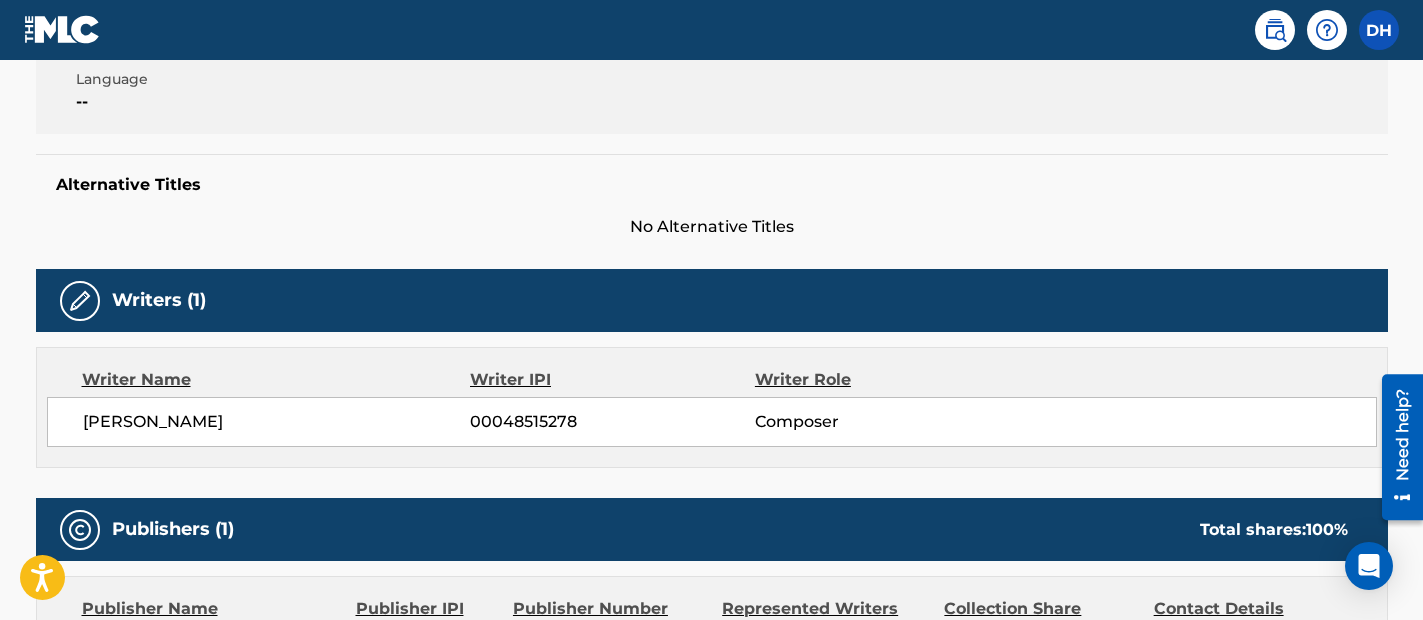 scroll, scrollTop: 849, scrollLeft: 0, axis: vertical 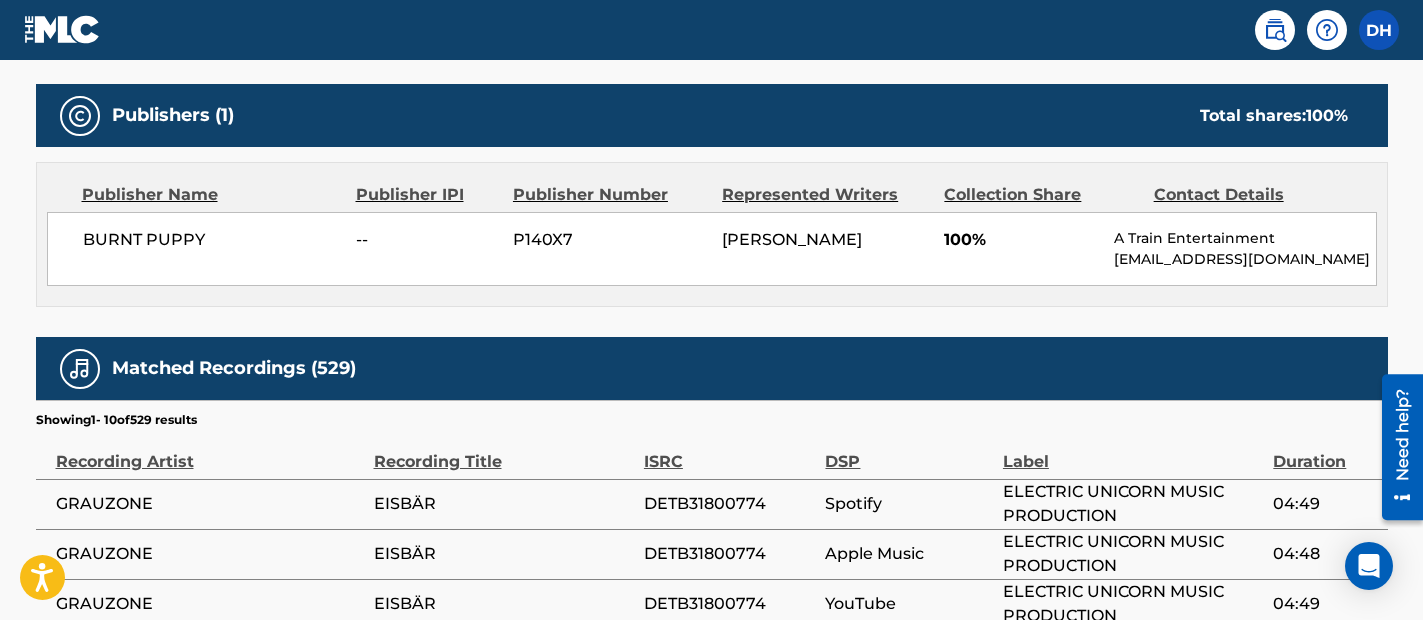 click on "Publisher Name Publisher IPI Publisher Number Represented Writers Collection Share Contact Details BURNT PUPPY -- P140X7 MARTIN EICHER 100% A Train Entertainment eryk@a-train.com" at bounding box center (712, 234) 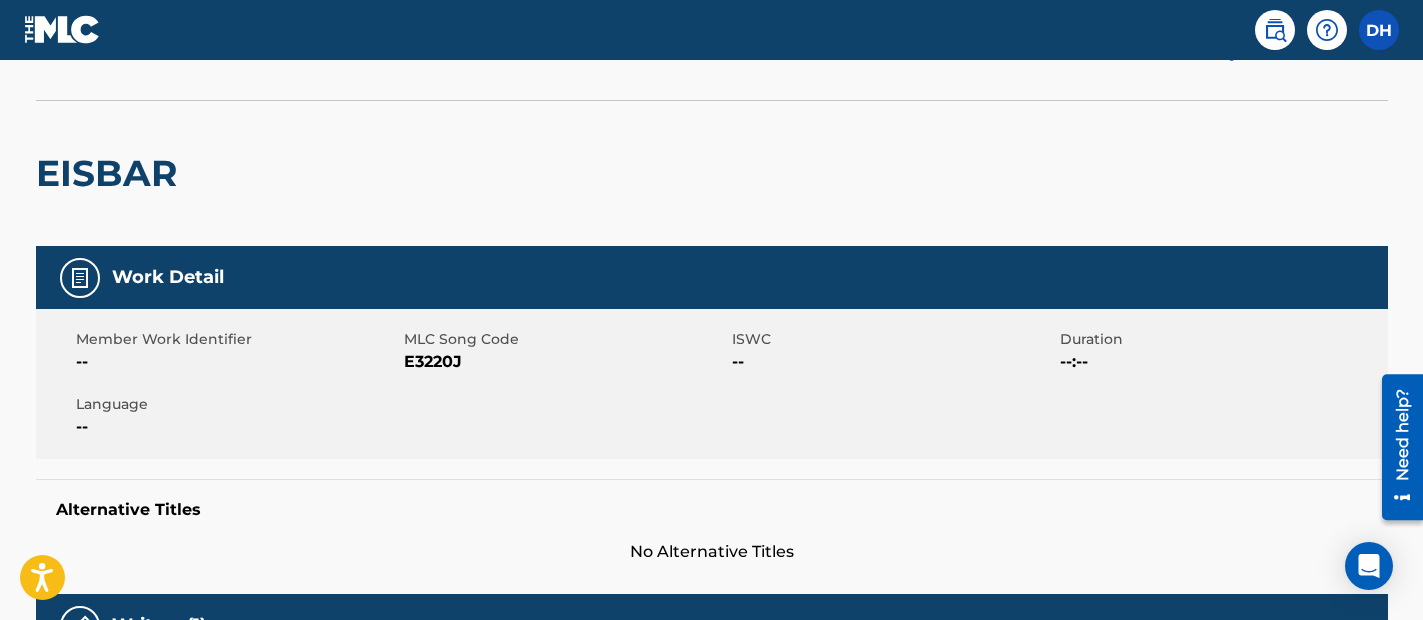 scroll, scrollTop: 0, scrollLeft: 0, axis: both 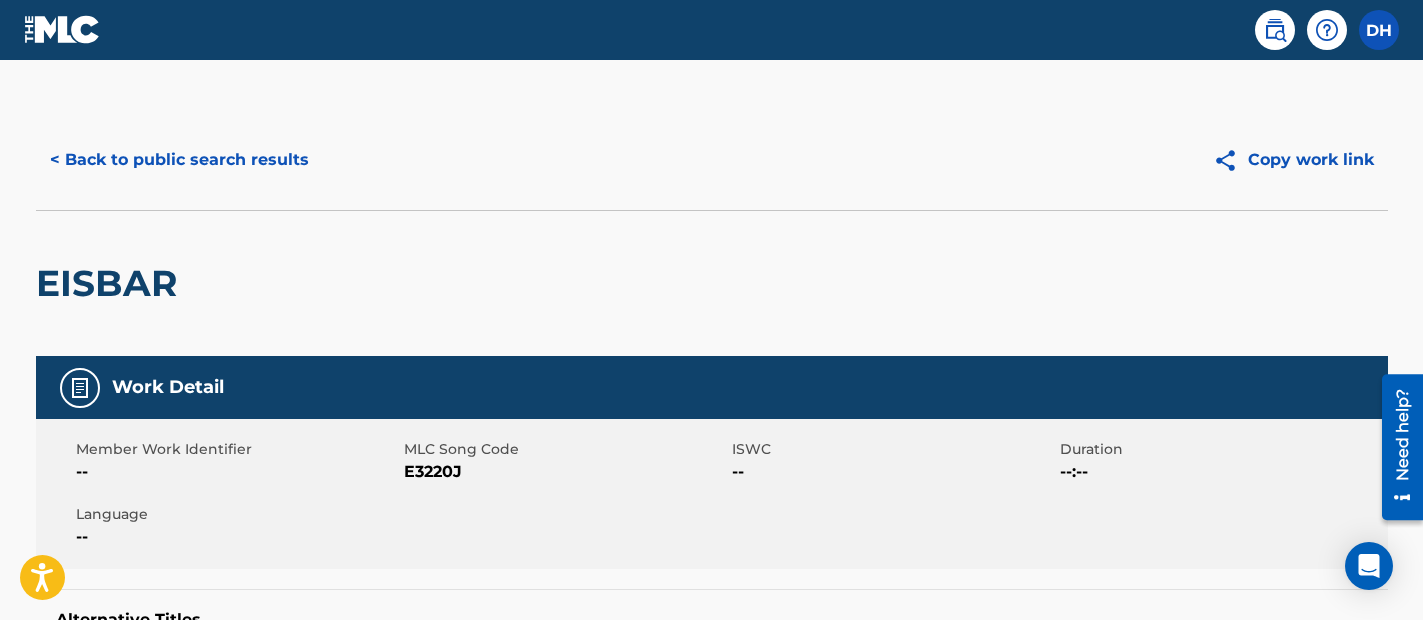 click on "< Back to public search results" at bounding box center (179, 160) 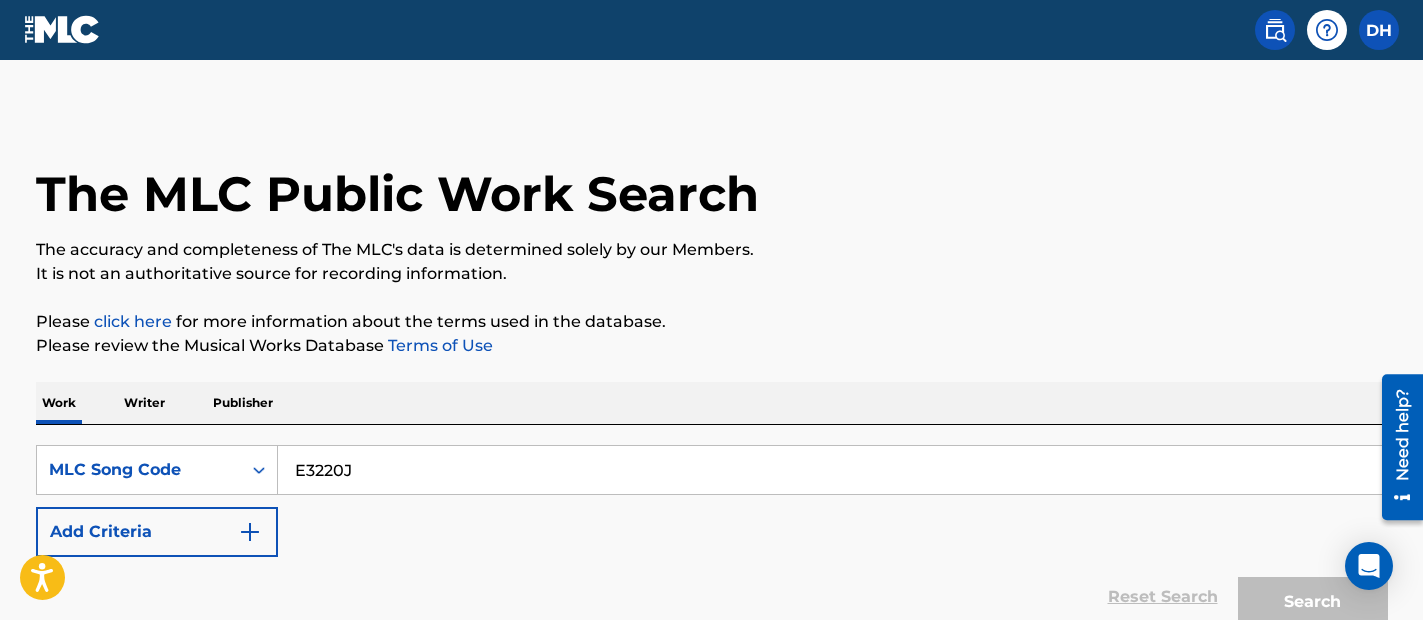 scroll, scrollTop: 354, scrollLeft: 0, axis: vertical 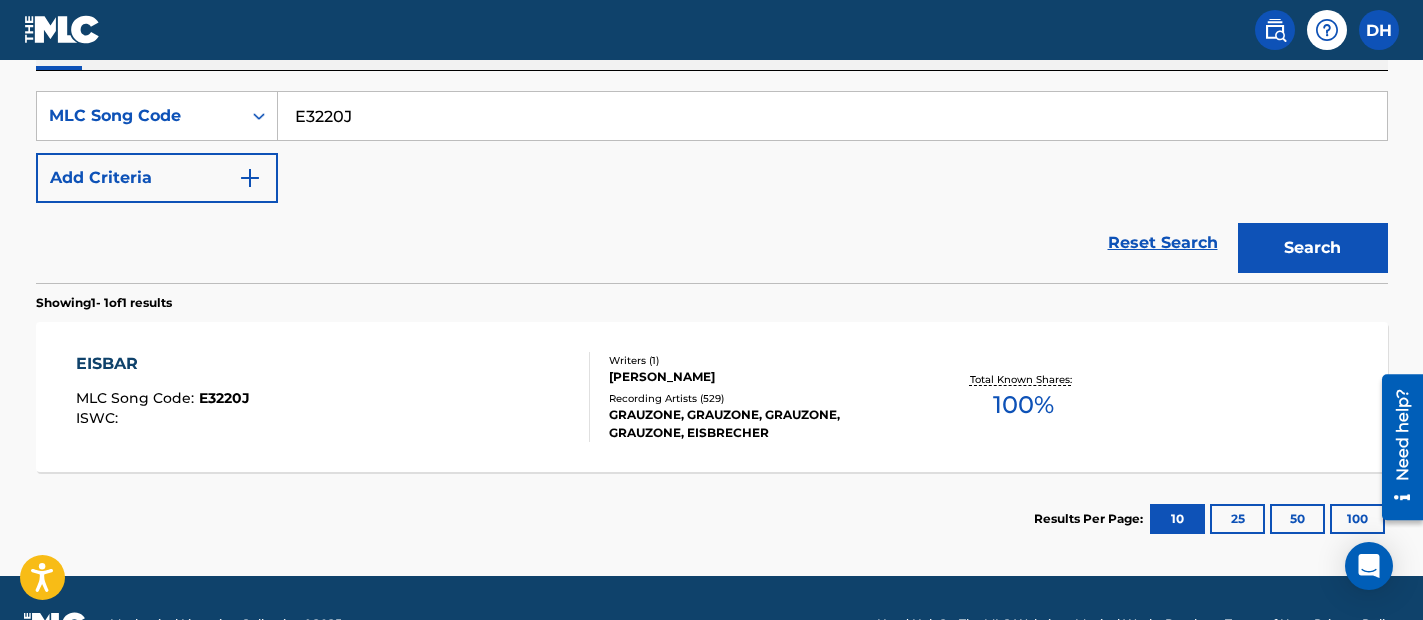 click on "E3220J" at bounding box center (832, 116) 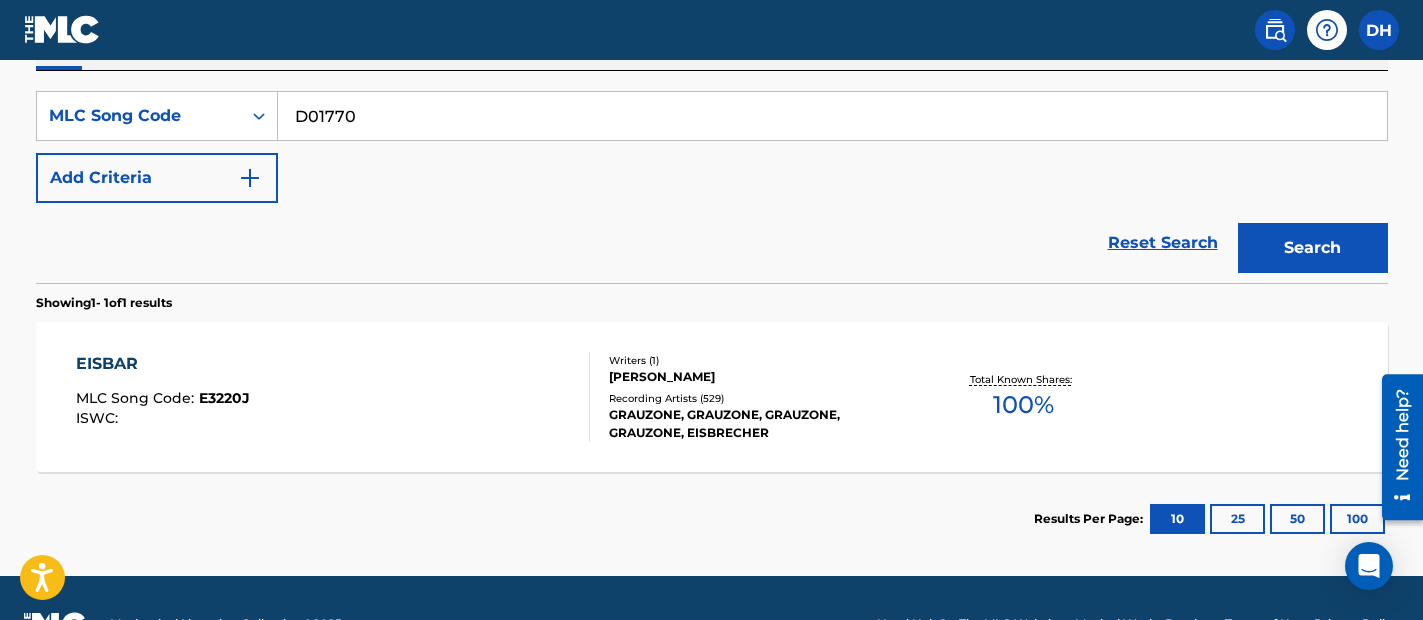 type on "D01770" 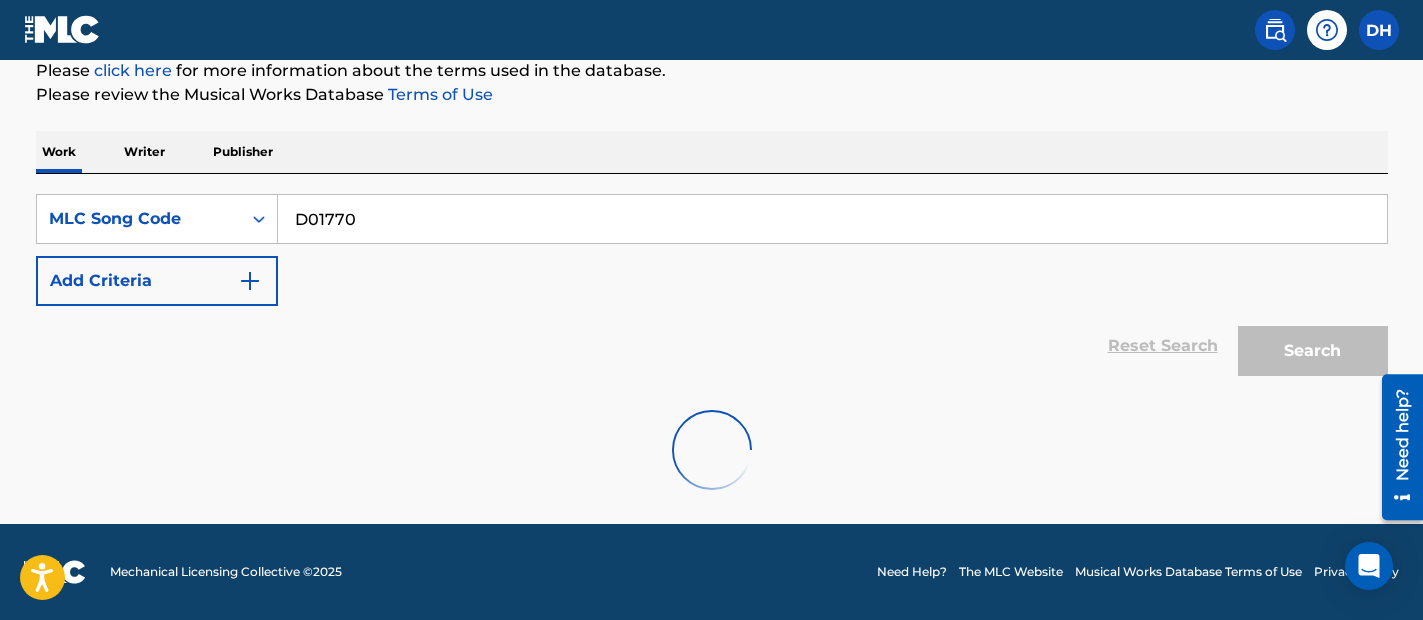 scroll, scrollTop: 354, scrollLeft: 0, axis: vertical 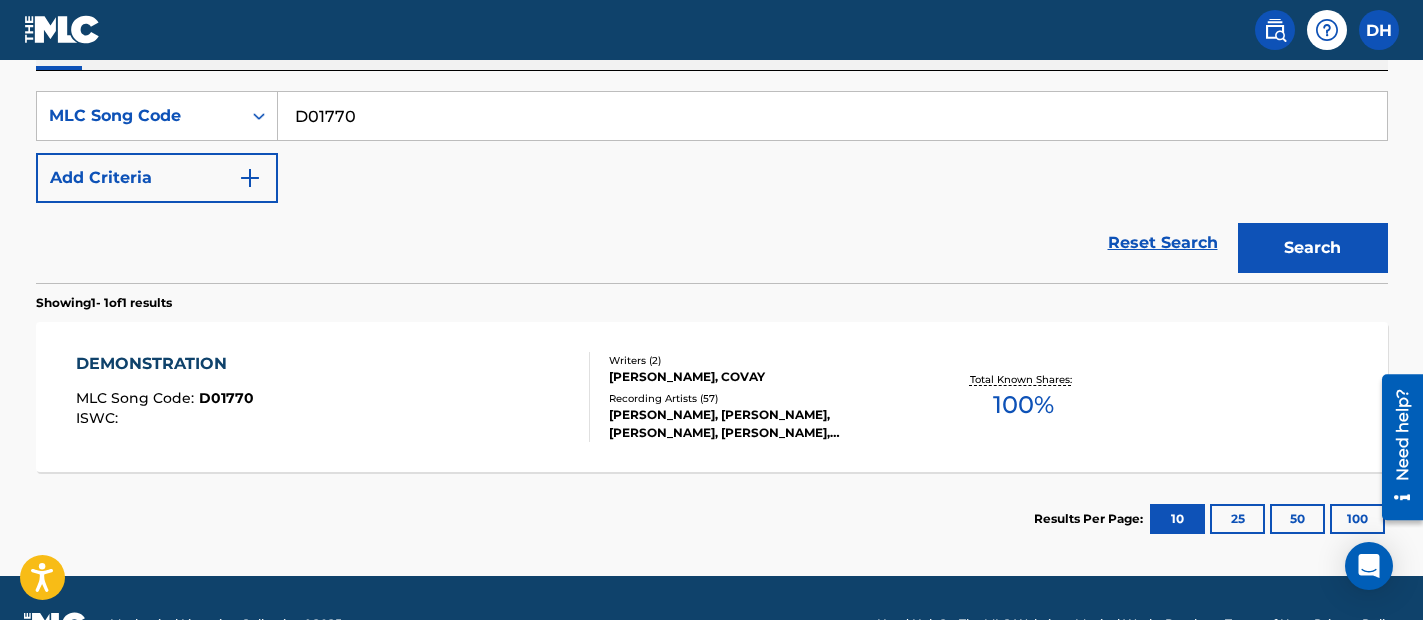click on "DEMONSTRATION MLC Song Code : D01770 ISWC :" at bounding box center (333, 397) 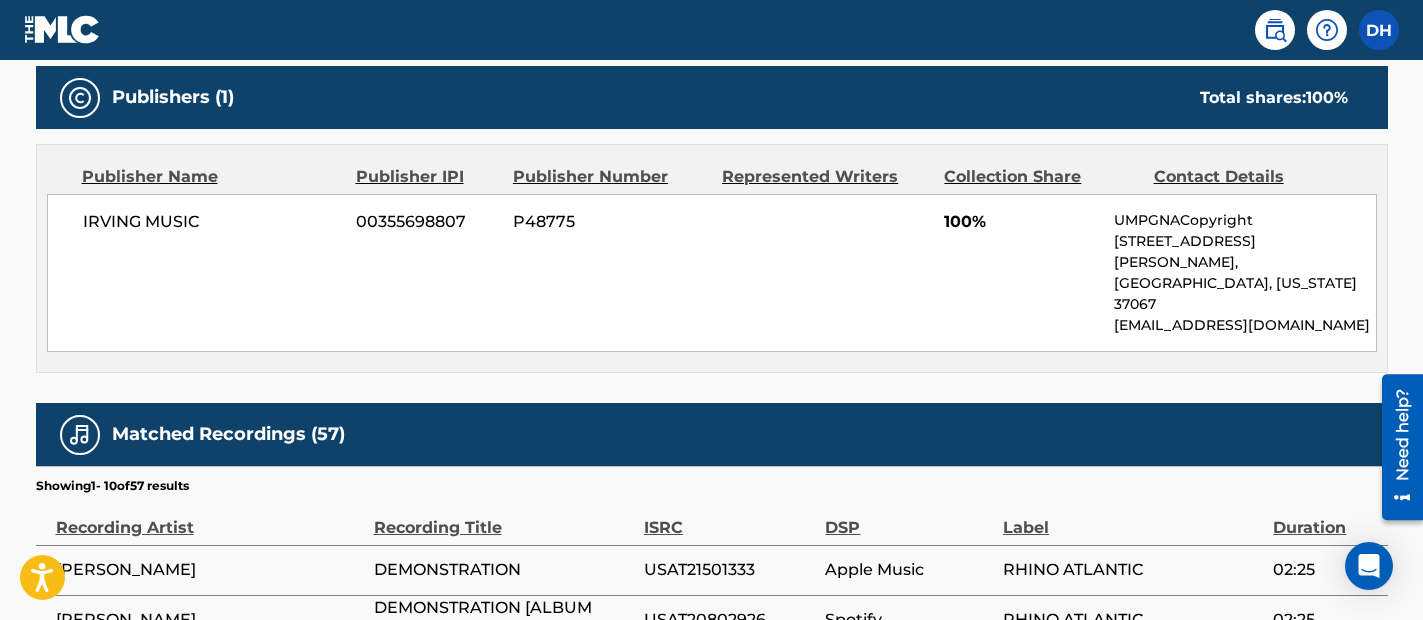 scroll, scrollTop: 0, scrollLeft: 0, axis: both 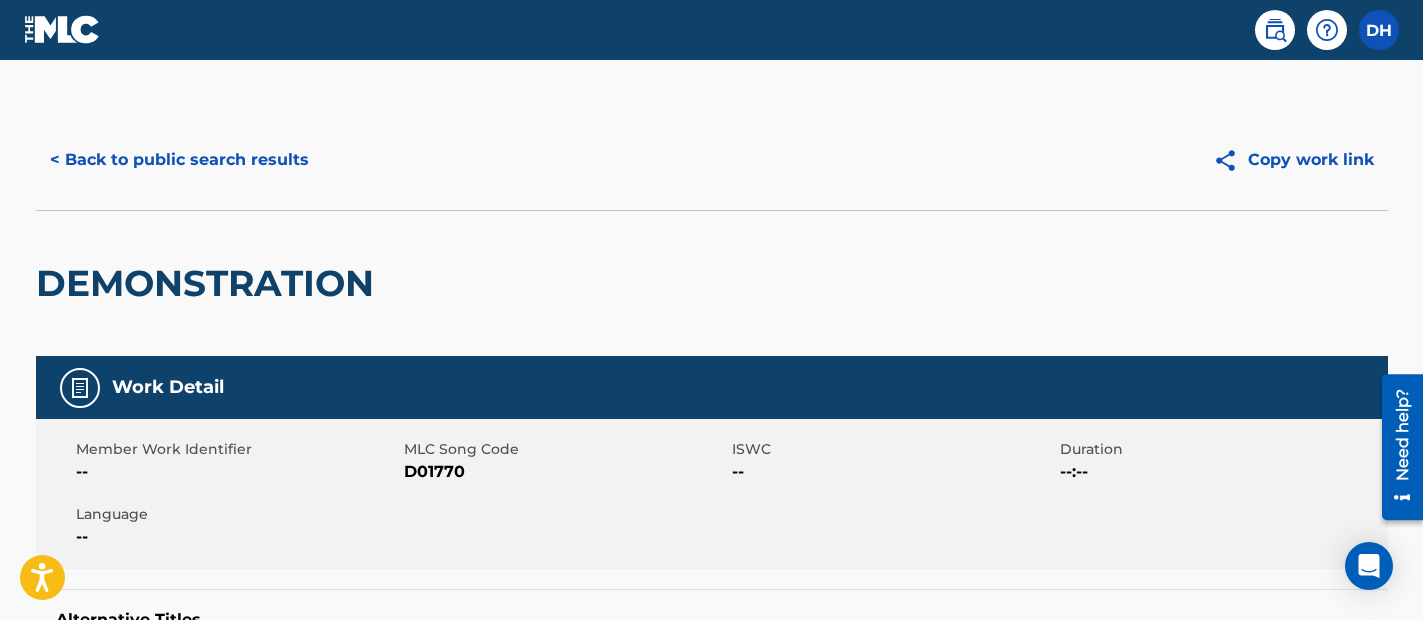 click on "< Back to public search results" at bounding box center (179, 160) 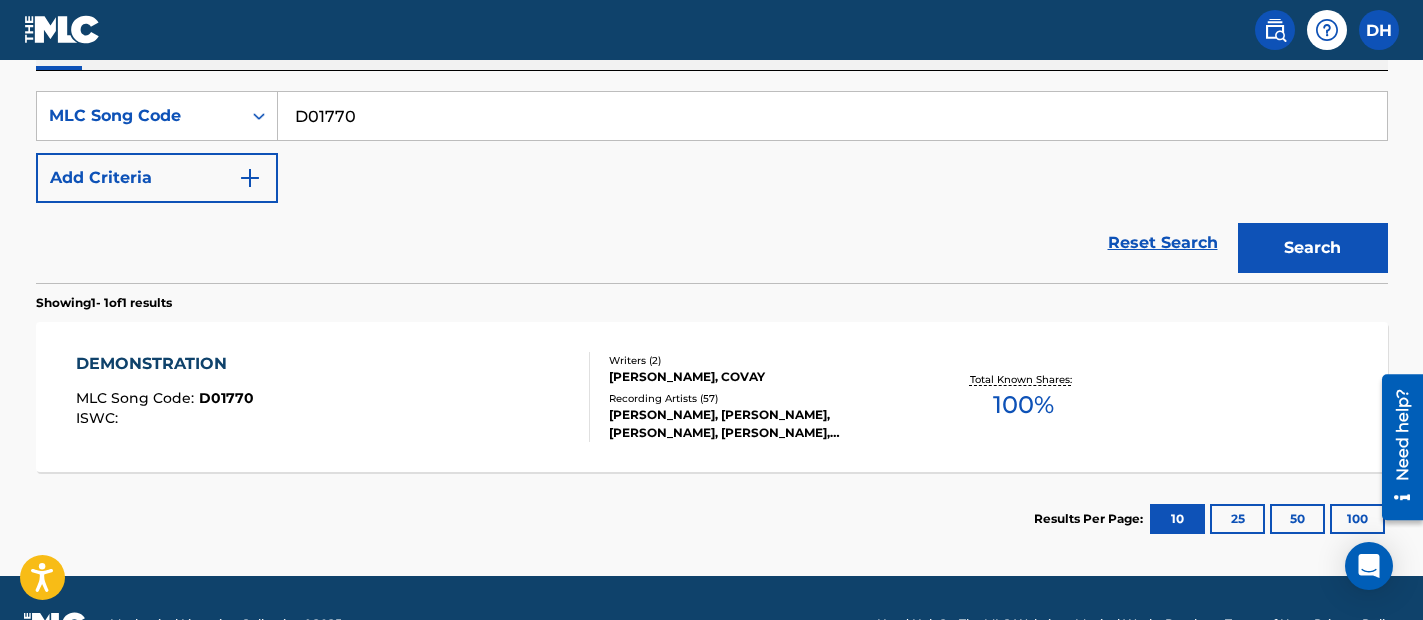 click on "D01770" at bounding box center (832, 116) 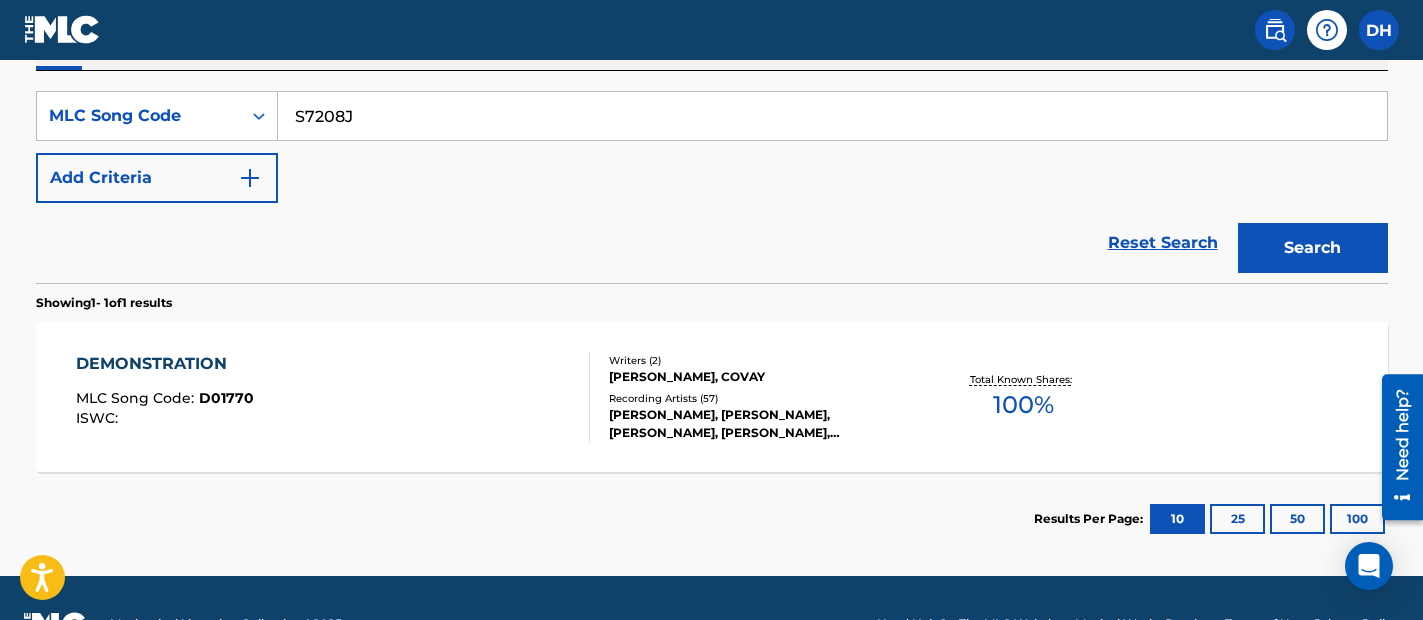 type on "S7208J" 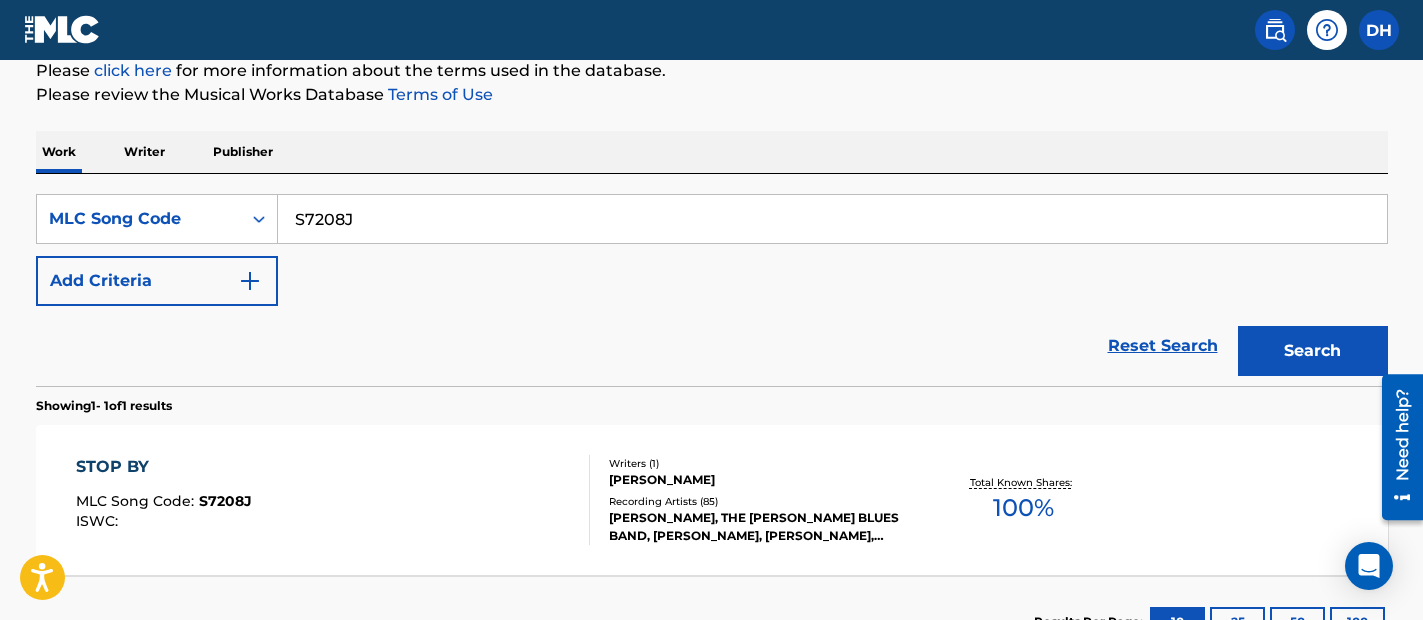 scroll, scrollTop: 354, scrollLeft: 0, axis: vertical 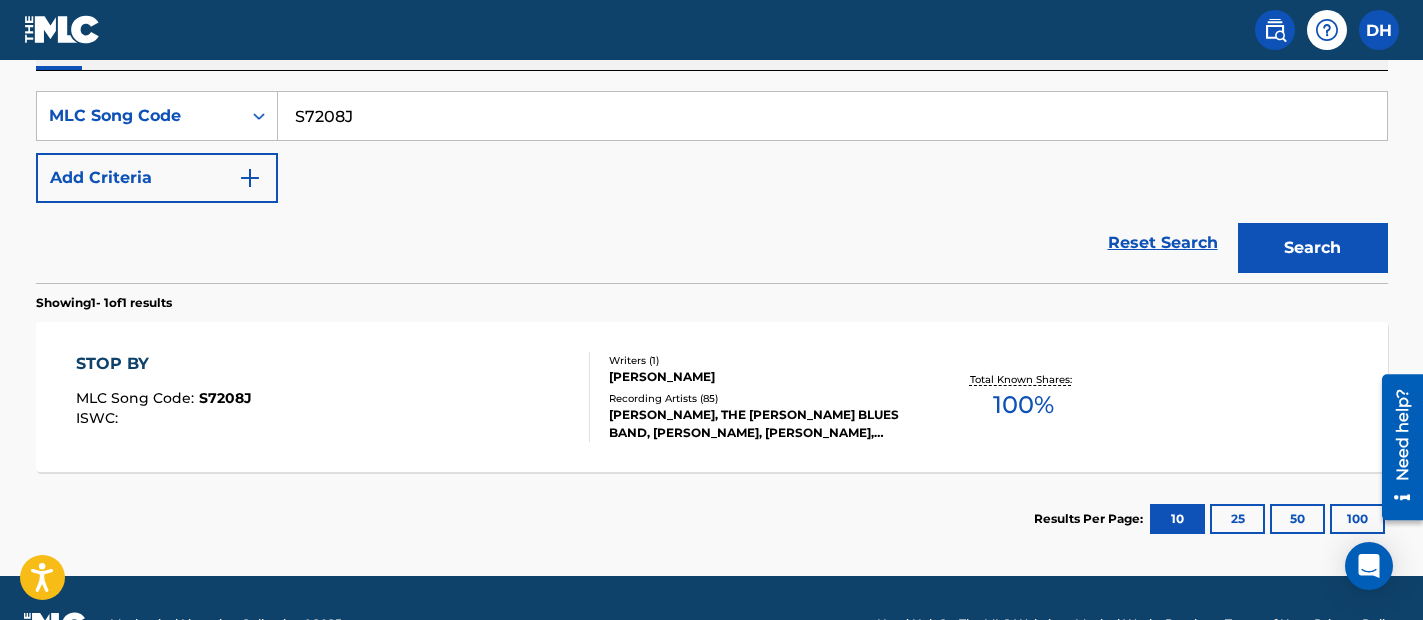 click on "STOP BY MLC Song Code : S7208J ISWC :" at bounding box center (333, 397) 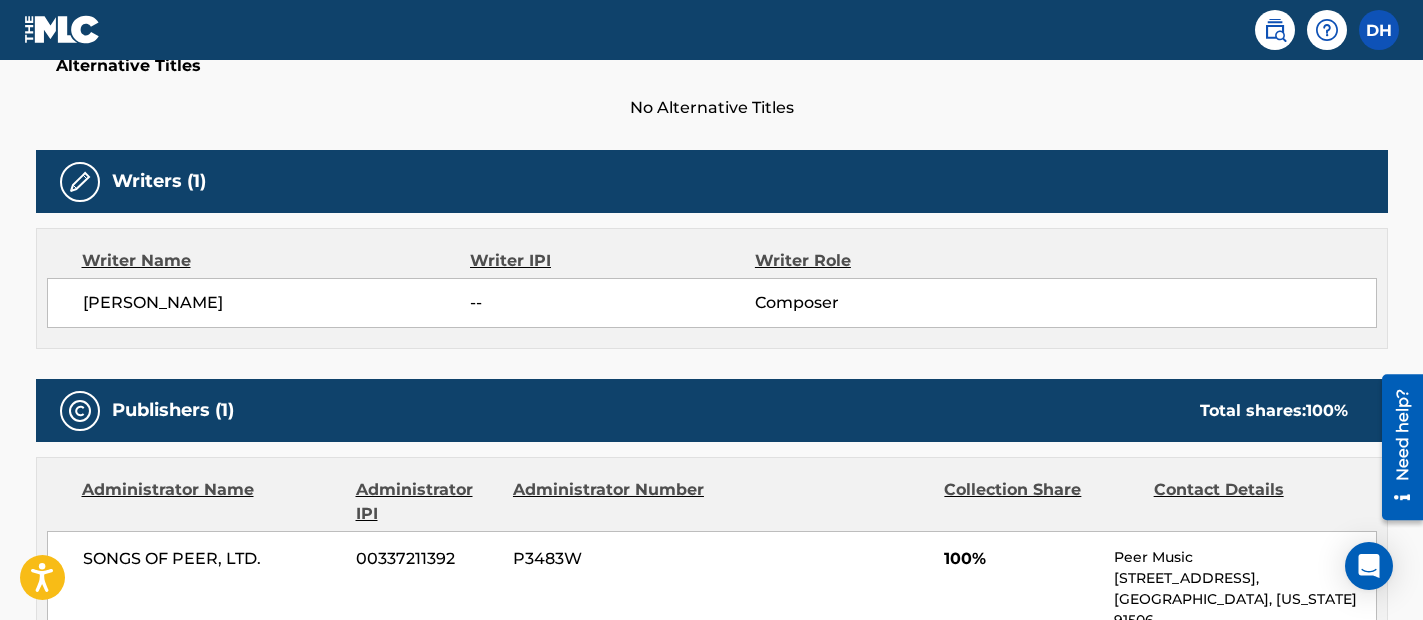 scroll, scrollTop: 0, scrollLeft: 0, axis: both 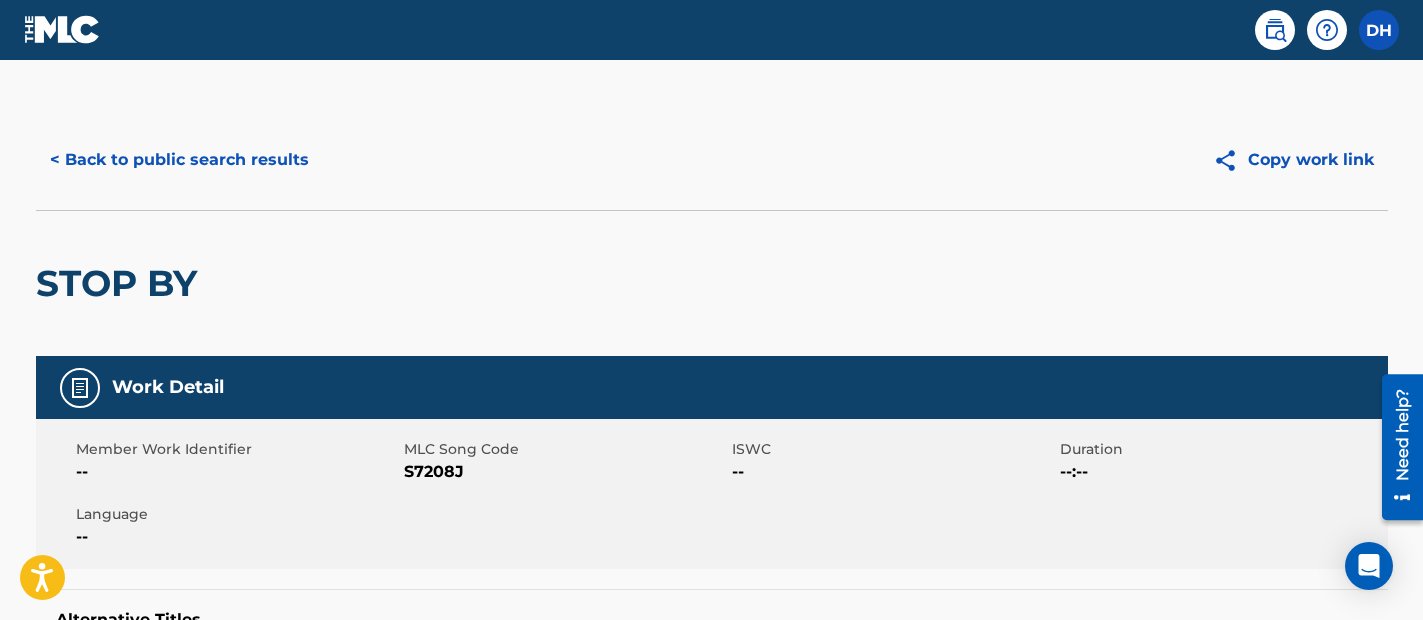 click on "< Back to public search results" at bounding box center (179, 160) 